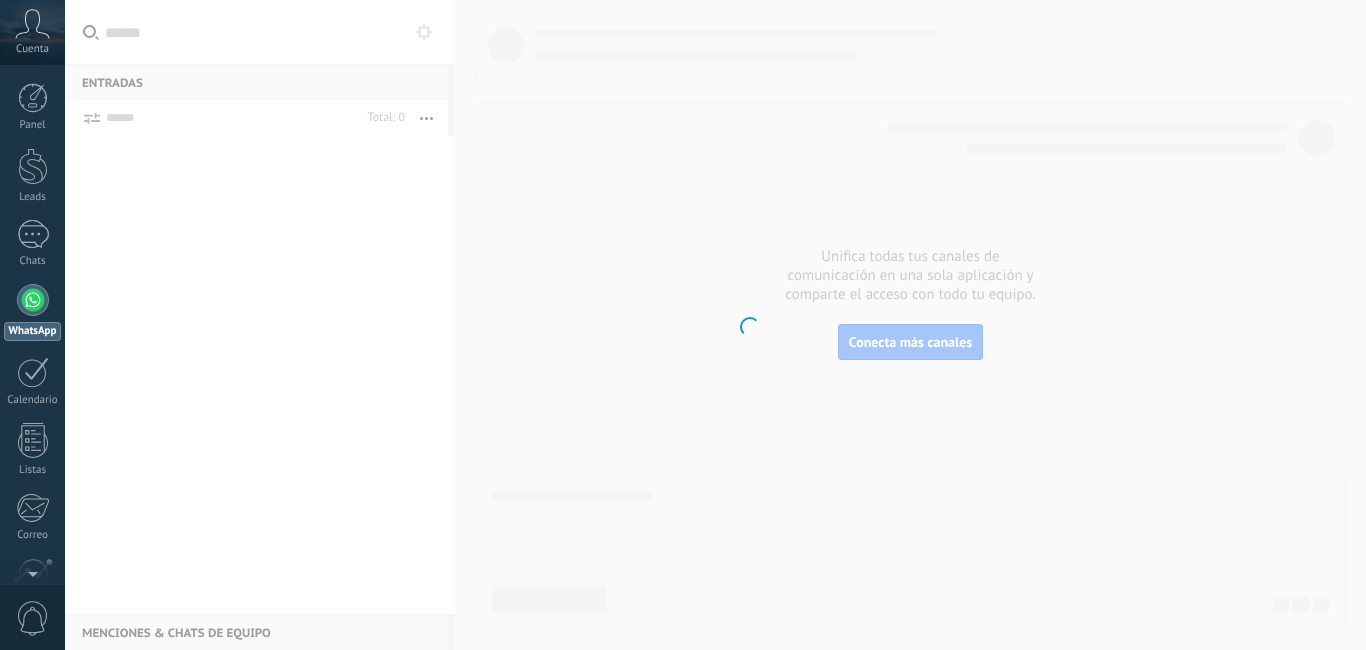scroll, scrollTop: 0, scrollLeft: 0, axis: both 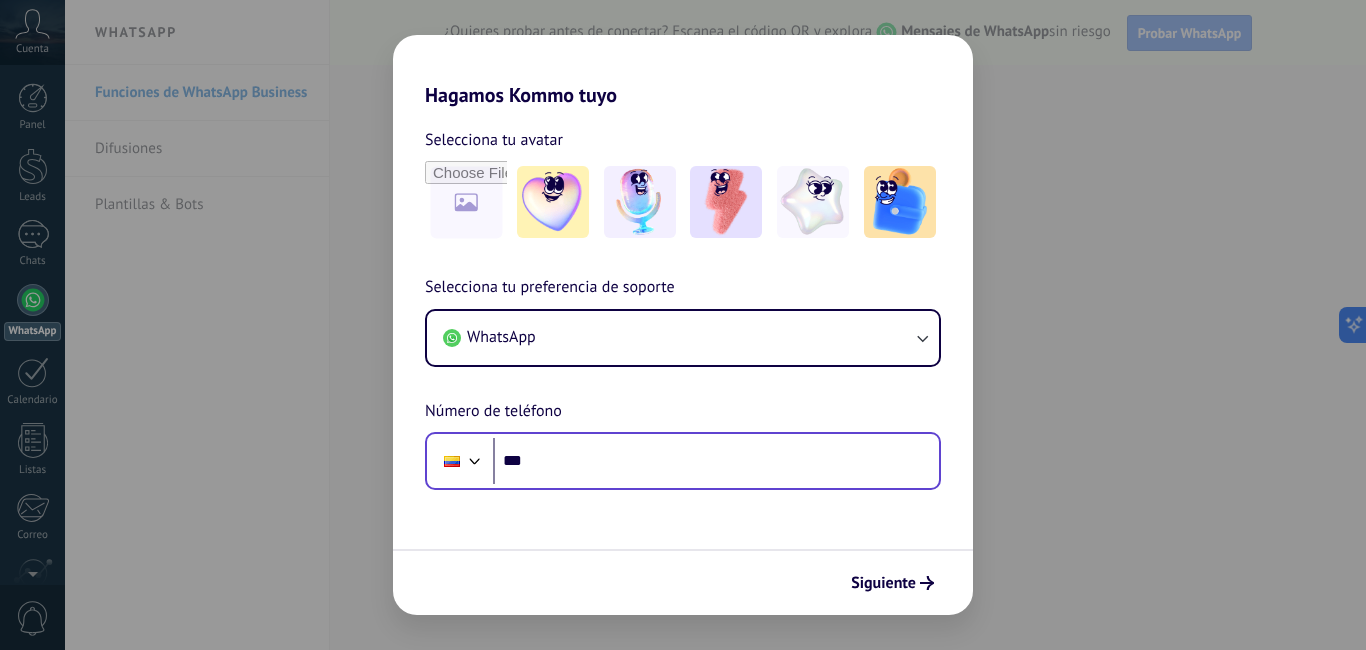click on "Phone ***" at bounding box center [683, 461] 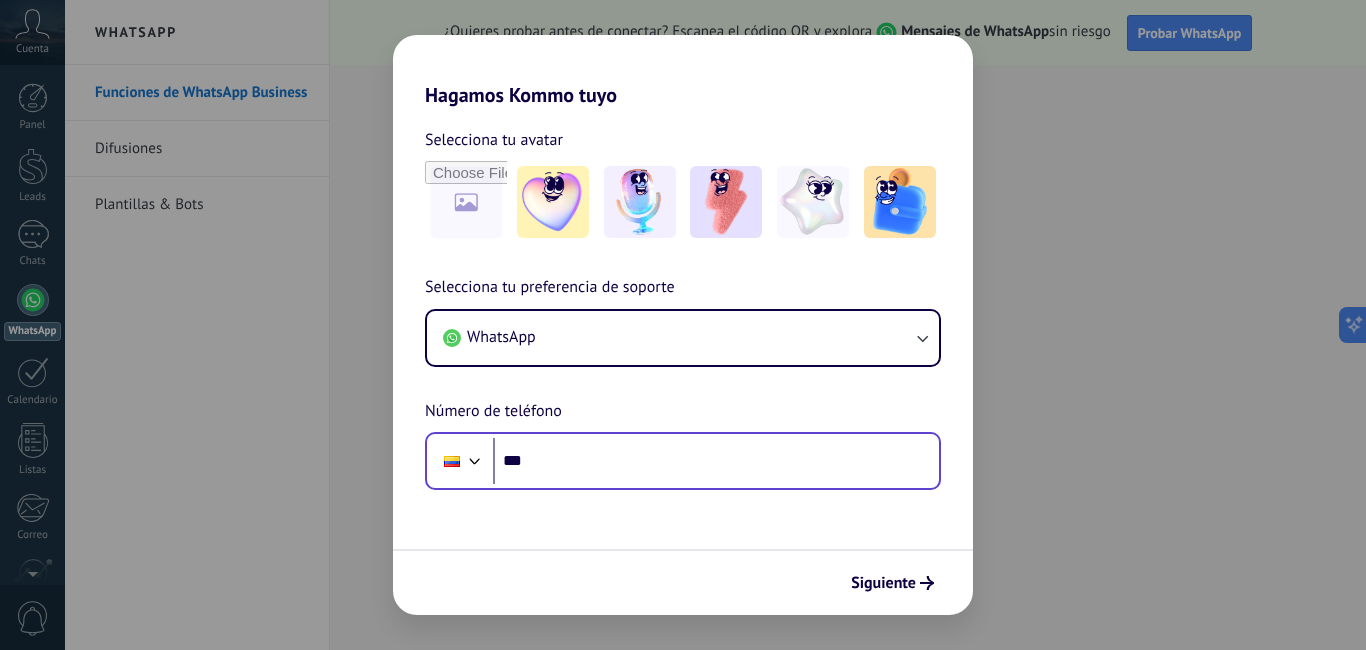 click on "Phone ***" at bounding box center (683, 461) 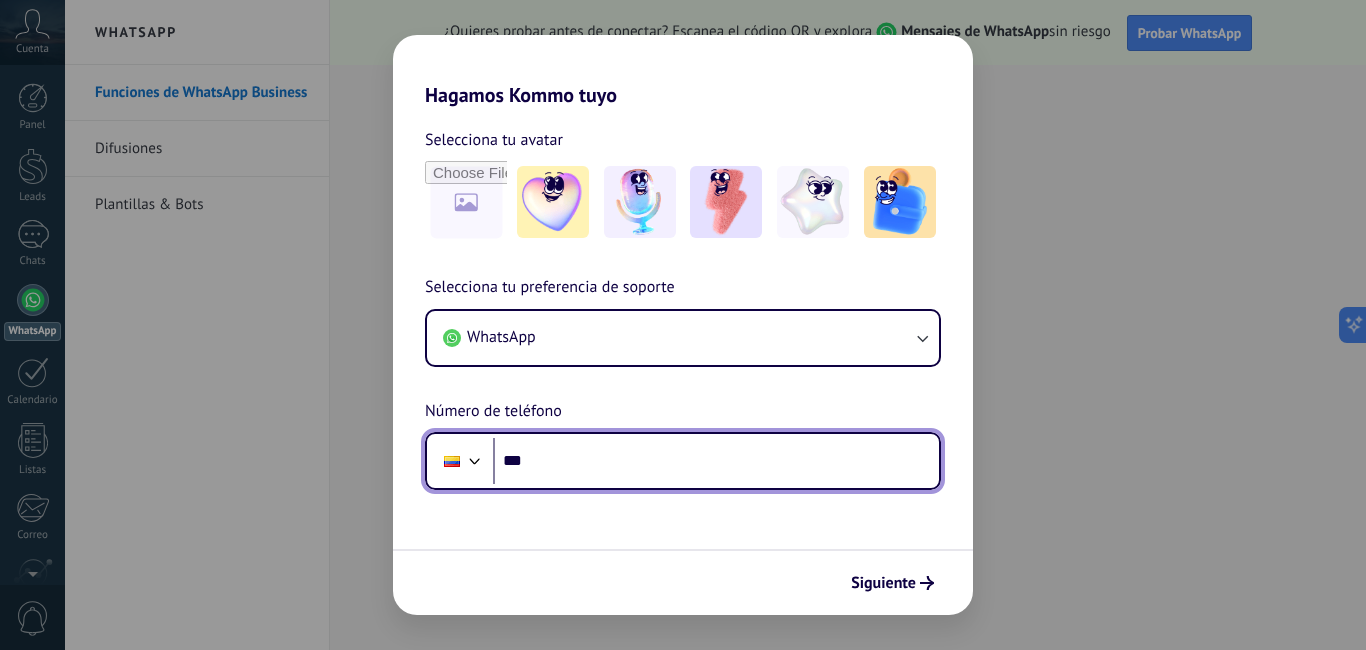 click on "***" at bounding box center [716, 461] 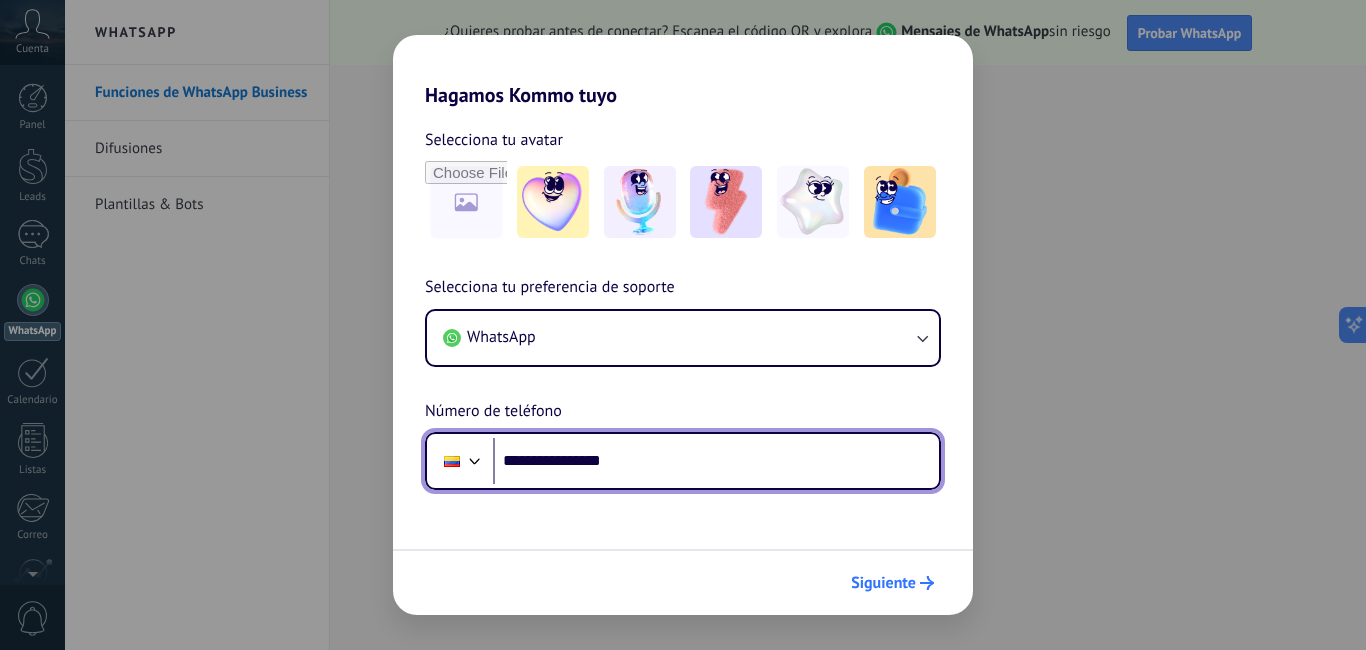type on "**********" 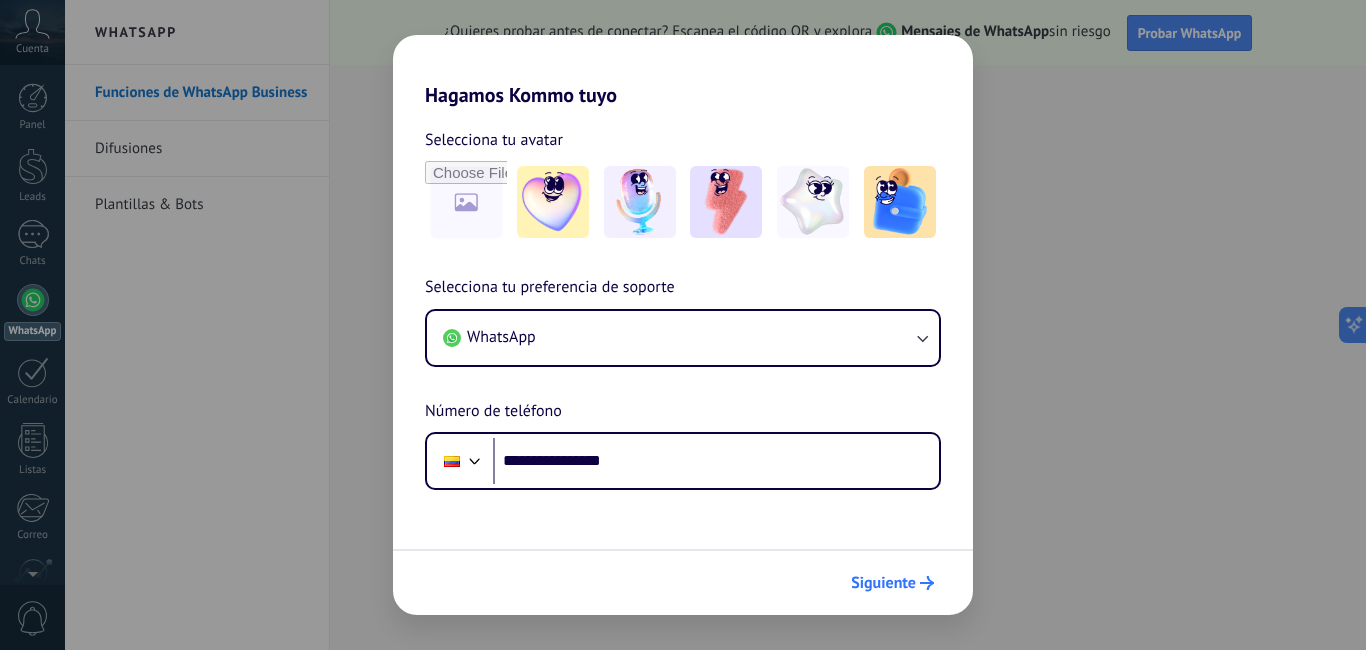click on "Siguiente" at bounding box center [883, 583] 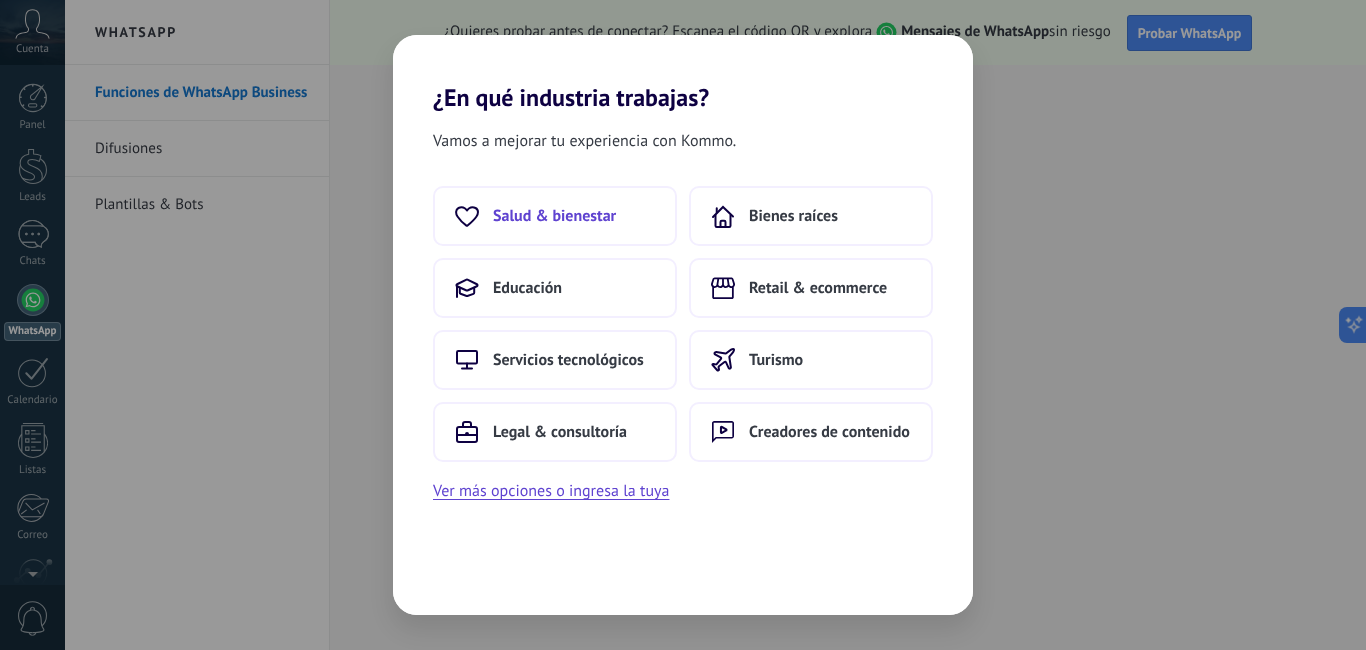 click on "Salud & bienestar" at bounding box center (555, 216) 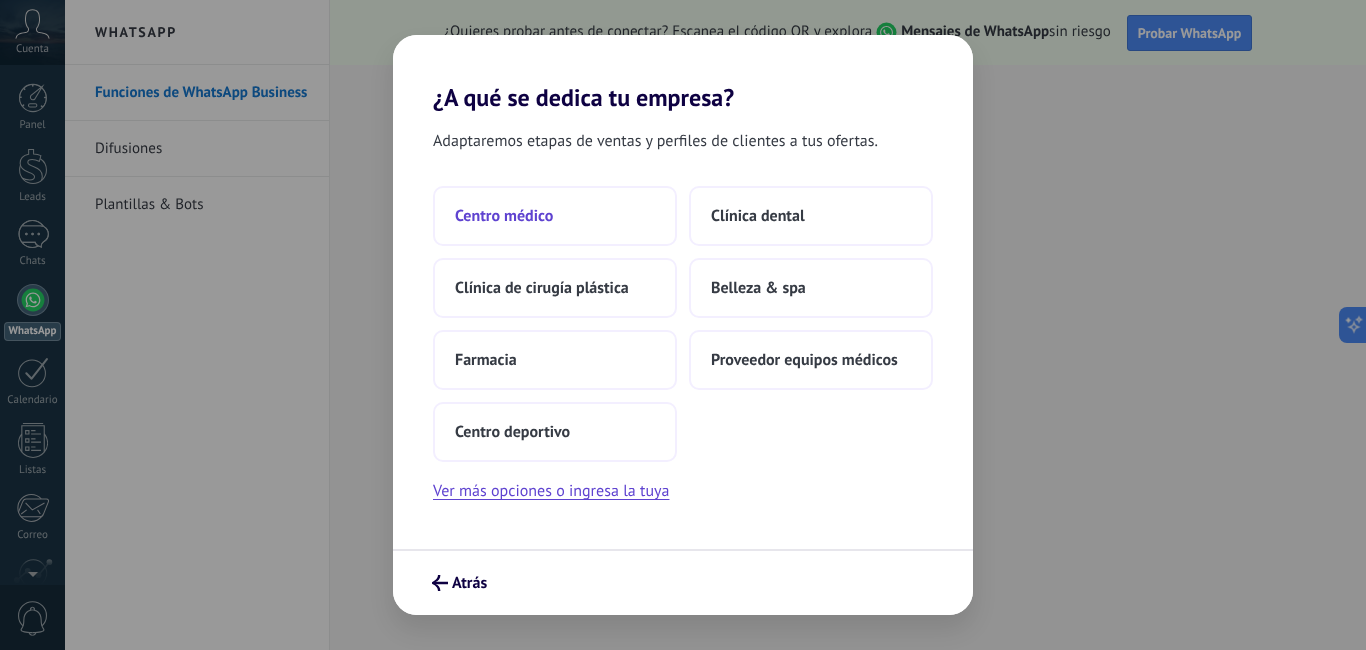 click on "Centro médico" at bounding box center (555, 216) 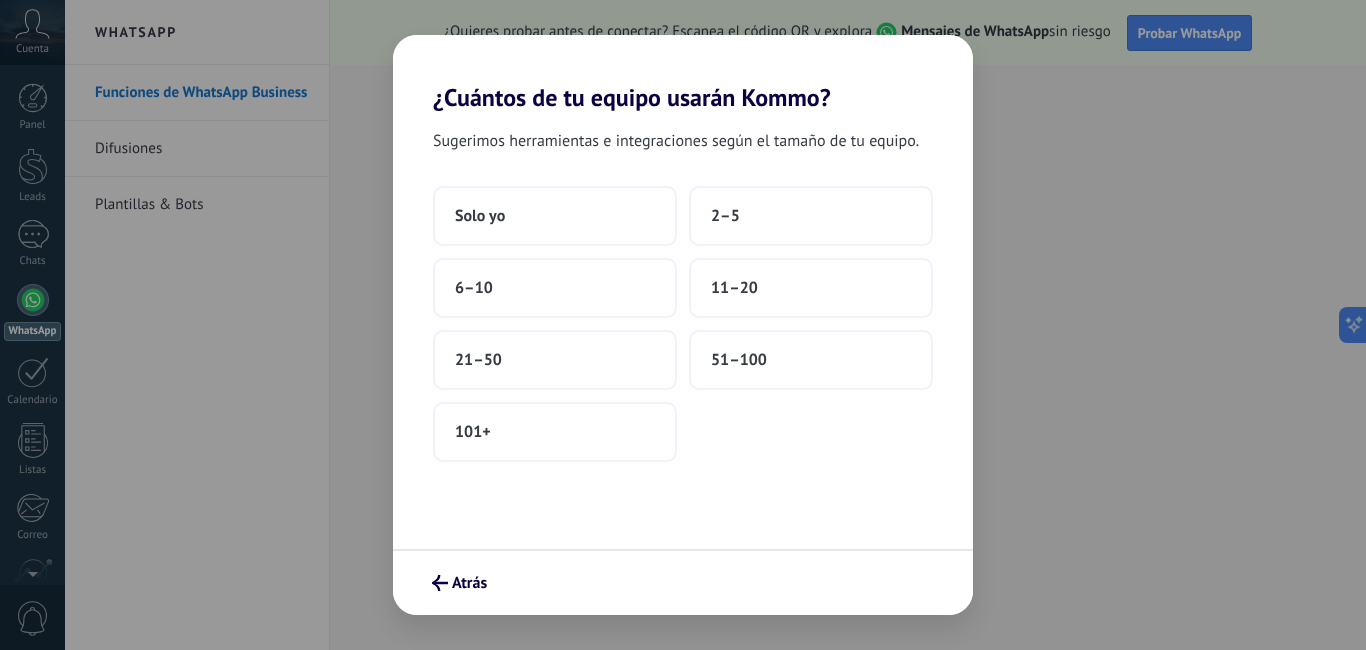click on "Solo yo" at bounding box center [555, 216] 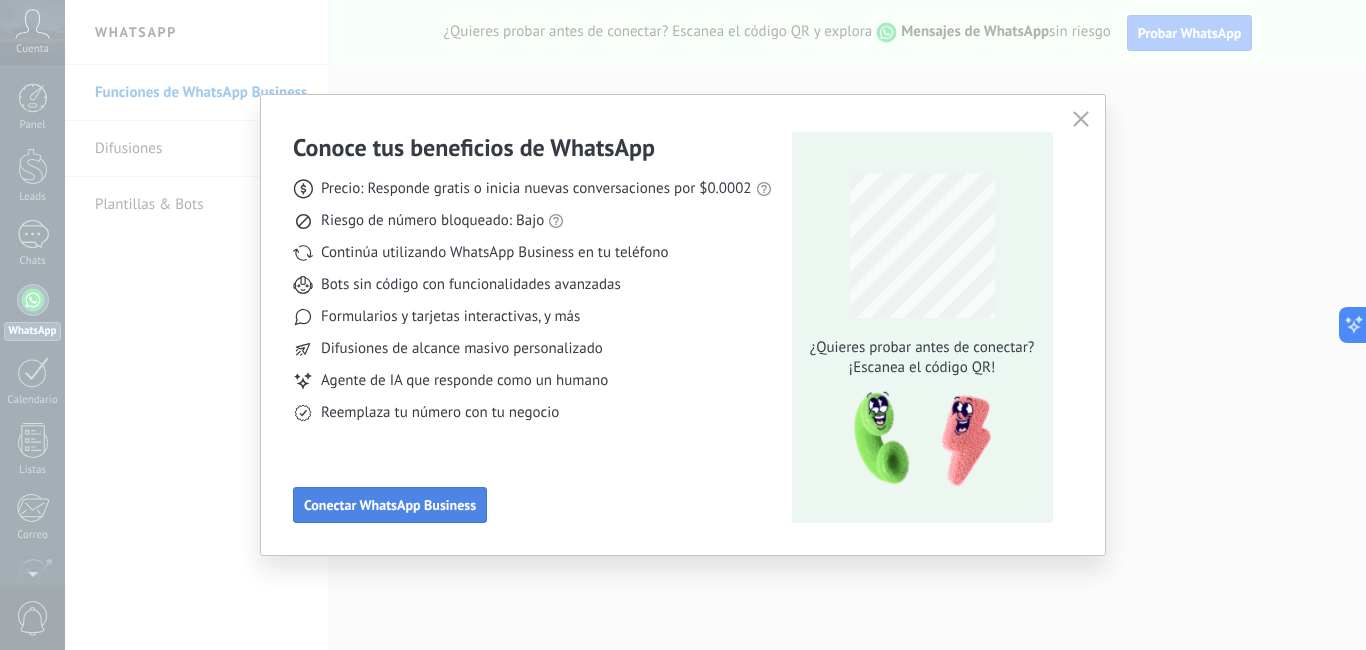 click on "Conectar WhatsApp Business" at bounding box center [390, 505] 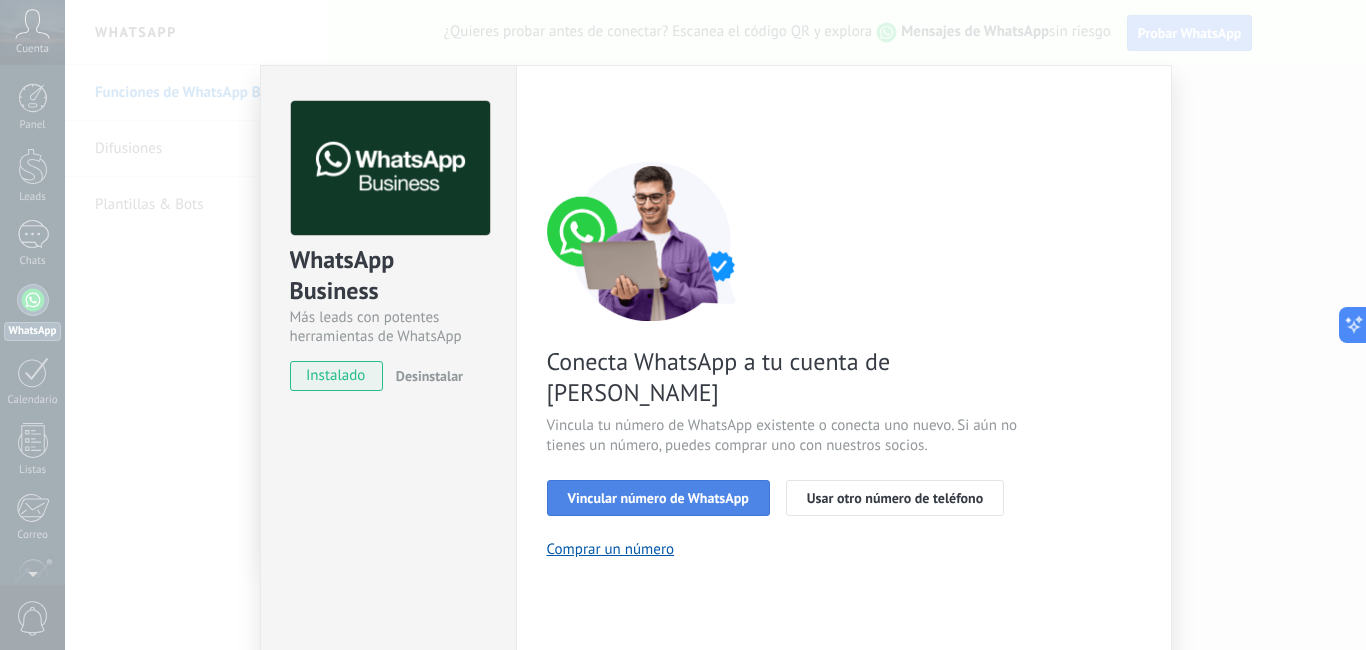 click on "Vincular número de WhatsApp" at bounding box center (658, 498) 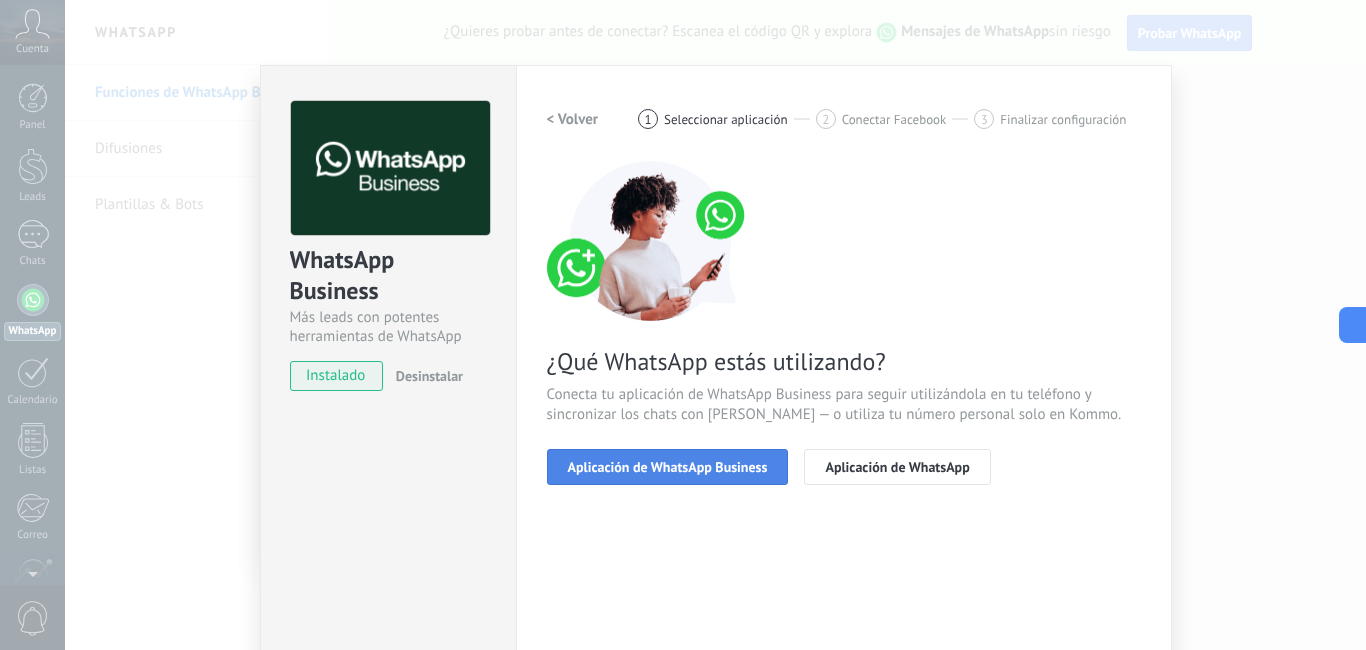 click on "Aplicación de WhatsApp Business" at bounding box center [668, 467] 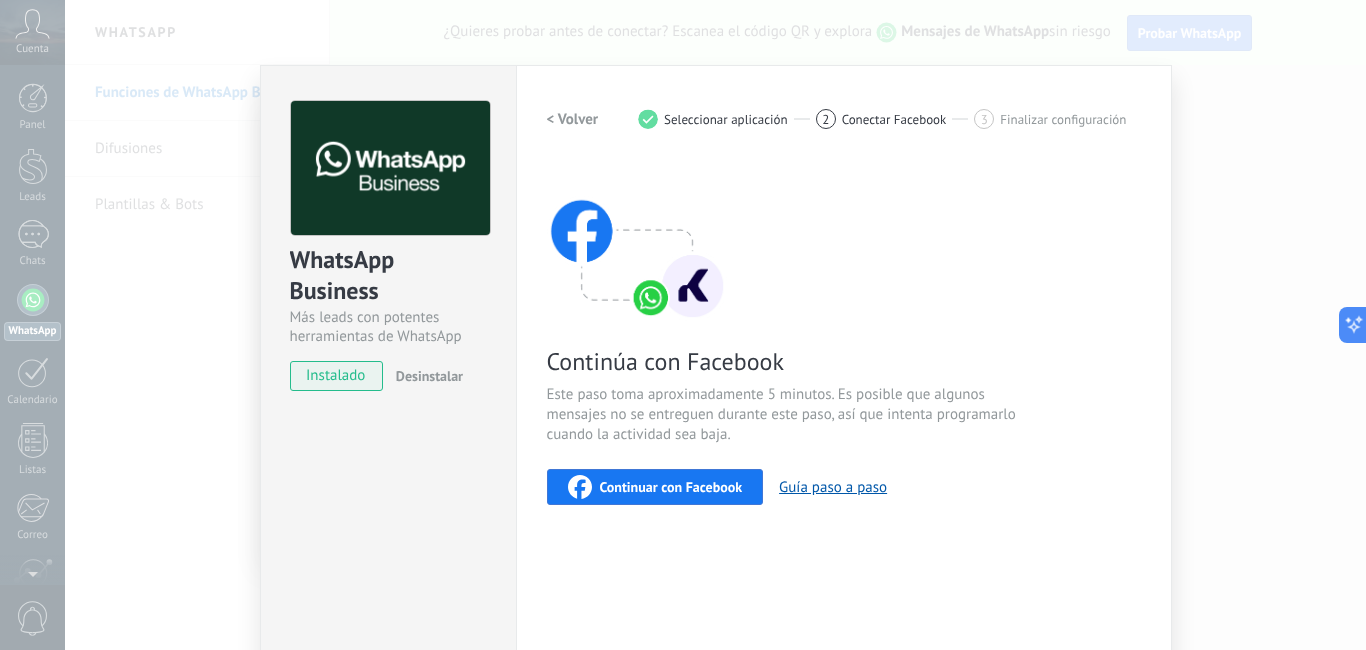 click on "Continuar con Facebook" at bounding box center [671, 487] 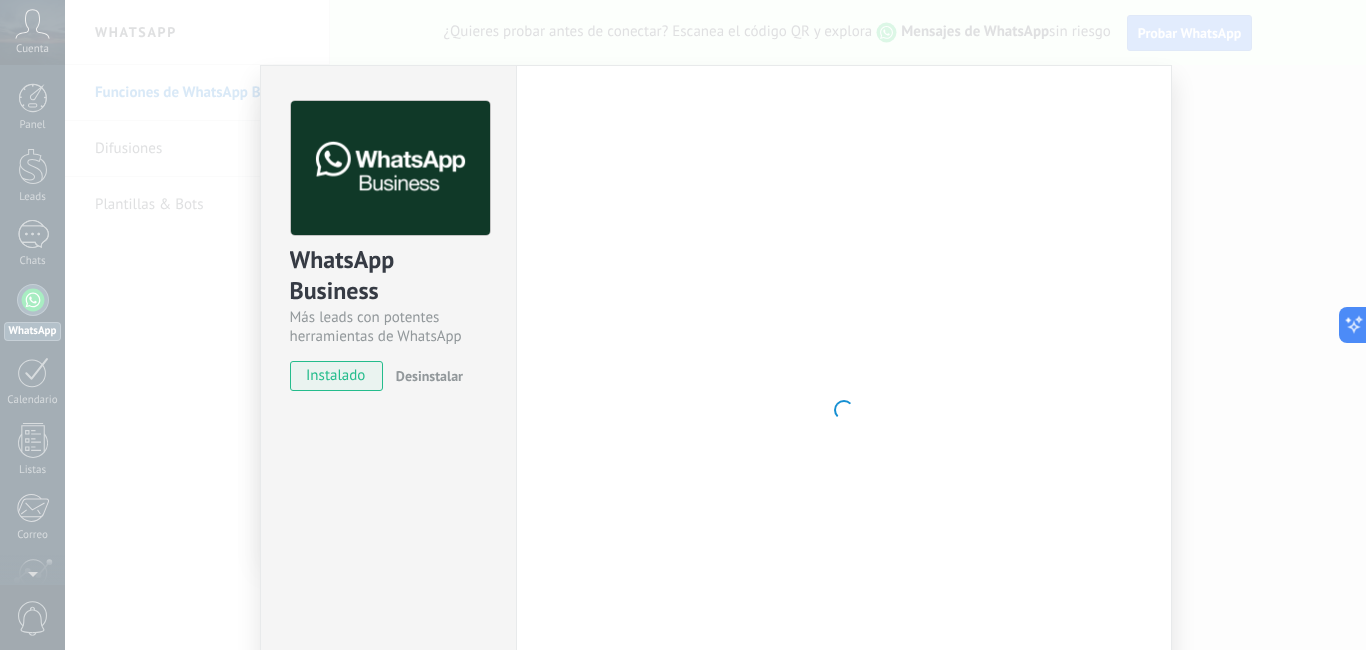 type 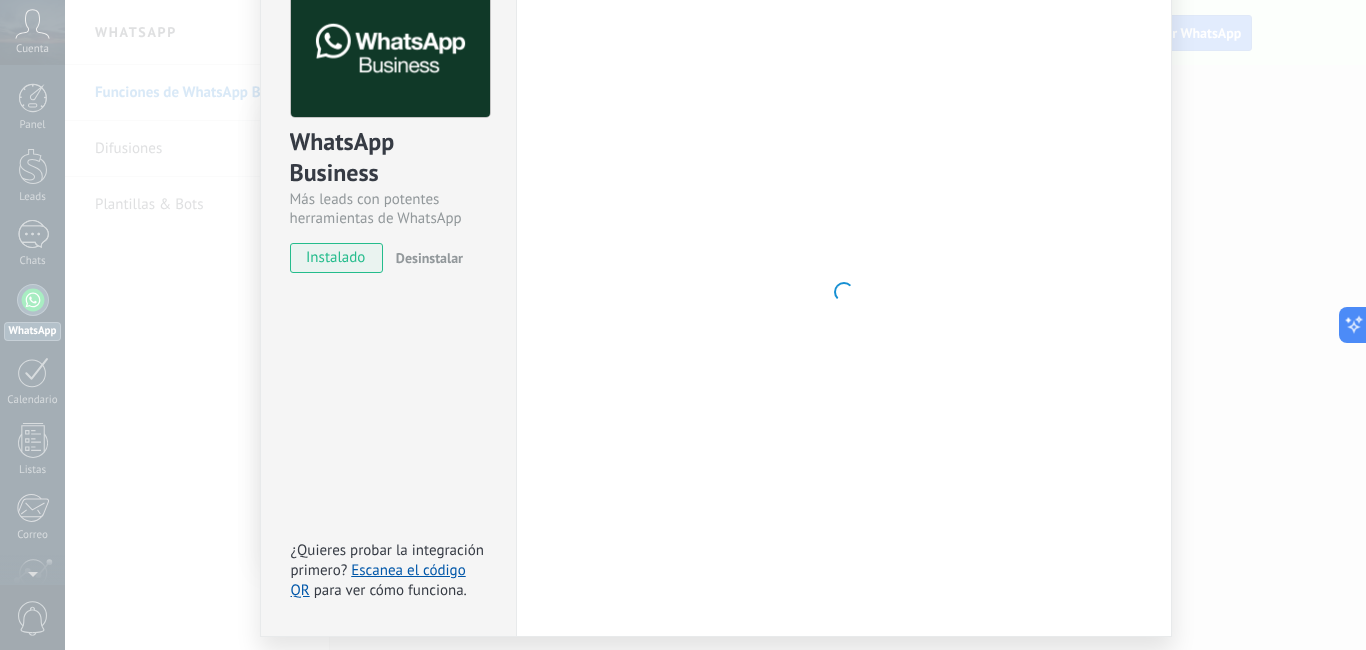 scroll, scrollTop: 120, scrollLeft: 0, axis: vertical 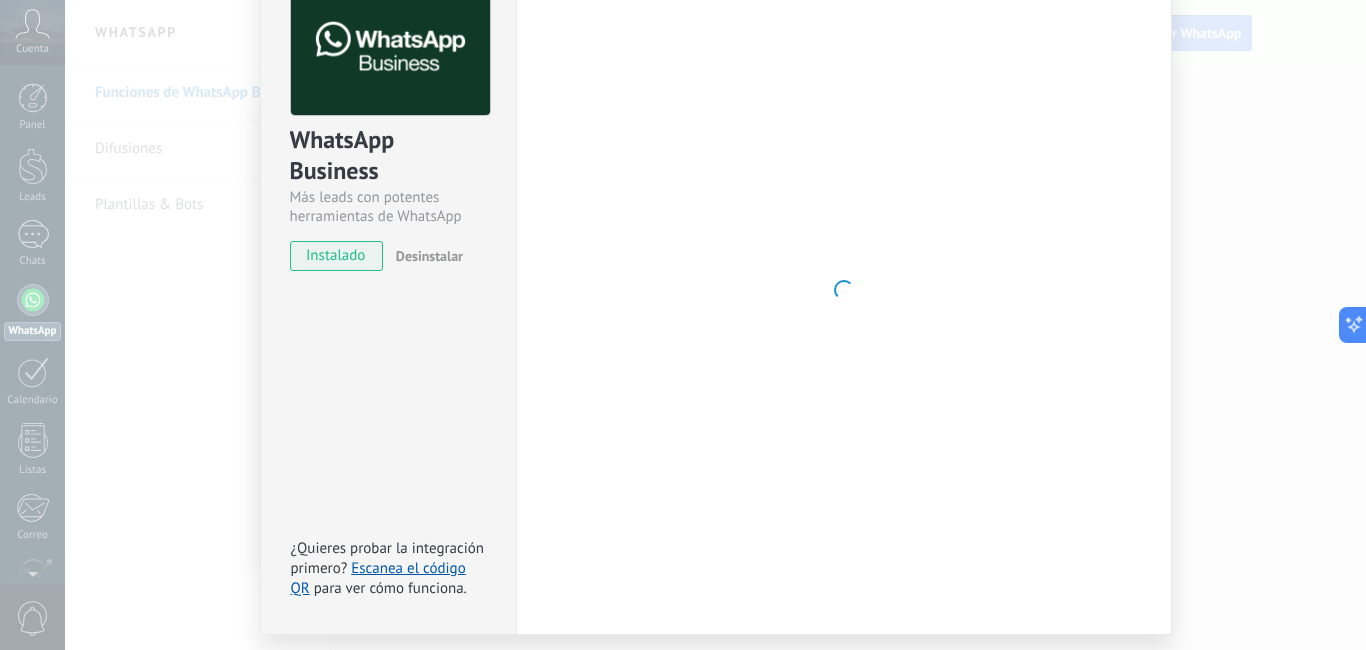 click on "instalado" at bounding box center [336, 256] 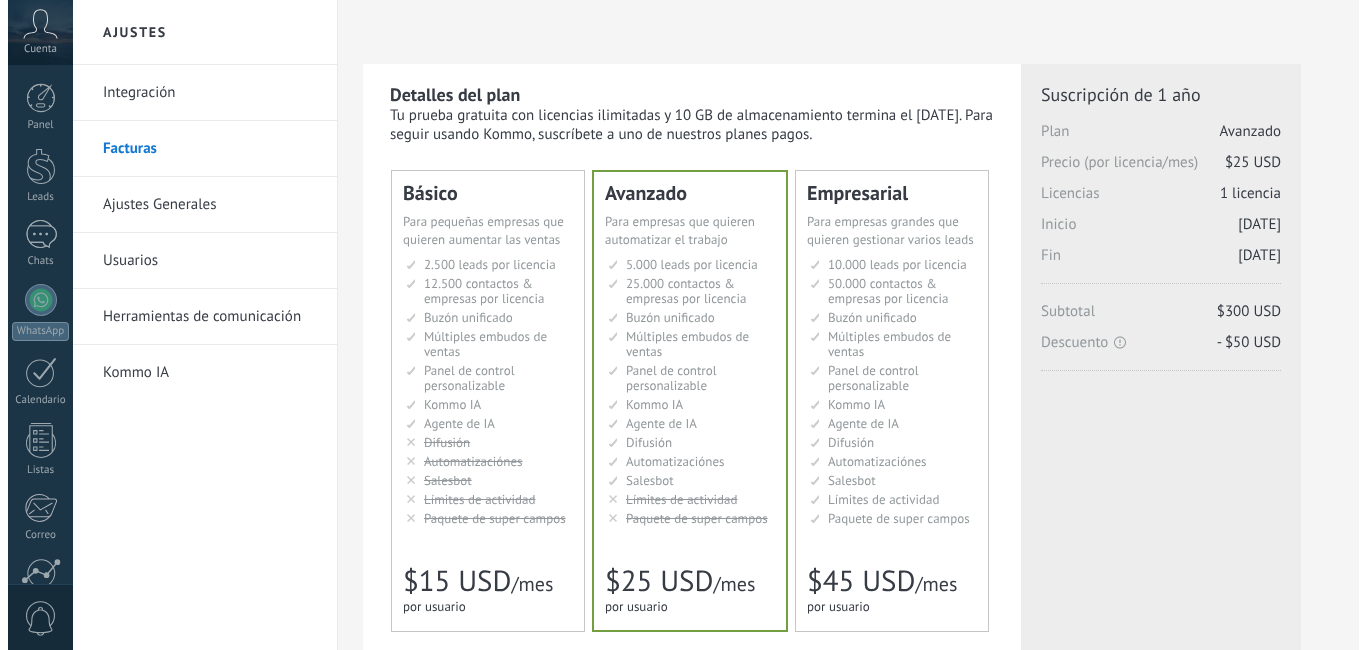 scroll, scrollTop: 0, scrollLeft: 0, axis: both 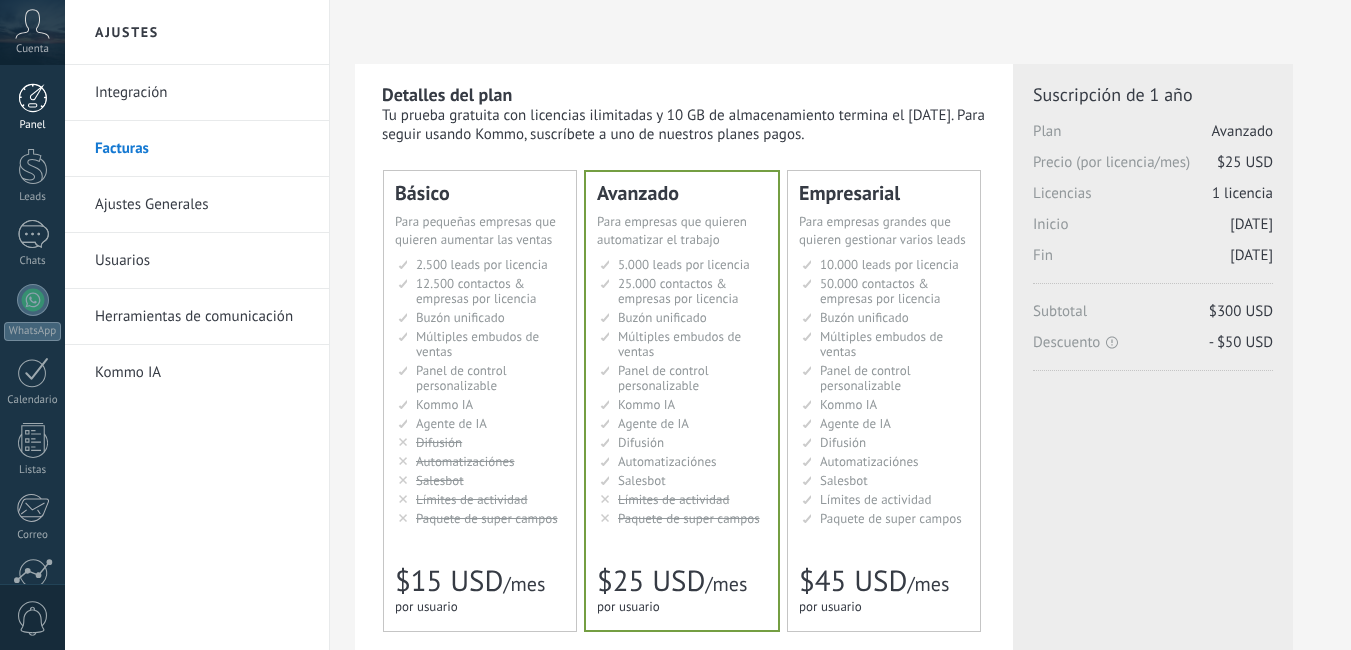click at bounding box center [33, 98] 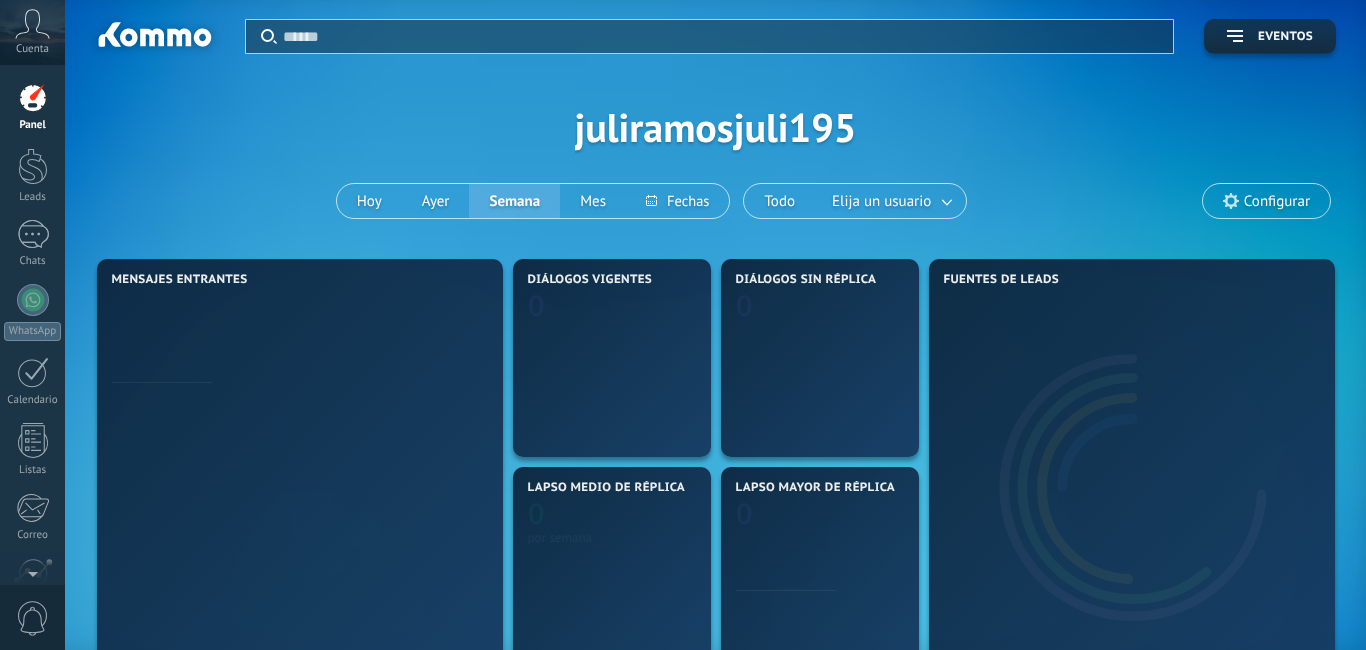 scroll, scrollTop: 0, scrollLeft: 0, axis: both 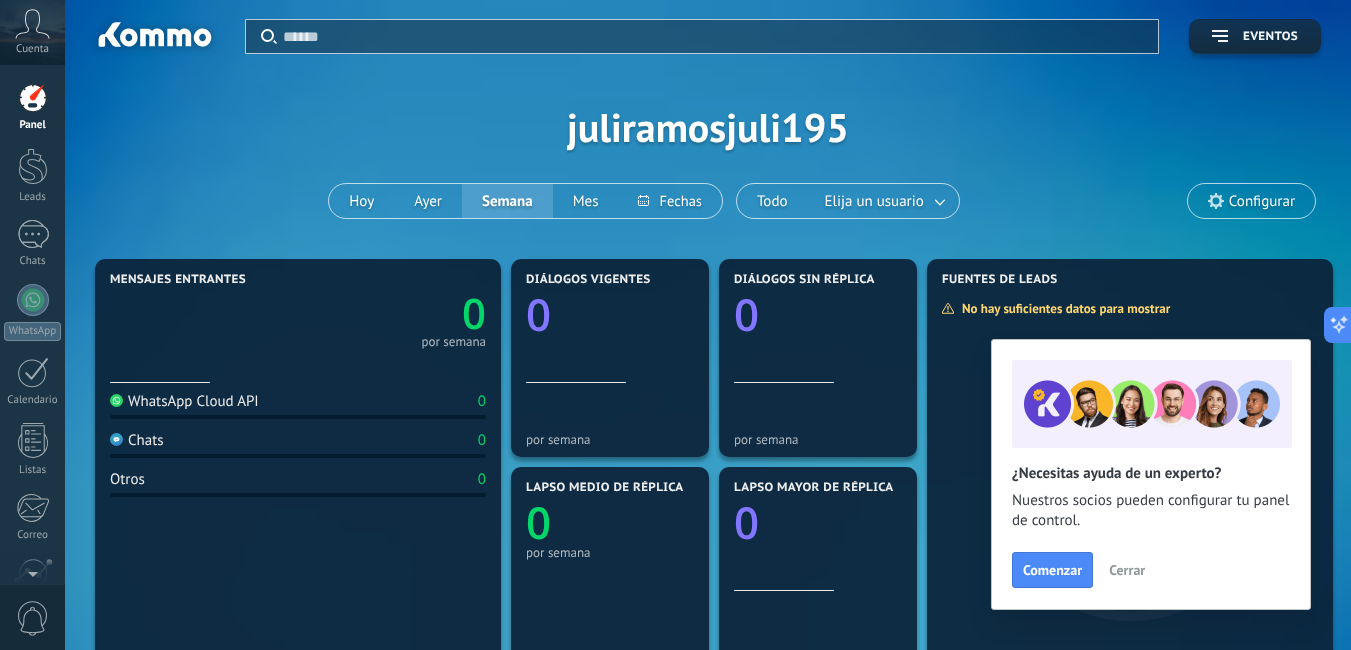 click on "WhatsApp Cloud API" at bounding box center [184, 401] 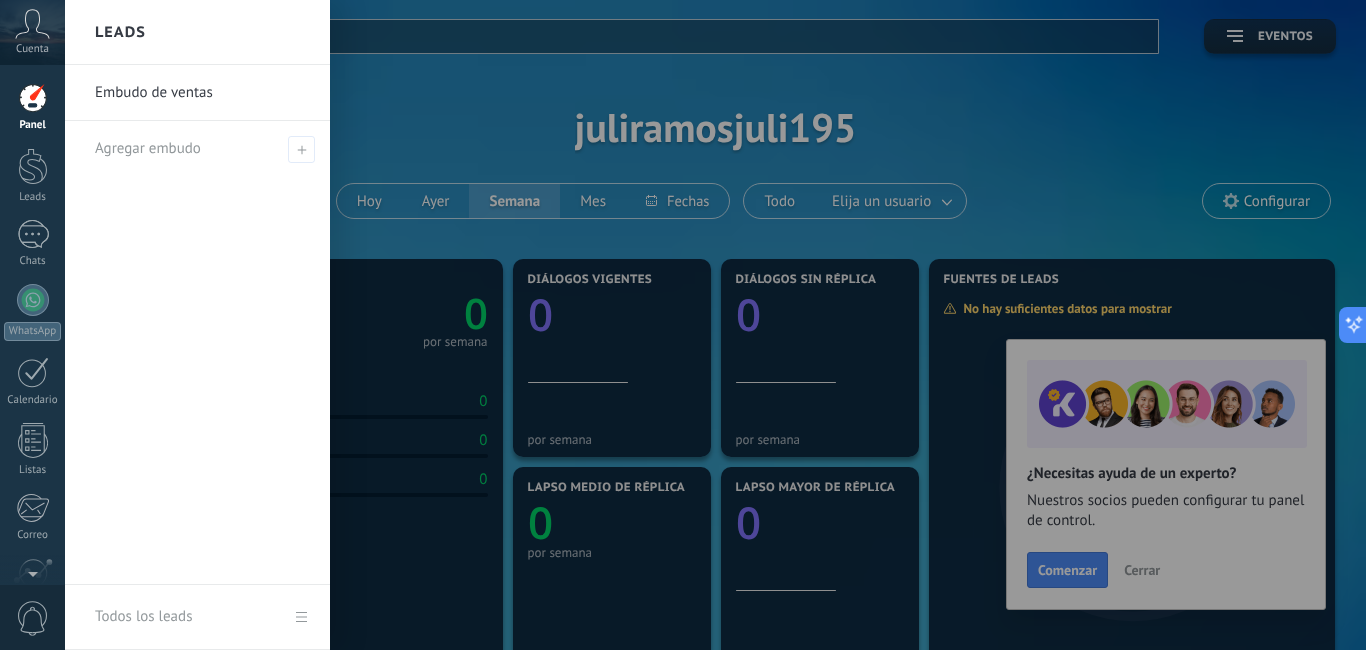 click on "Embudo de ventas" at bounding box center (202, 93) 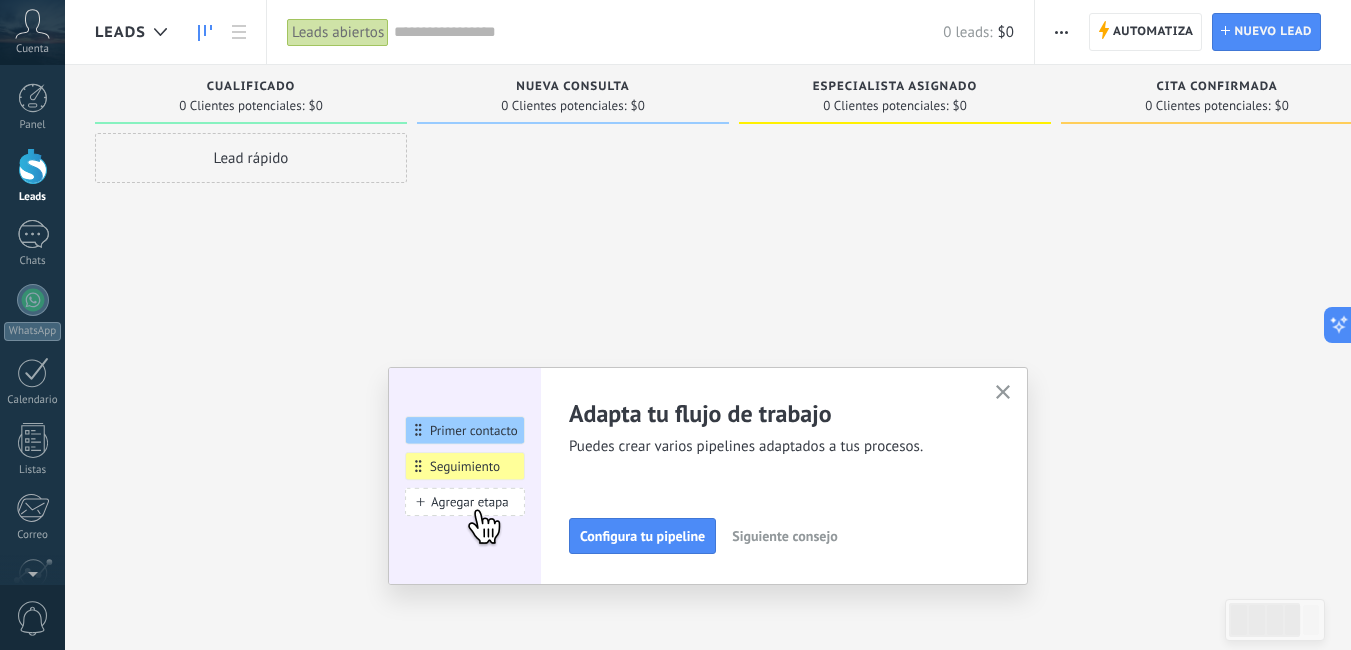 click on "Lead rápido" at bounding box center (251, 158) 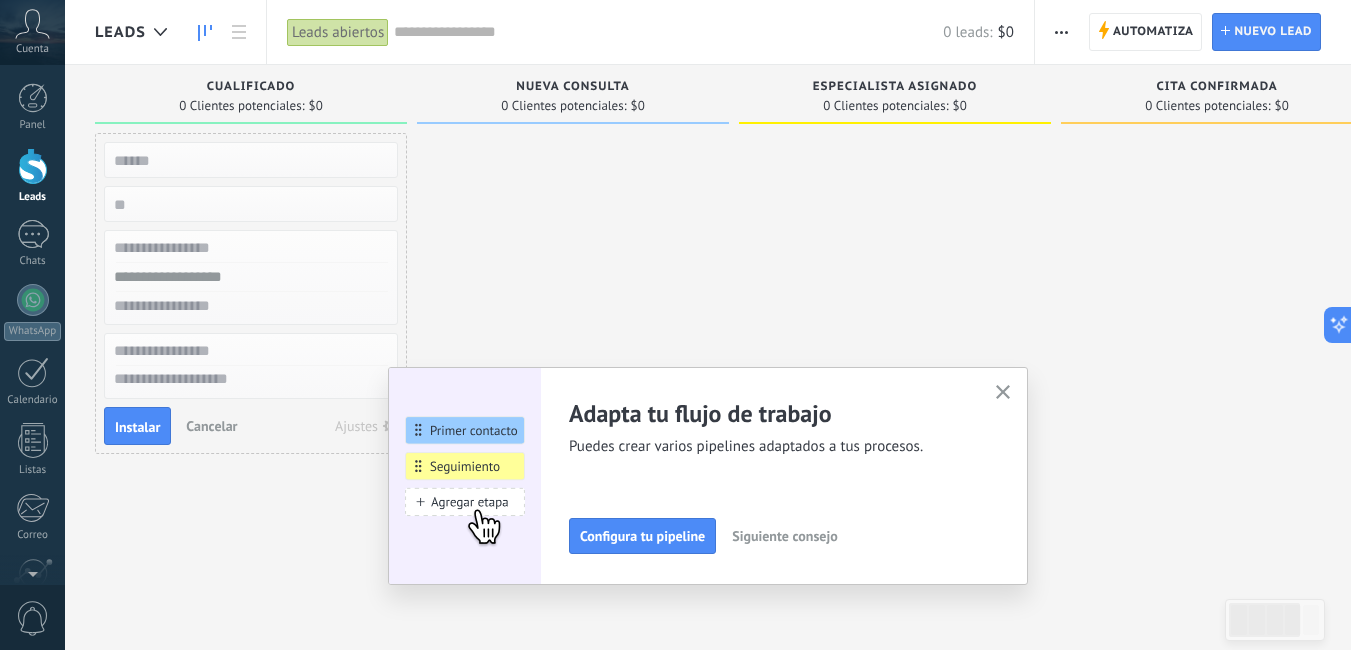 click at bounding box center [573, 327] 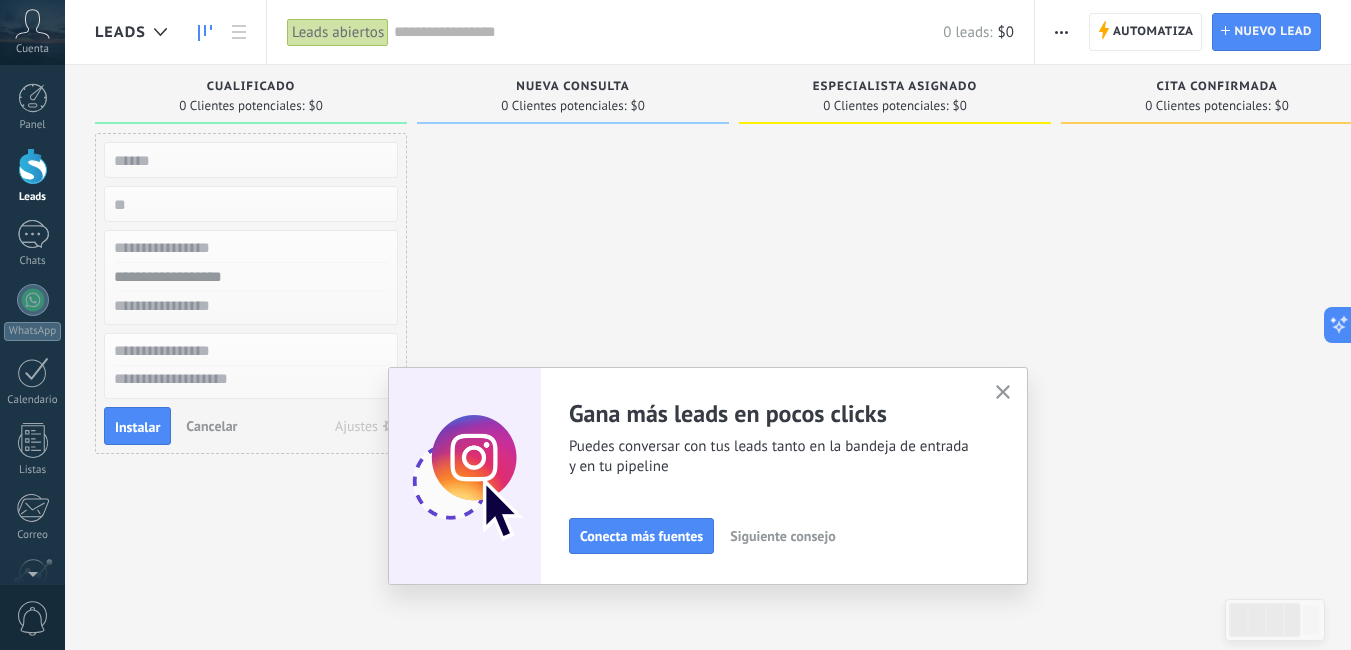 click on "Adapta tu flujo de trabajo Puedes crear varios pipelines adaptados a tus procesos. Configura tu pipeline Siguiente consejo Gana más leads en pocos clicks Puedes conversar con tus leads tanto en la bandeja de entrada y en tu pipeline Conecta más fuentes Siguiente consejo ¿Necesitas ayuda de expertos? Nuestros socios oficiales pueden hacer todo, desde la consultoría hasta el desarrollo y más allá. Contratar a un socio de Kommo Siguiente consejo" at bounding box center [708, 476] 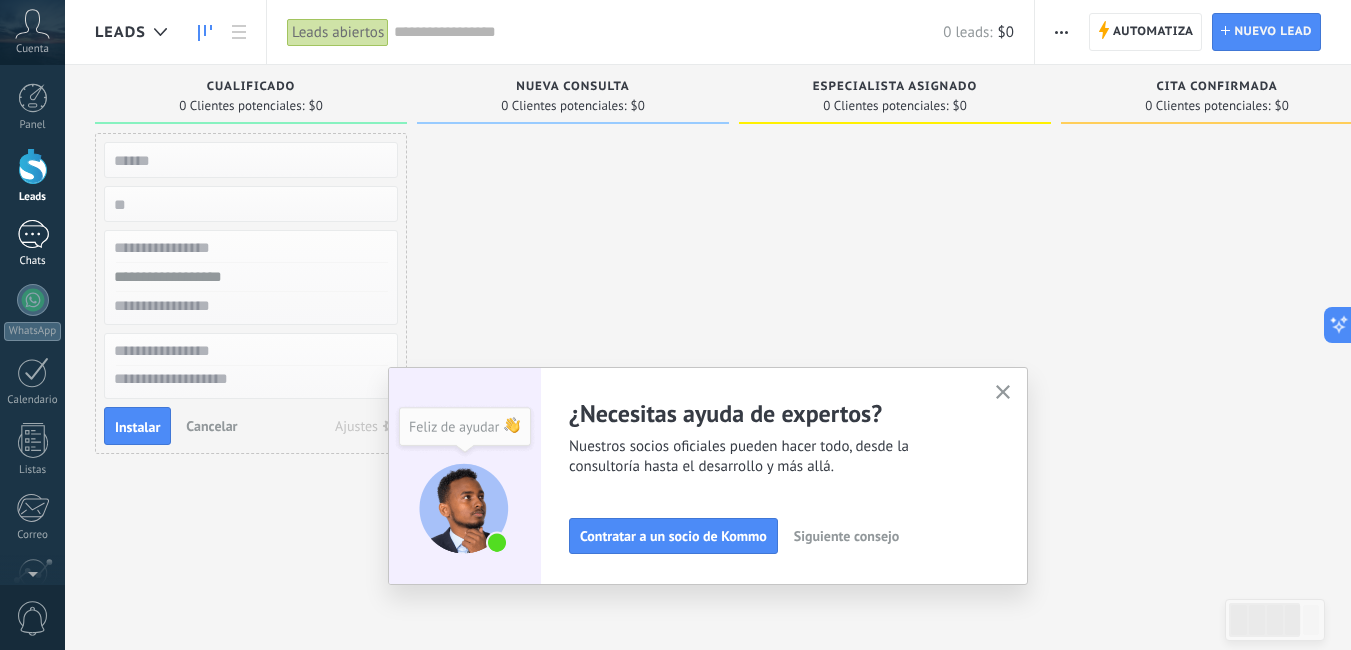 click at bounding box center [33, 234] 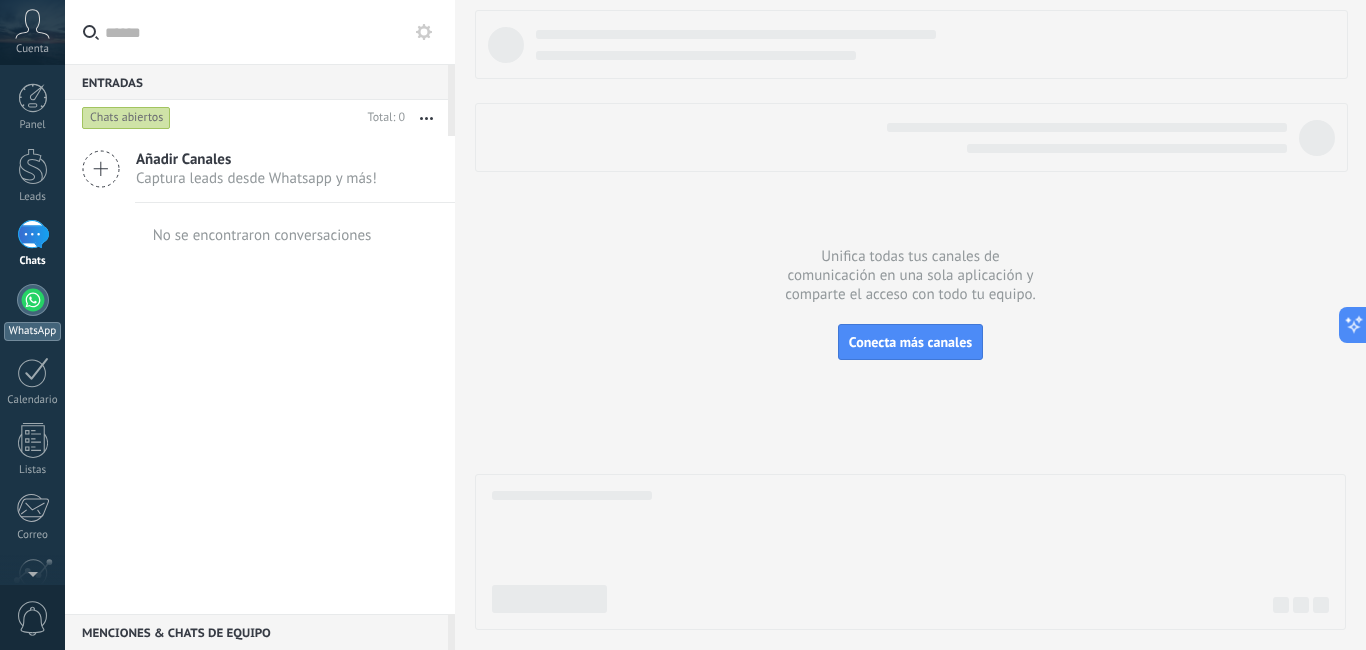 click on "WhatsApp" at bounding box center [32, 331] 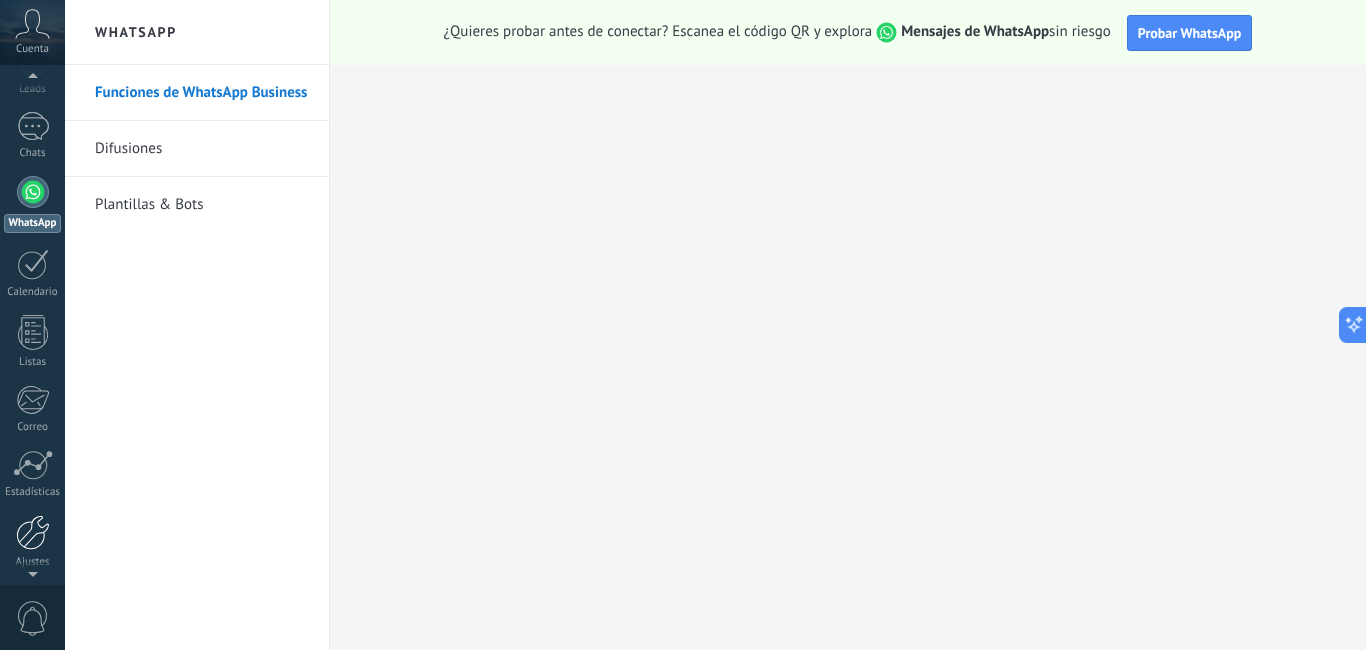 scroll, scrollTop: 114, scrollLeft: 0, axis: vertical 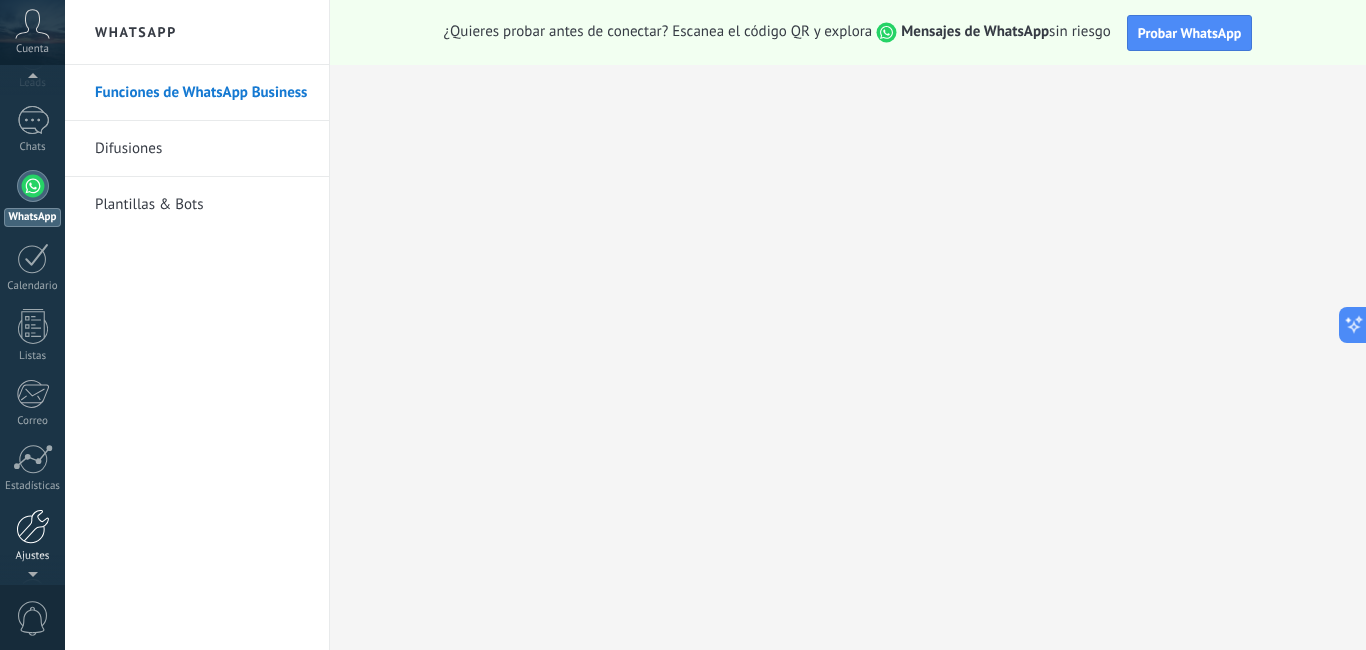 click at bounding box center (33, 526) 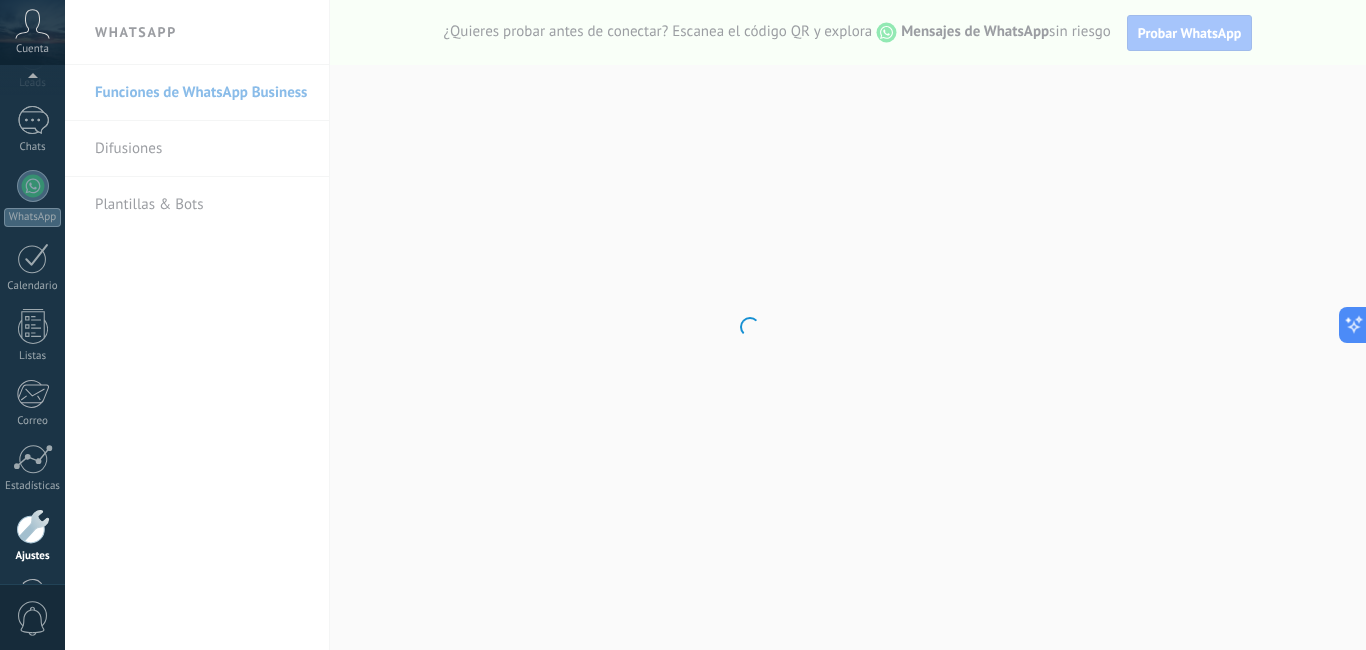 scroll, scrollTop: 182, scrollLeft: 0, axis: vertical 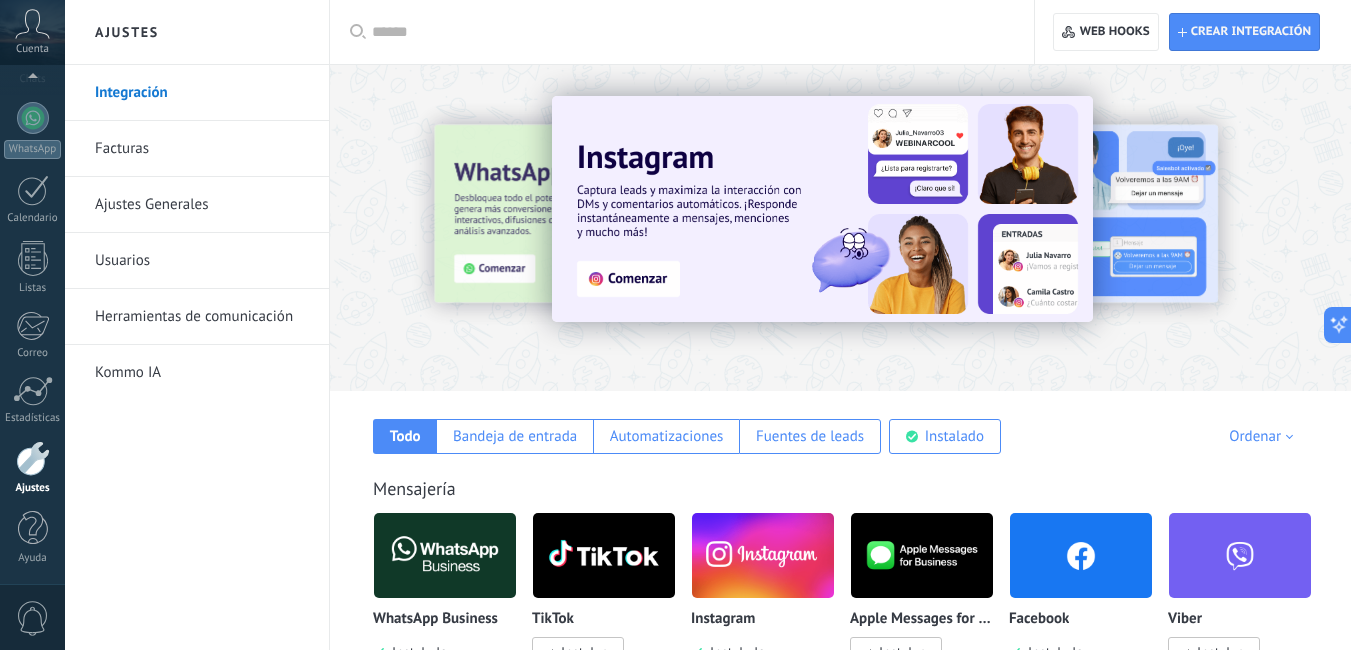 click at bounding box center [689, 32] 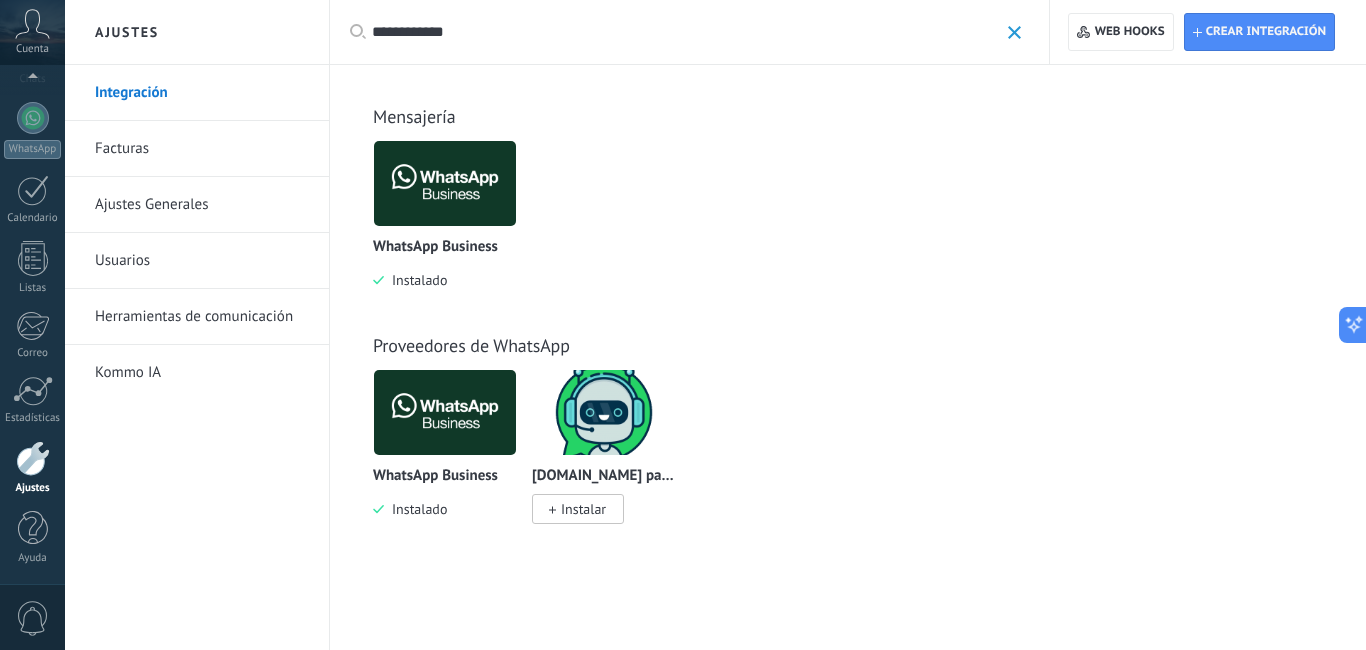 type on "**********" 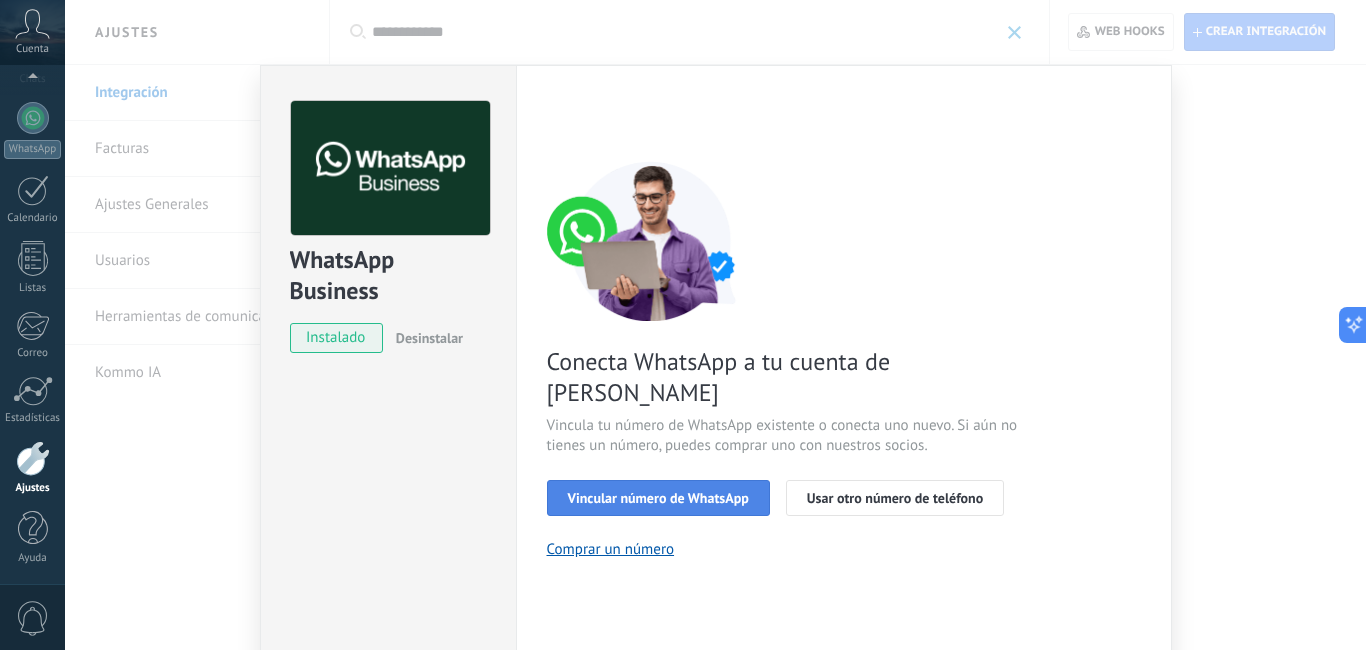click on "Vincular número de WhatsApp" at bounding box center [658, 498] 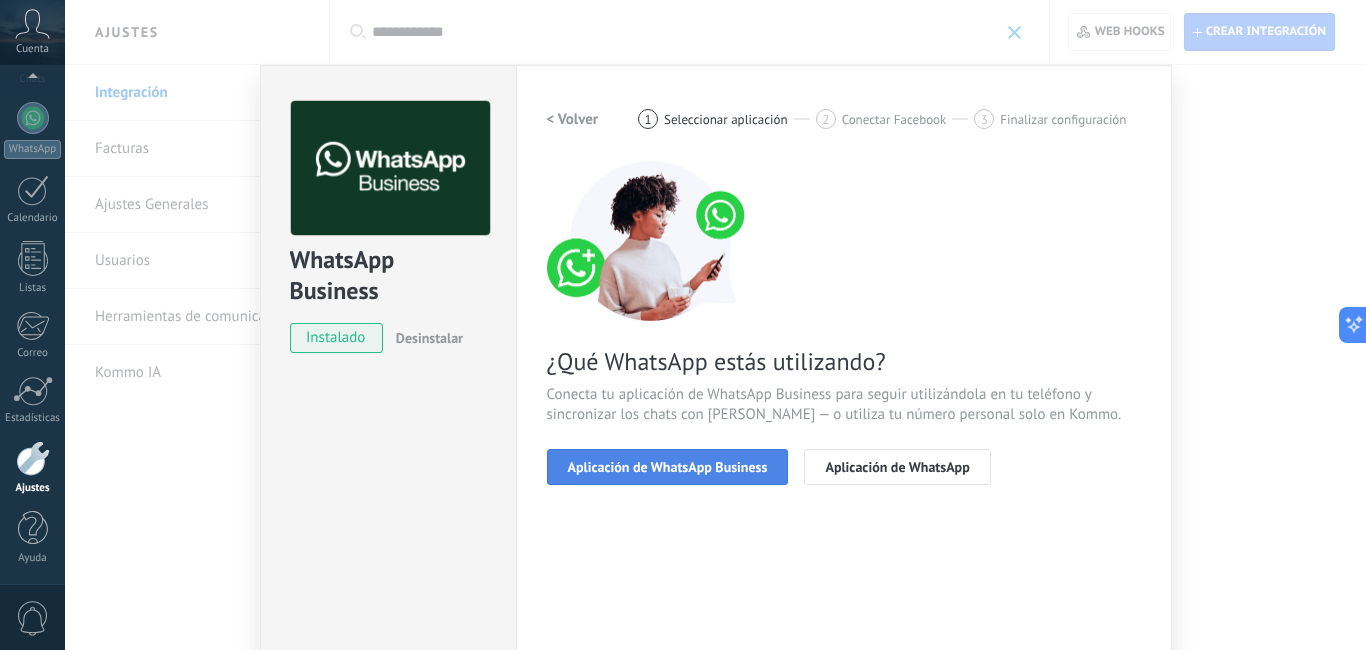 click on "Aplicación de WhatsApp Business" at bounding box center [668, 467] 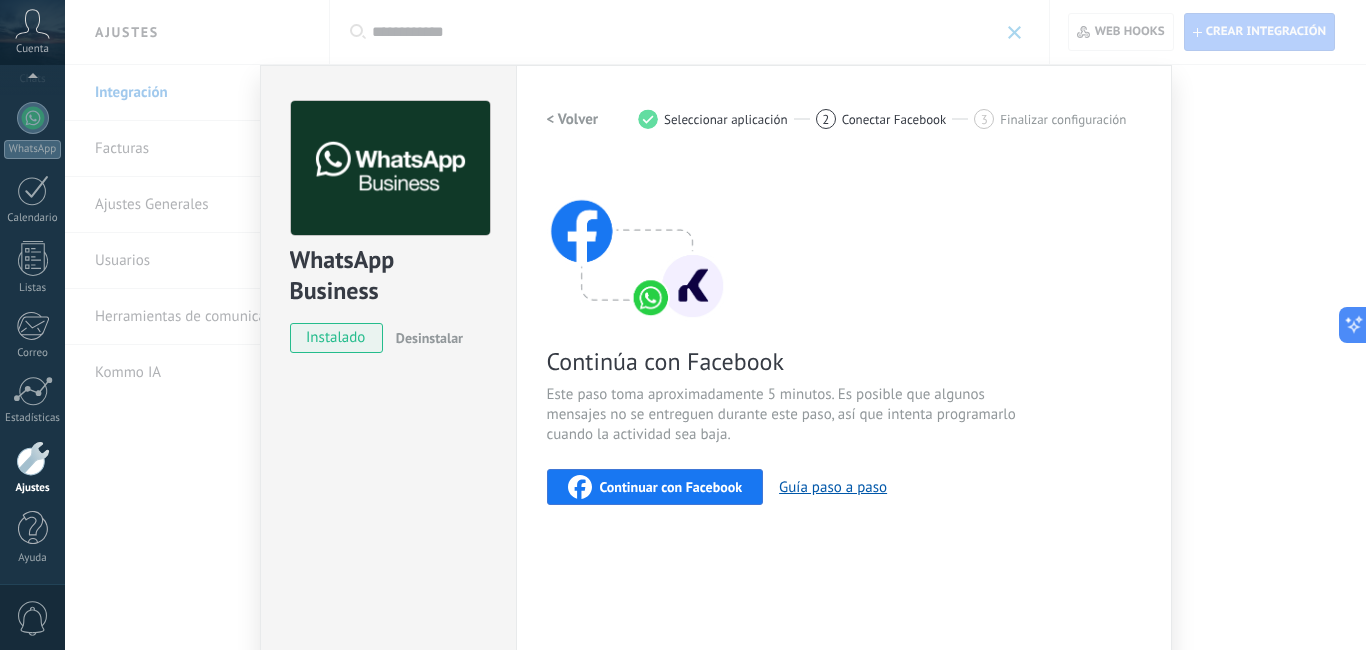 click on "Continuar con Facebook" at bounding box center (671, 487) 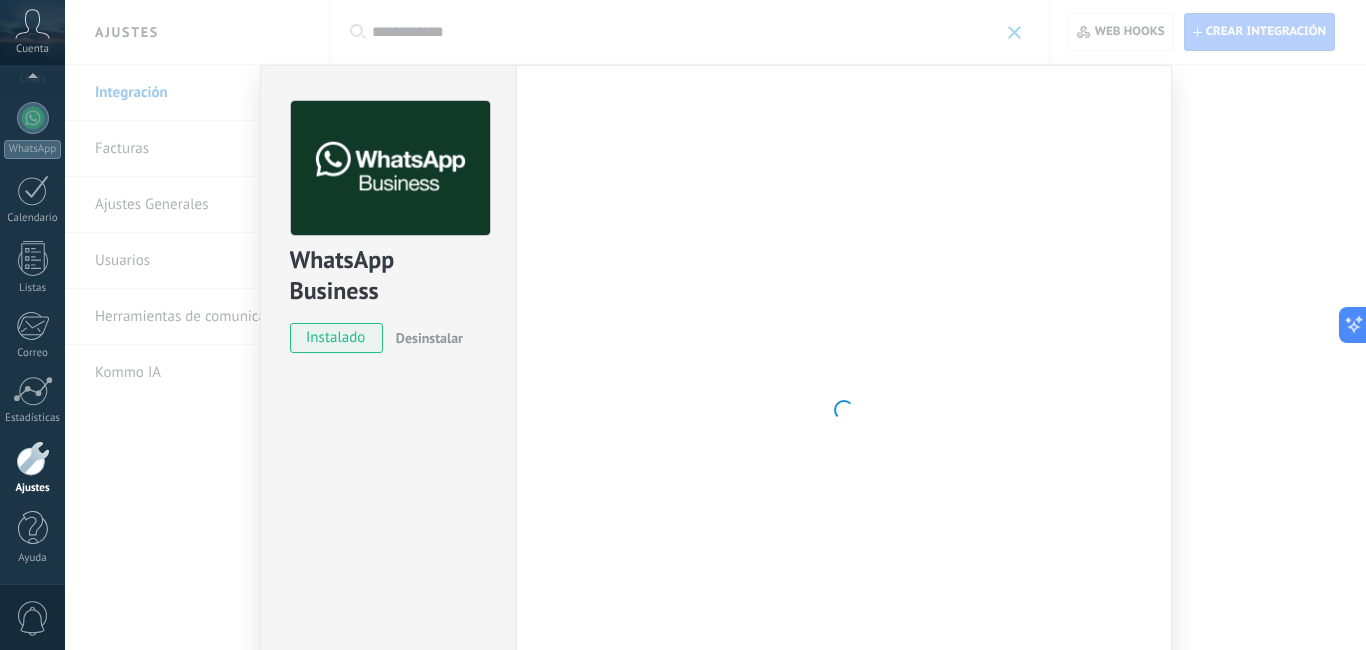 click on "WhatsApp Business instalado Desinstalar ¿Quieres probar la integración primero?   Escanea el código QR   para ver cómo funciona. Configuraciones Autorizaciones Esta pestaña registra a los usuarios que han concedido acceso a las integración a esta cuenta. Si deseas remover la posibilidad que un usuario pueda enviar solicitudes a la cuenta en nombre de esta integración, puedes revocar el acceso. Si el acceso a todos los usuarios es revocado, la integración dejará de funcionar. Esta aplicacion está instalada, pero nadie le ha dado acceso aun. WhatsApp Cloud API más _:  Guardar < Volver 1 Seleccionar aplicación 2 Conectar Facebook  3 Finalizar configuración Continúa con Facebook Este paso toma aproximadamente 5 minutos. Es posible que algunos mensajes no se entreguen durante este paso, así que intenta programarlo cuando la actividad sea baja. Continuar con Facebook Guía paso a paso ¿Necesitas ayuda?" at bounding box center (715, 325) 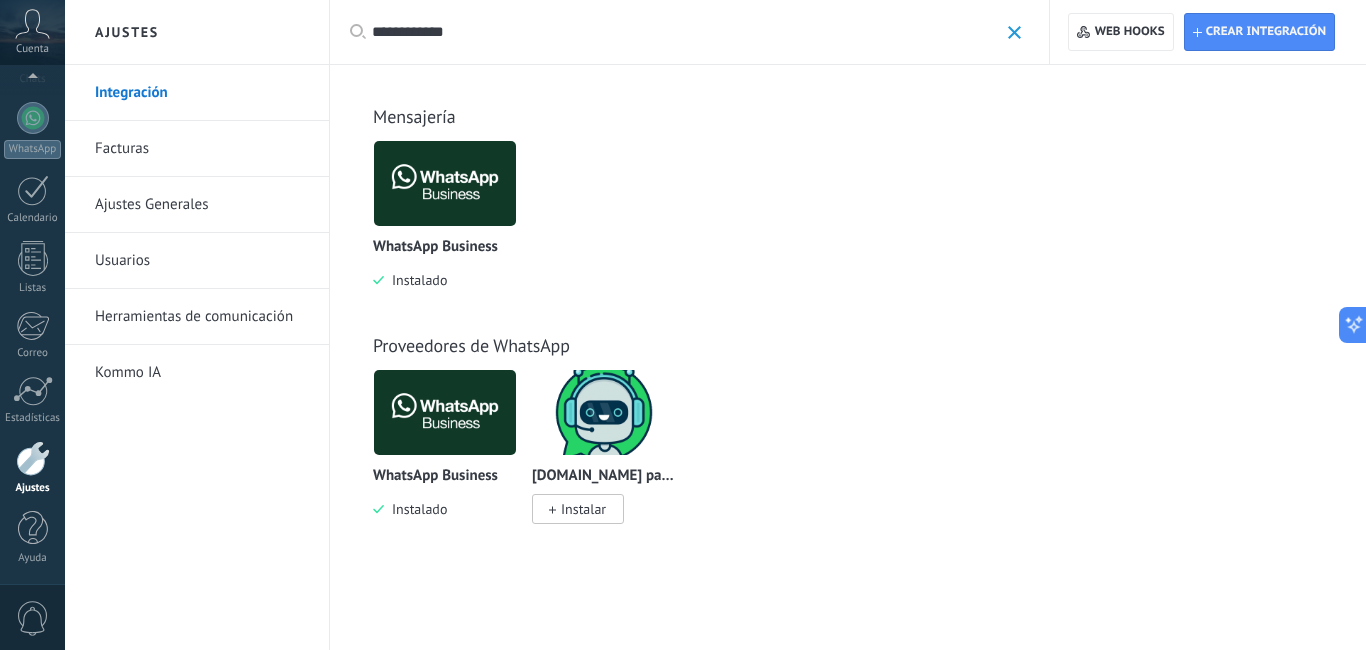 click on "WhatsApp Business Instalado" at bounding box center [445, 215] 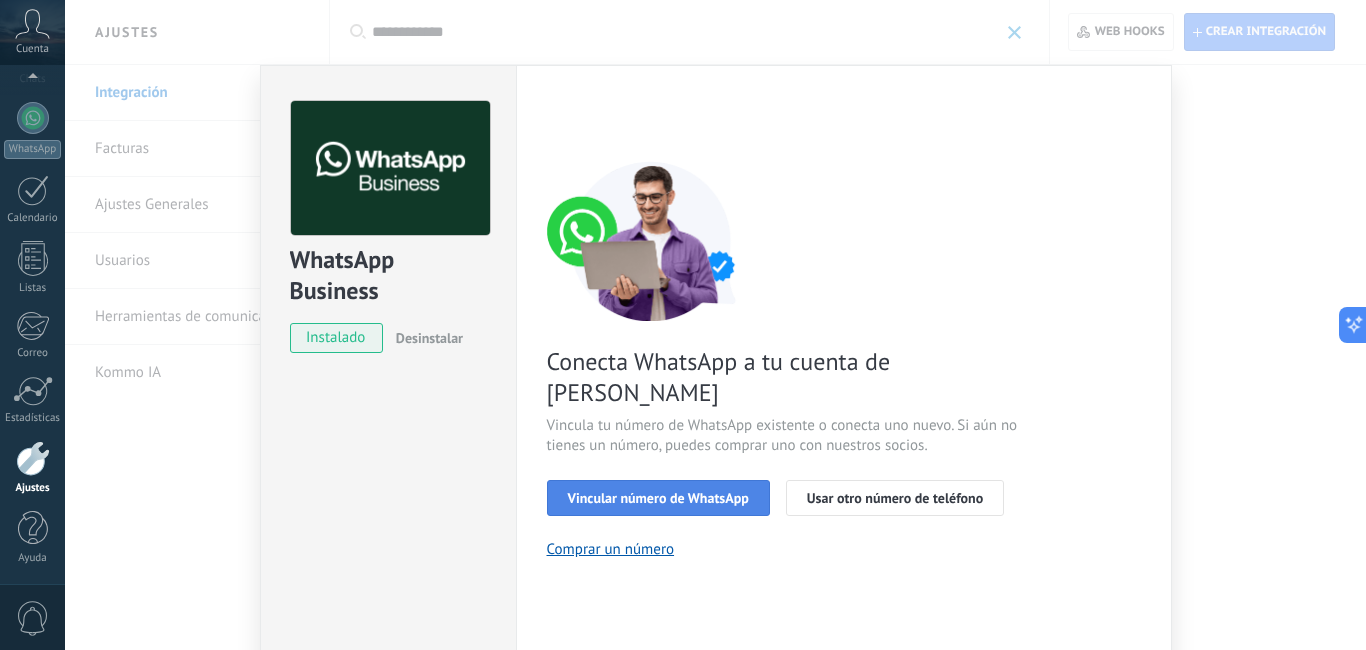 click on "Vincular número de WhatsApp" at bounding box center (658, 498) 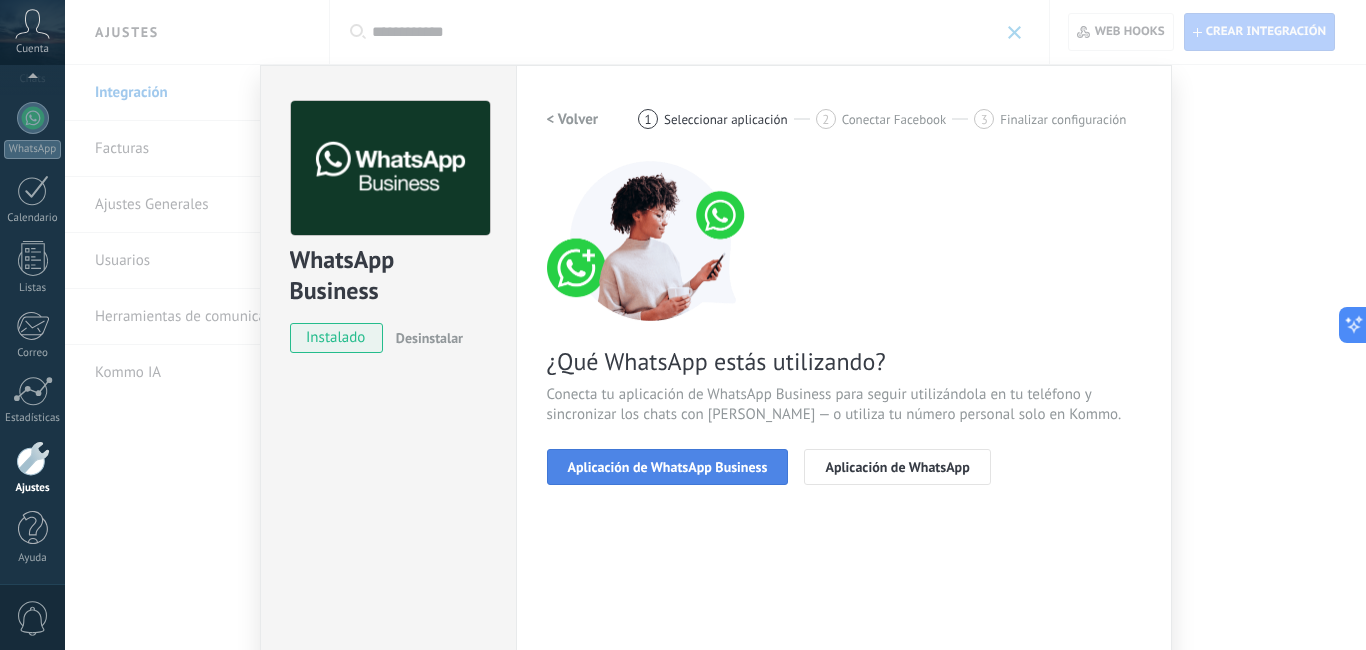 click on "Aplicación de WhatsApp Business" at bounding box center (668, 467) 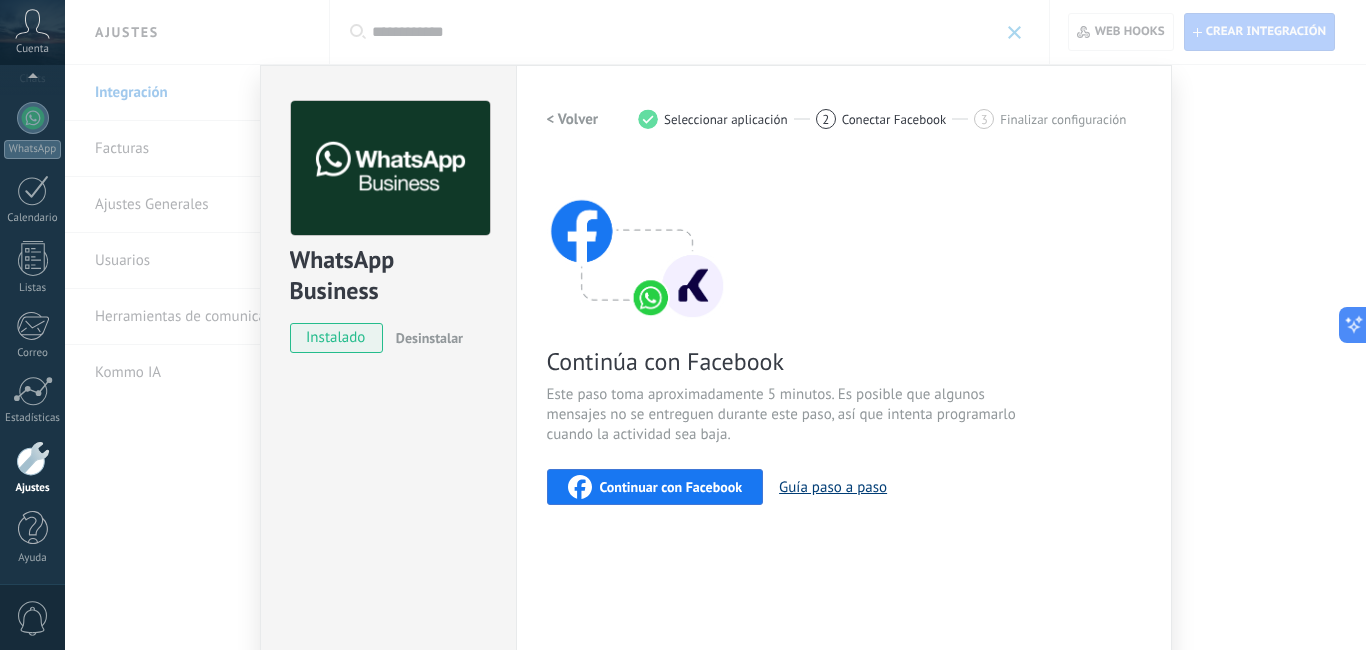 click on "Guía paso a paso" at bounding box center [833, 487] 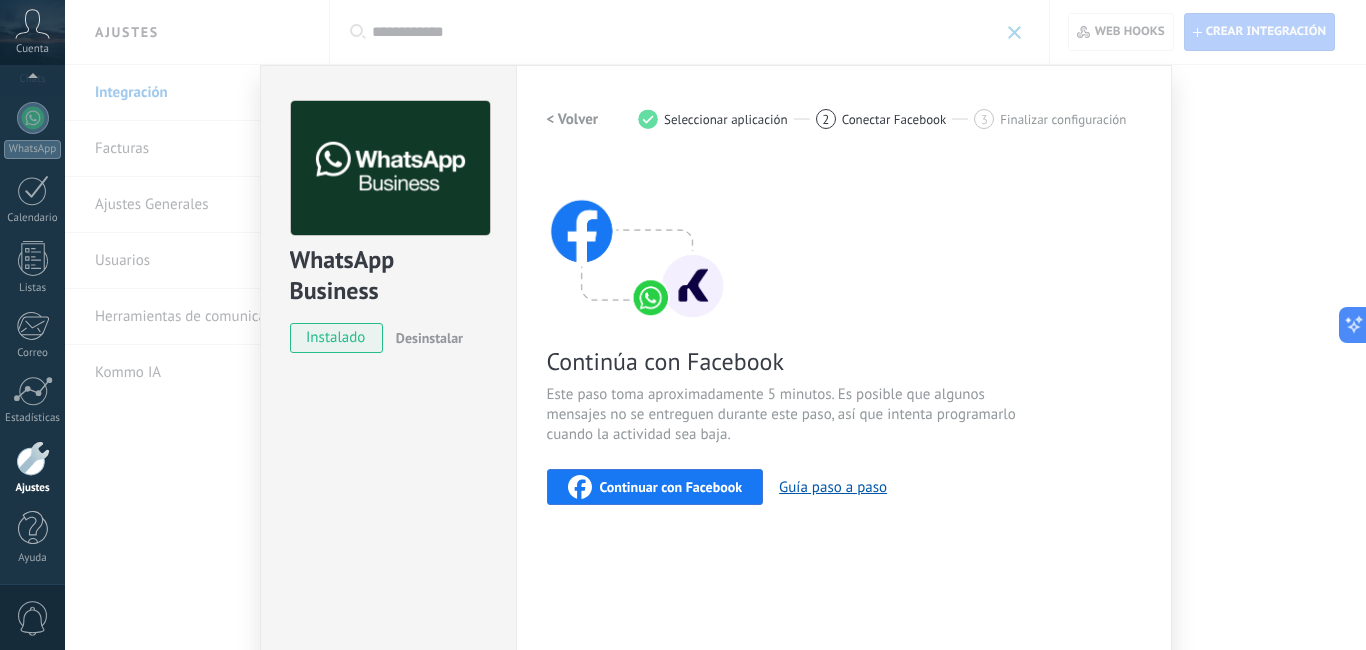 click on "Continuar con Facebook" at bounding box center (671, 487) 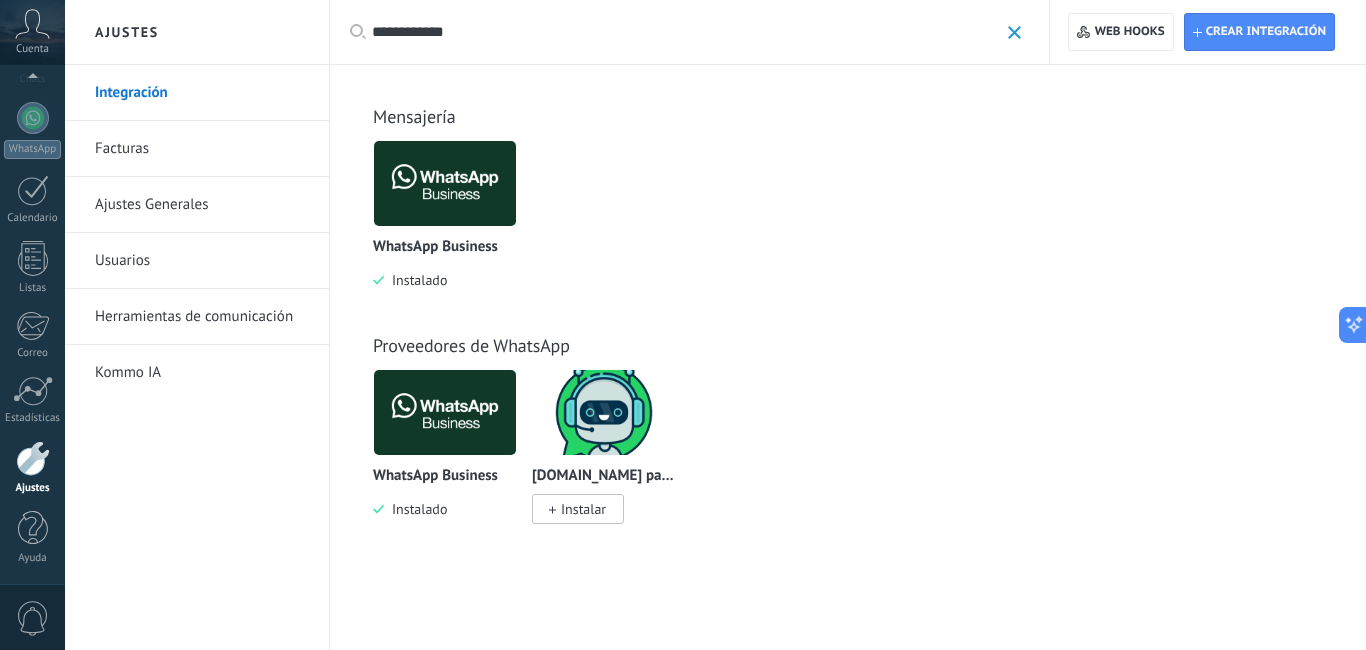scroll, scrollTop: 176, scrollLeft: 0, axis: vertical 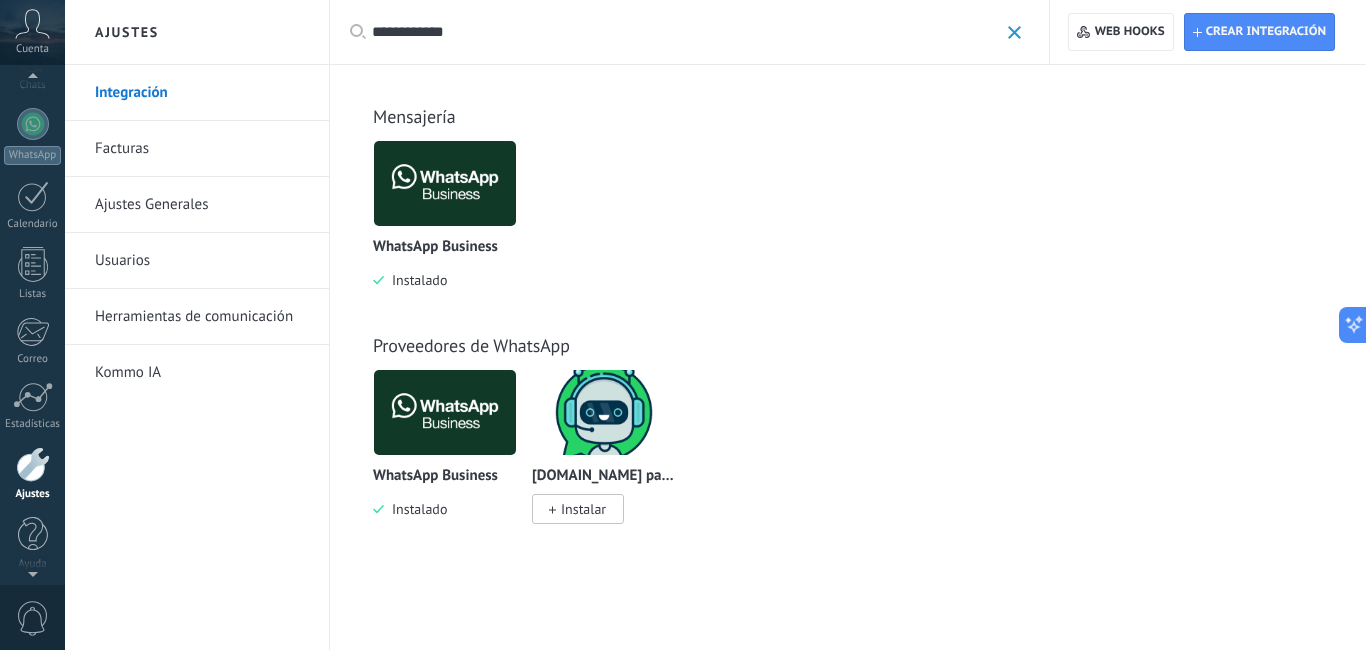 click on "Cuenta" at bounding box center [32, 32] 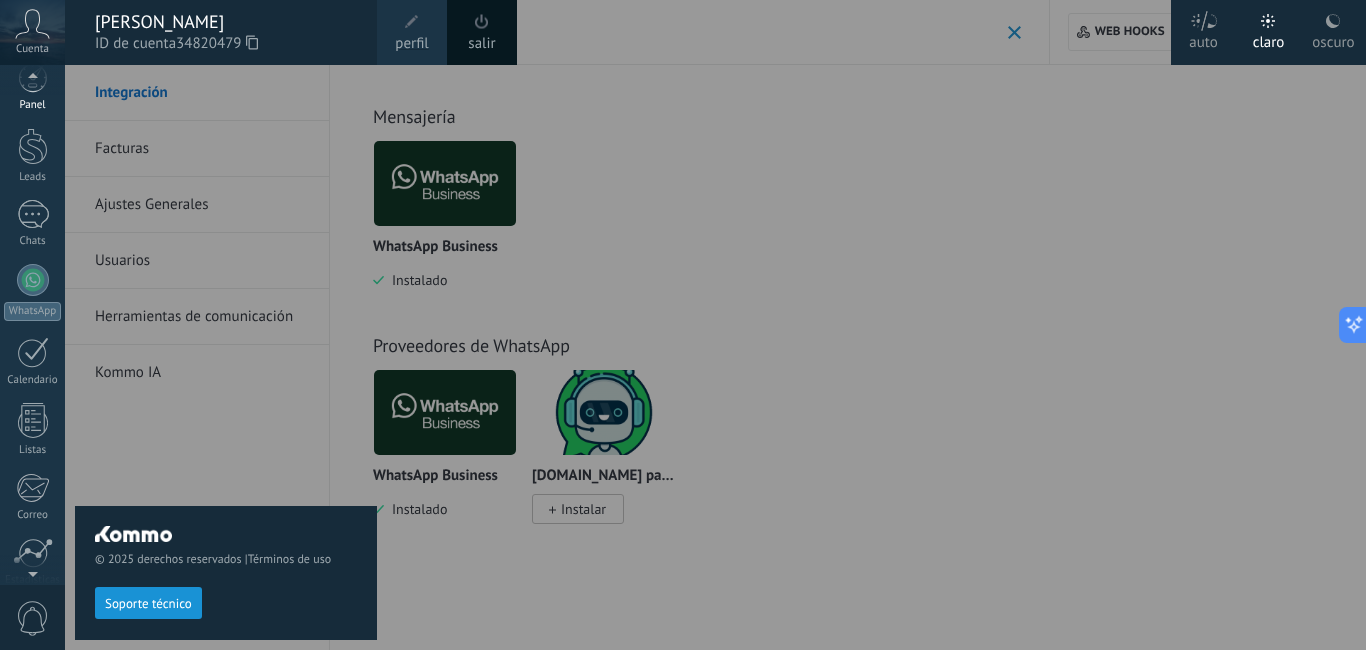 scroll, scrollTop: 5, scrollLeft: 0, axis: vertical 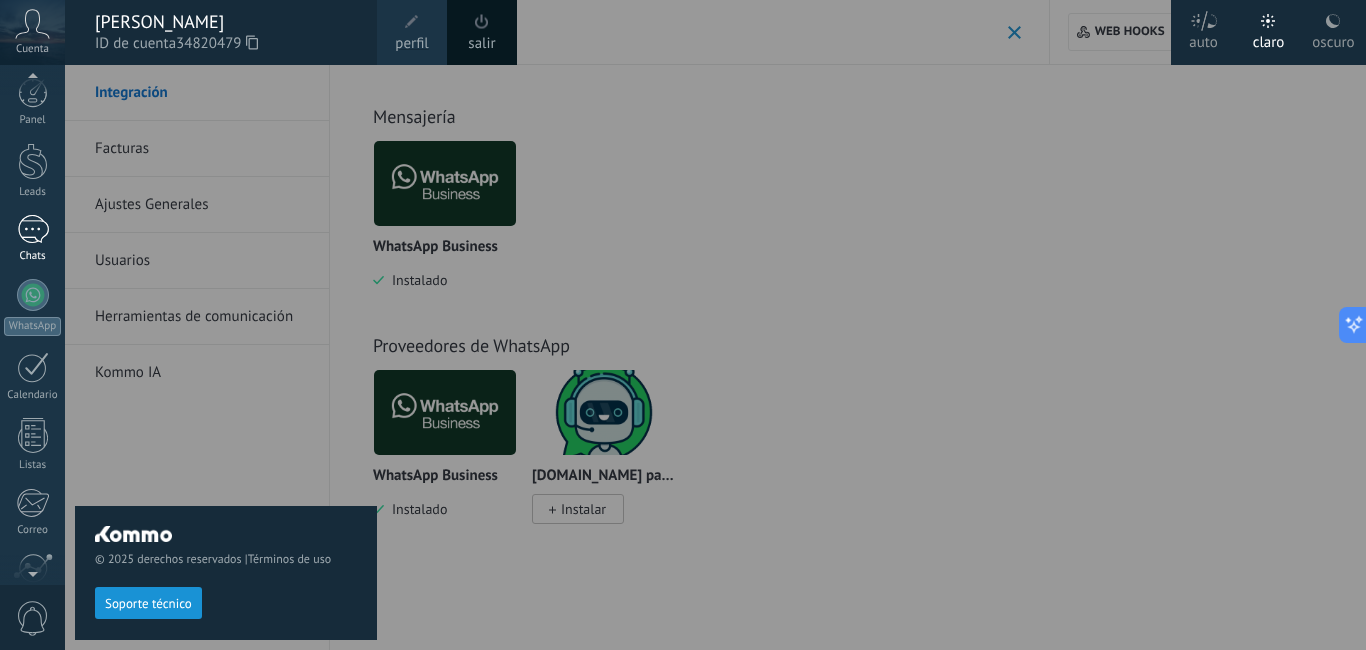click on "Chats" at bounding box center (32, 239) 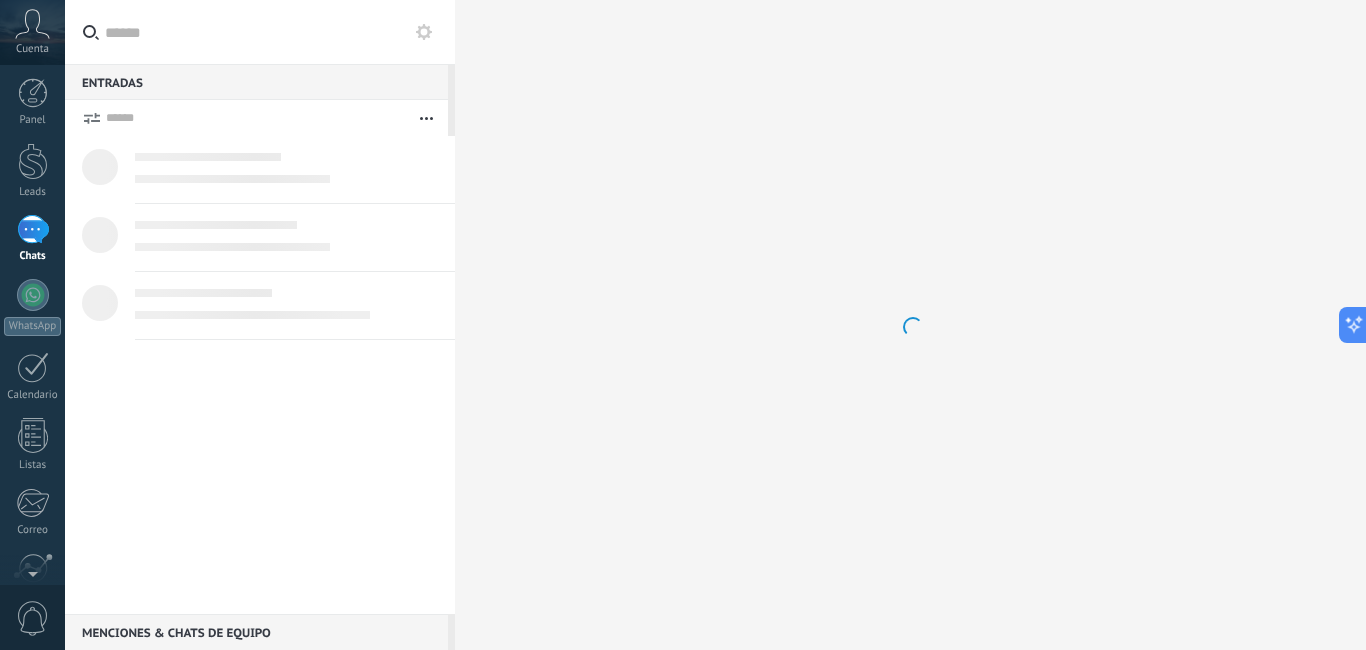 scroll, scrollTop: 0, scrollLeft: 0, axis: both 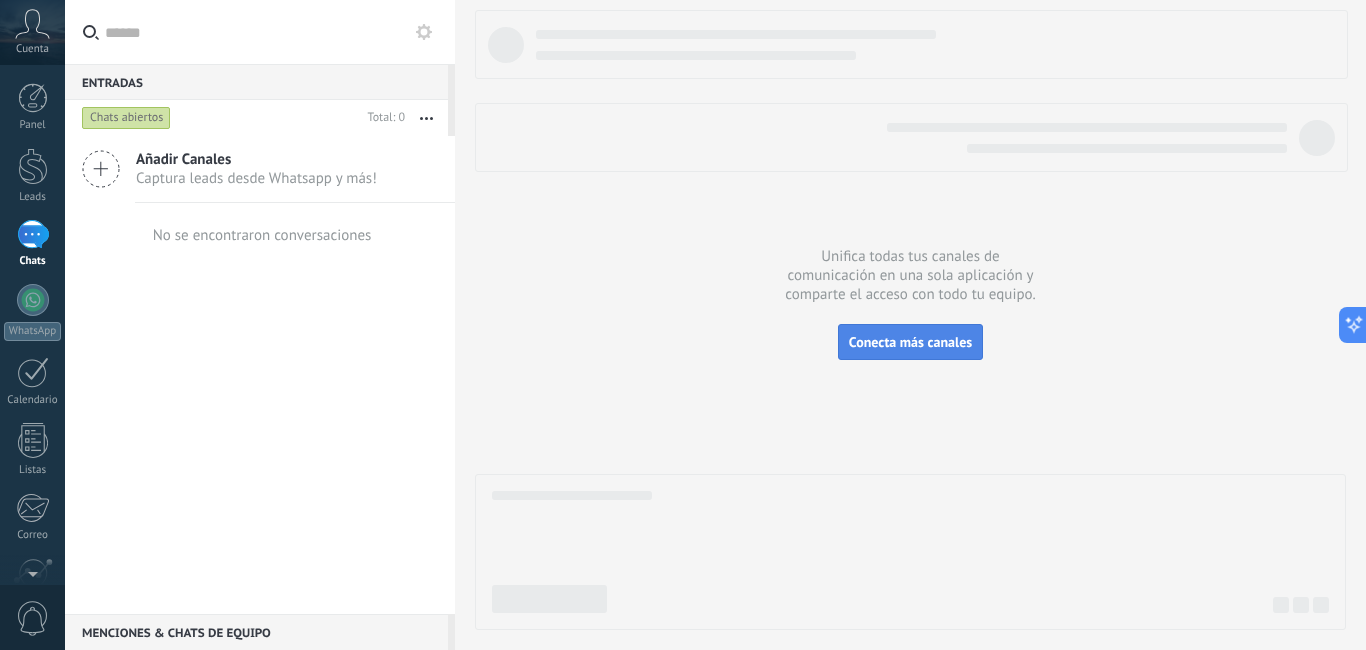 click on "Conecta más canales" at bounding box center (910, 342) 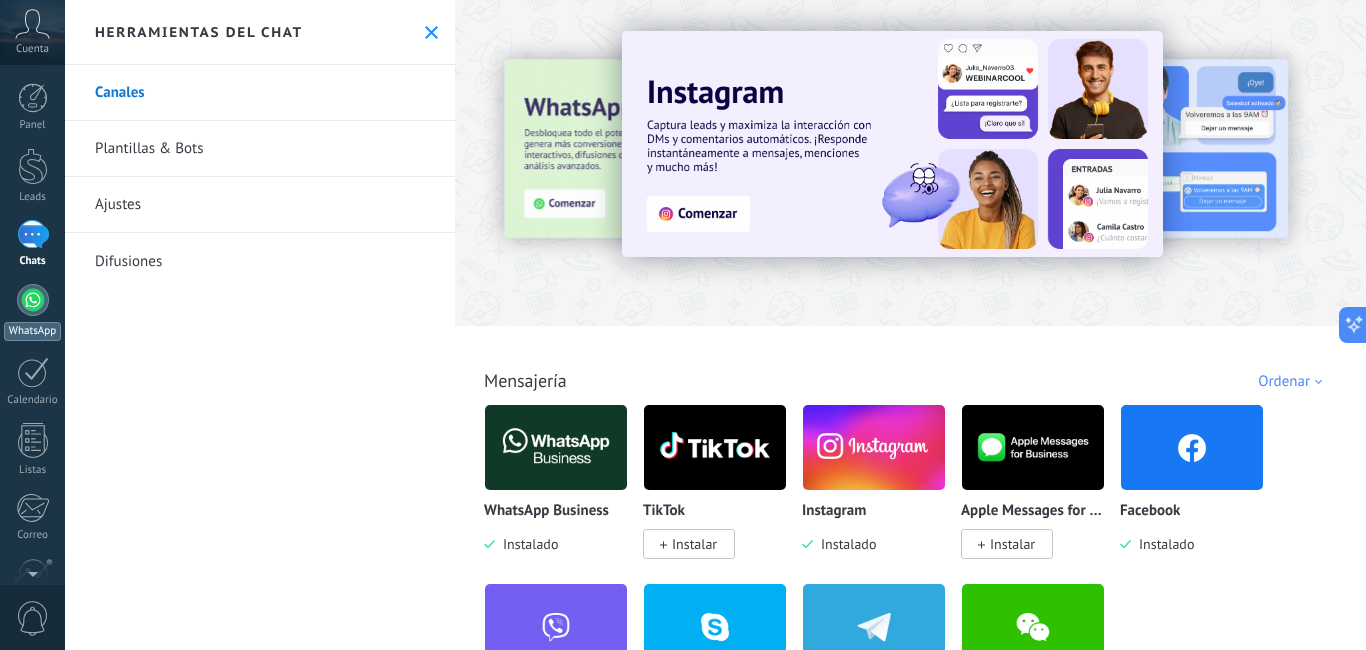 click at bounding box center [33, 300] 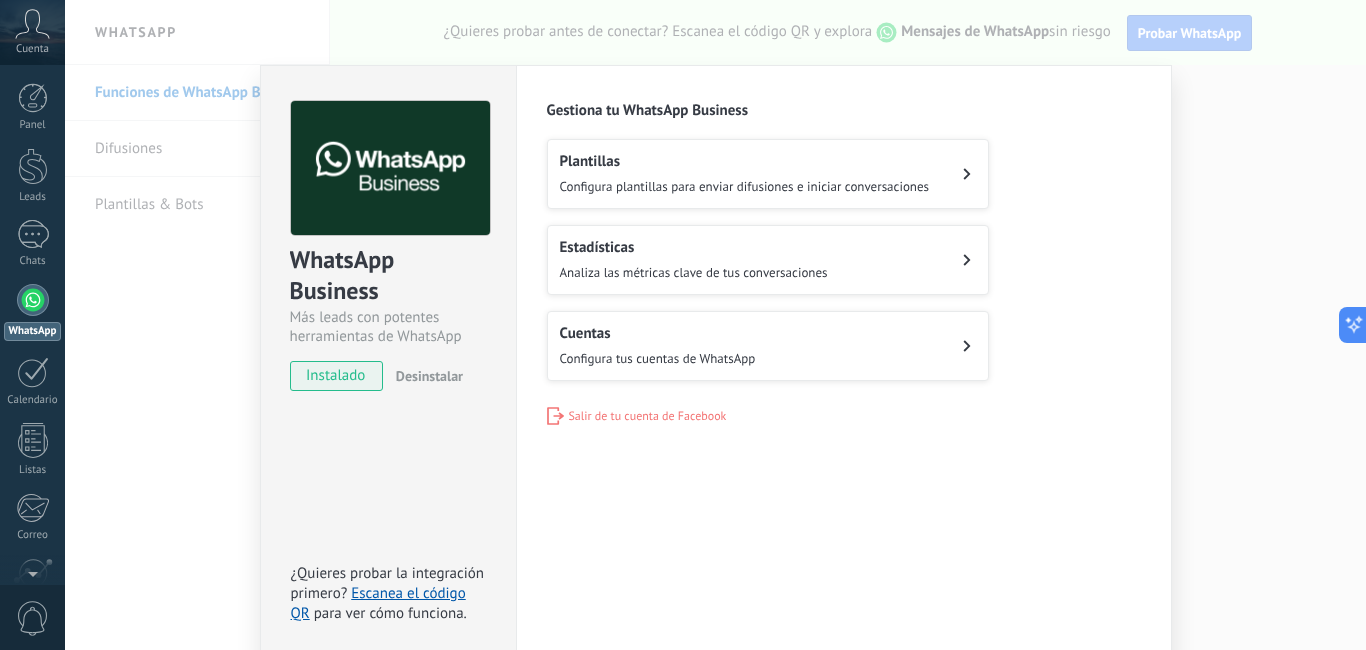 click on "Cuentas Configura tus cuentas de WhatsApp" at bounding box center [768, 346] 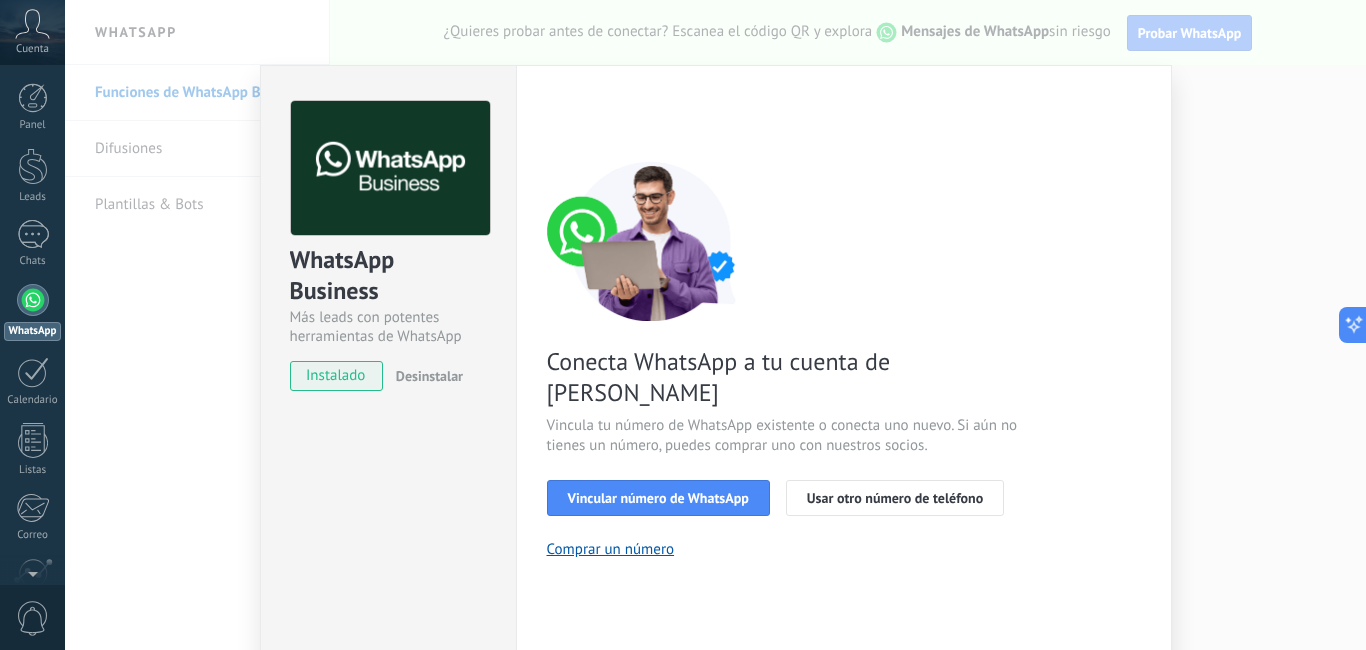 click on "WhatsApp Business Más leads con potentes herramientas de WhatsApp instalado Desinstalar ¿Quieres probar la integración primero?   Escanea el código QR   para ver cómo funciona. Configuraciones Autorizaciones Esta pestaña registra a los usuarios que han concedido acceso a las integración a esta cuenta. Si deseas remover la posibilidad que un usuario pueda enviar solicitudes a la cuenta en nombre de esta integración, puedes revocar el acceso. Si el acceso a todos los usuarios es revocado, la integración dejará de funcionar. Esta aplicacion está instalada, pero nadie le ha dado acceso aun. WhatsApp Cloud API más _:  Guardar < Volver 1 Seleccionar aplicación 2 Conectar Facebook  3 Finalizar configuración Conecta WhatsApp a tu cuenta de Kommo Vincula tu número de WhatsApp existente o conecta uno nuevo. Si aún no tienes un número, puedes comprar uno con nuestros socios. Vincular número de WhatsApp Usar otro número de teléfono Comprar un número ¿Necesitas ayuda?" at bounding box center (715, 325) 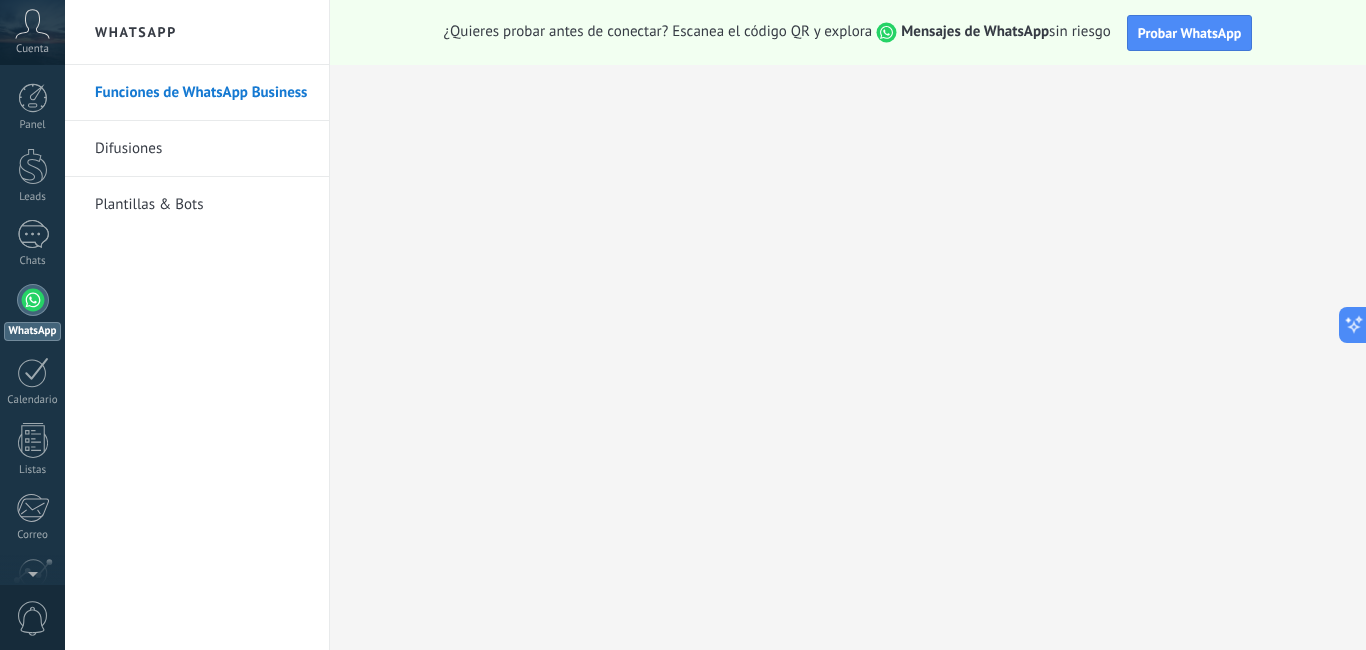 click on "Plantillas & Bots" at bounding box center [202, 205] 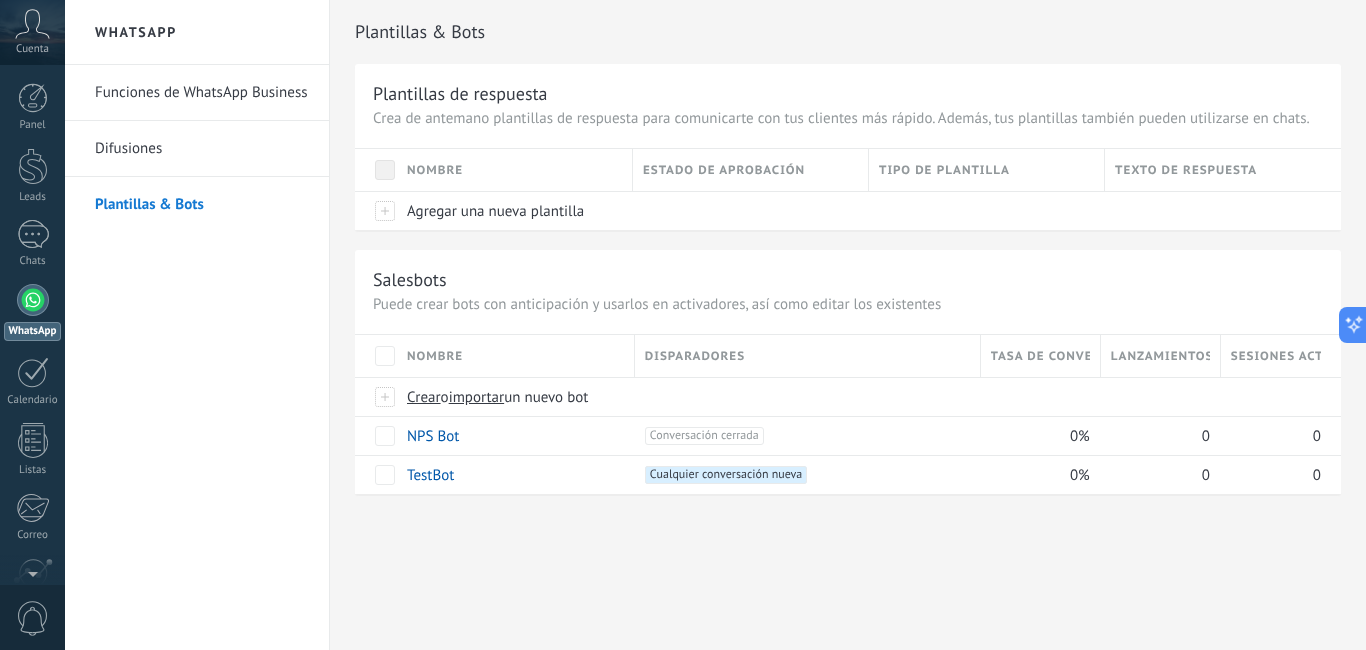 click on "Plantillas & Bots" at bounding box center [202, 205] 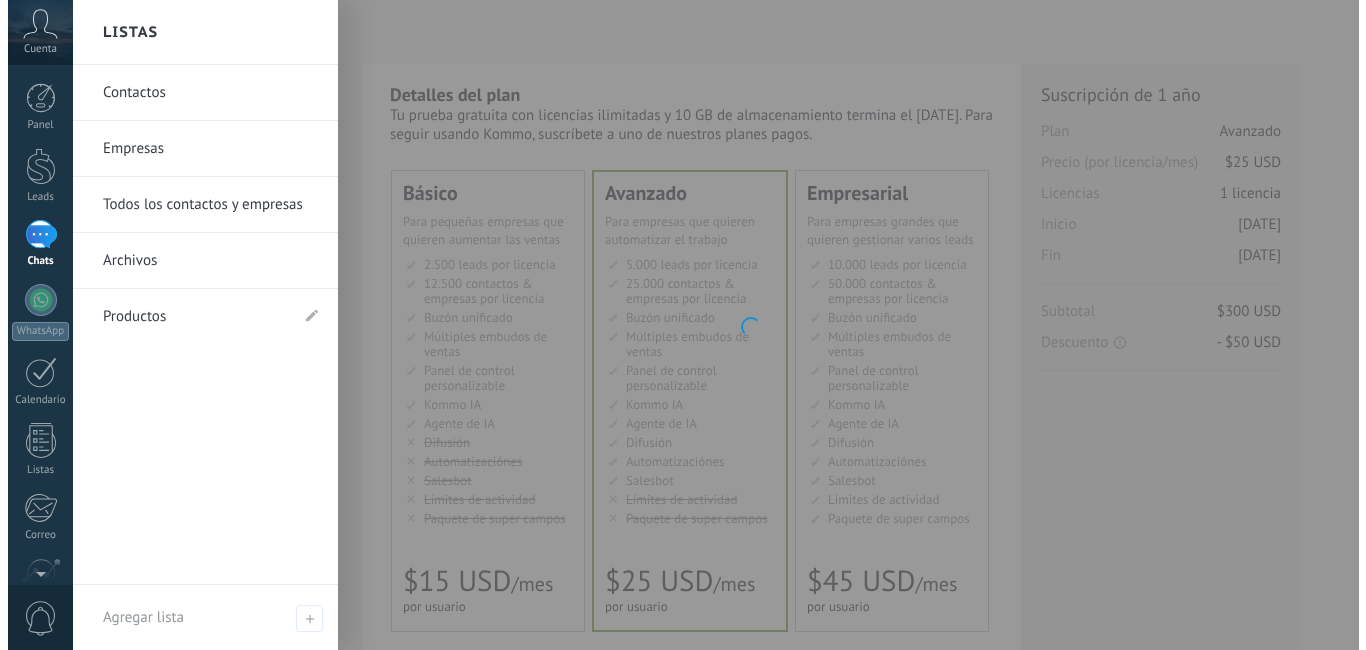 scroll, scrollTop: 0, scrollLeft: 0, axis: both 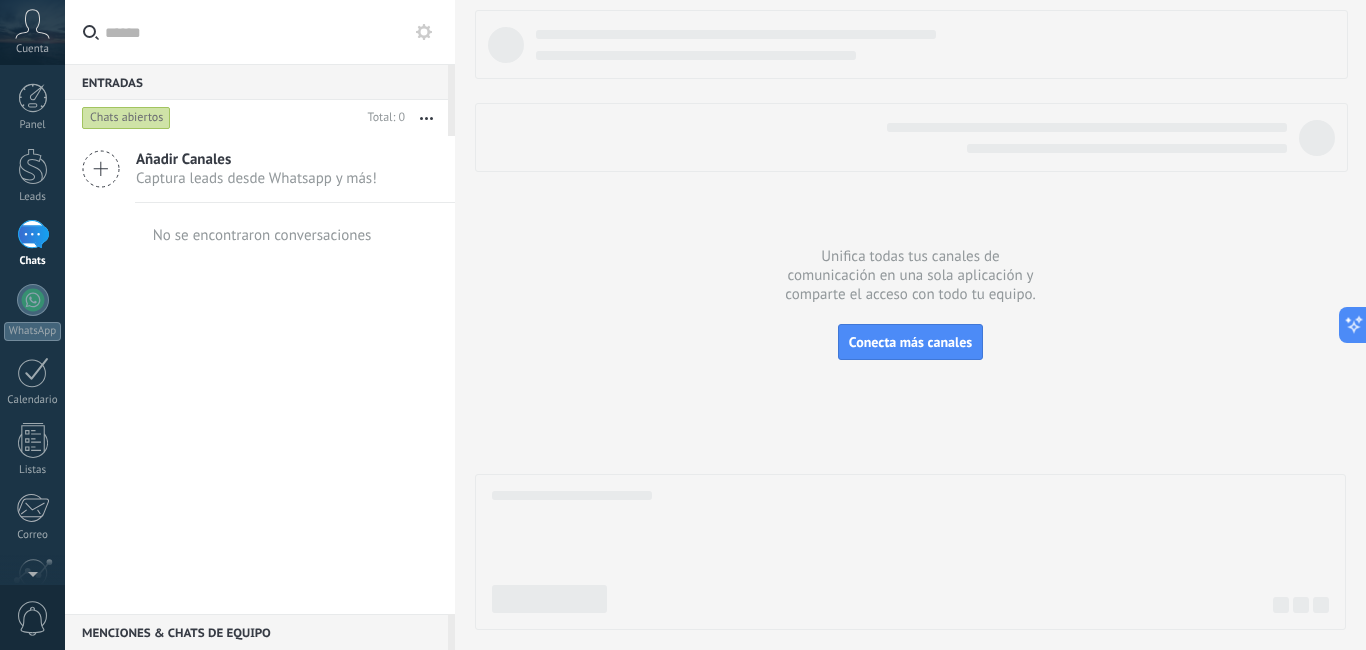 click on "Captura leads desde Whatsapp y más!" at bounding box center [256, 178] 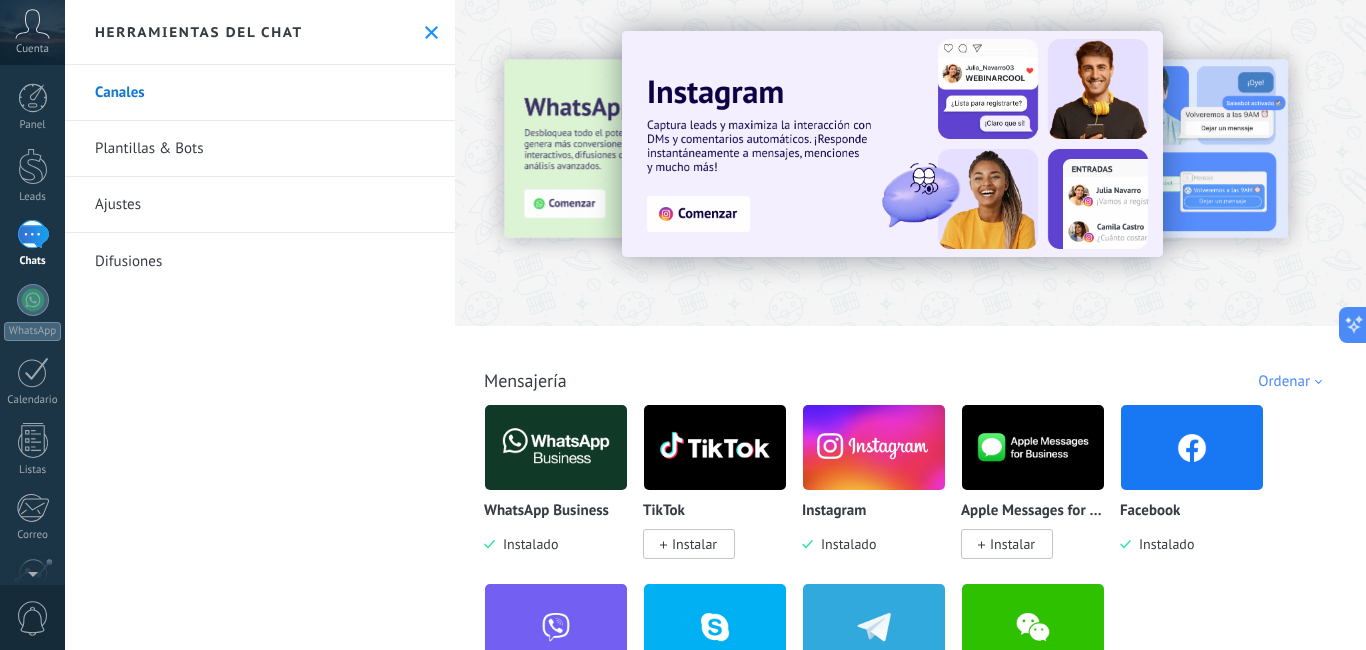 click on "Instalado" at bounding box center (526, 544) 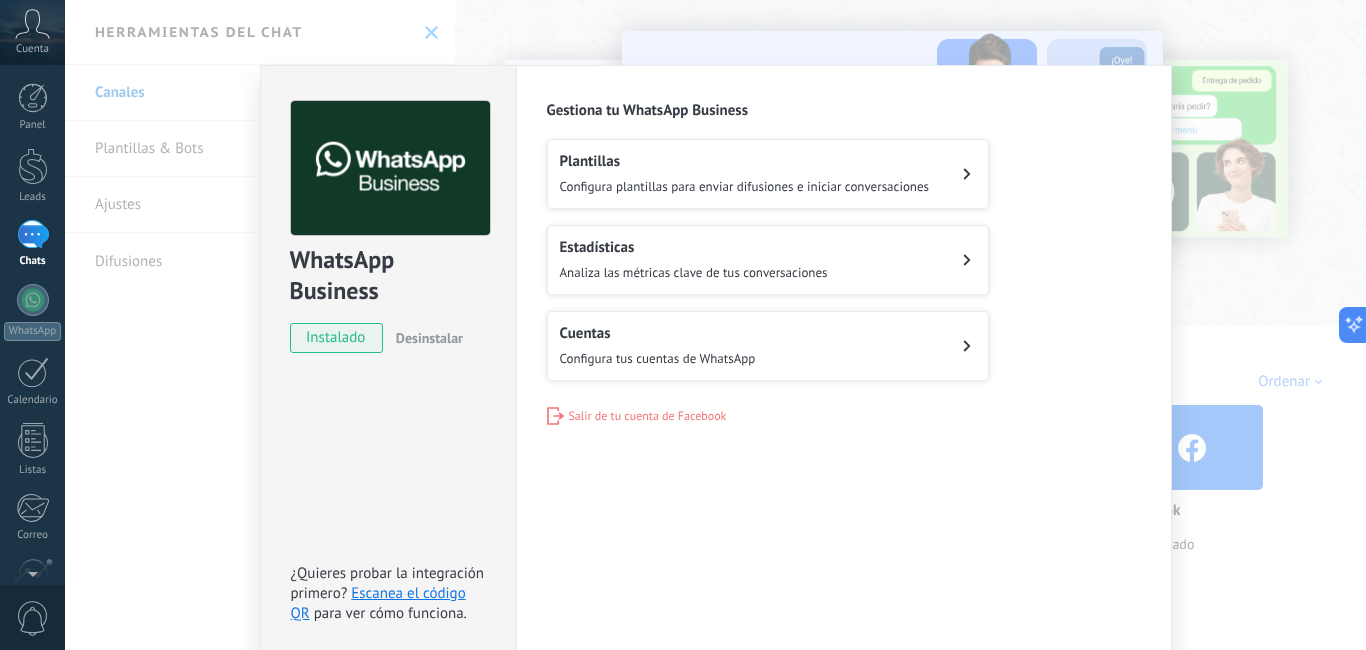 click on "Cuentas Configura tus cuentas de WhatsApp" at bounding box center (768, 346) 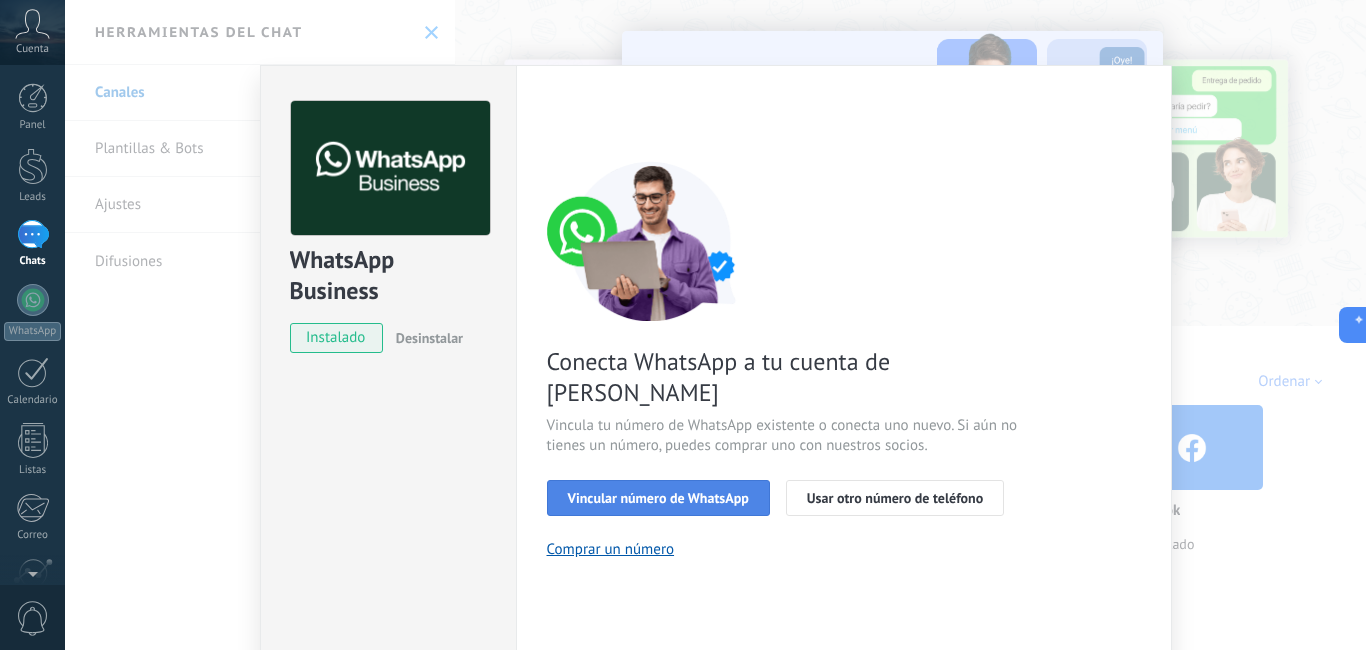 click on "Vincular número de WhatsApp" at bounding box center [658, 498] 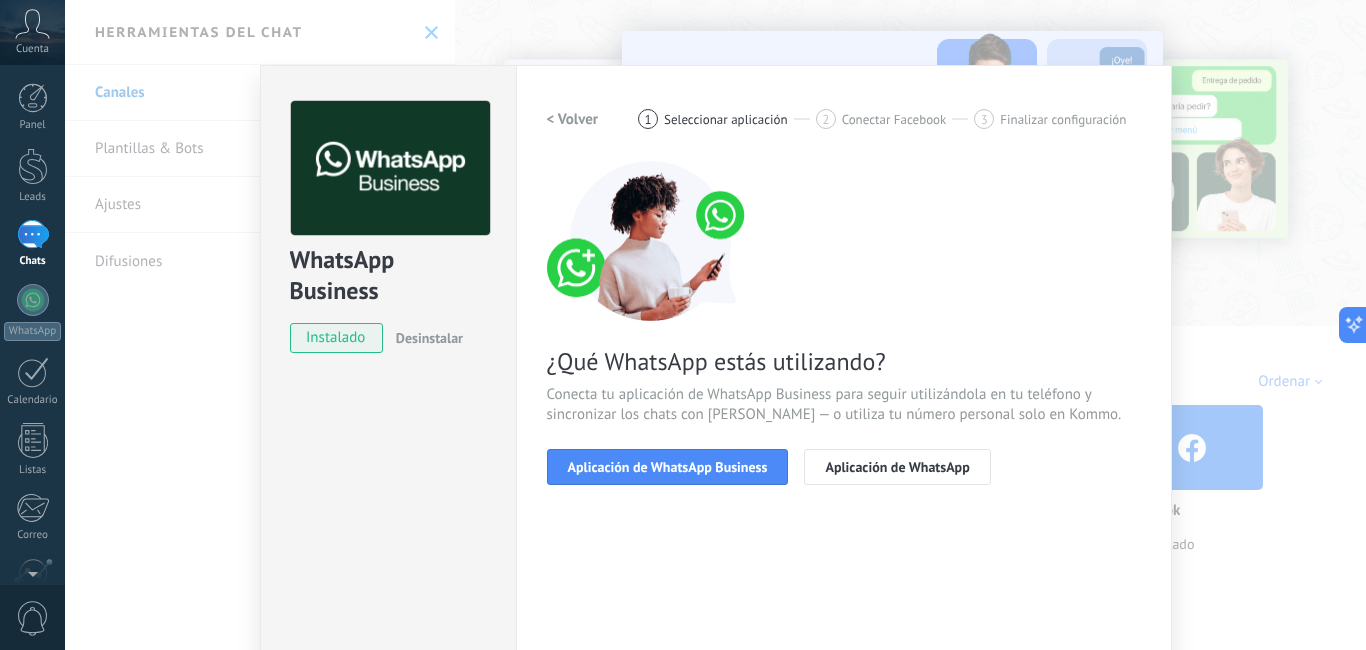 click on "Aplicación de WhatsApp Business" at bounding box center [668, 467] 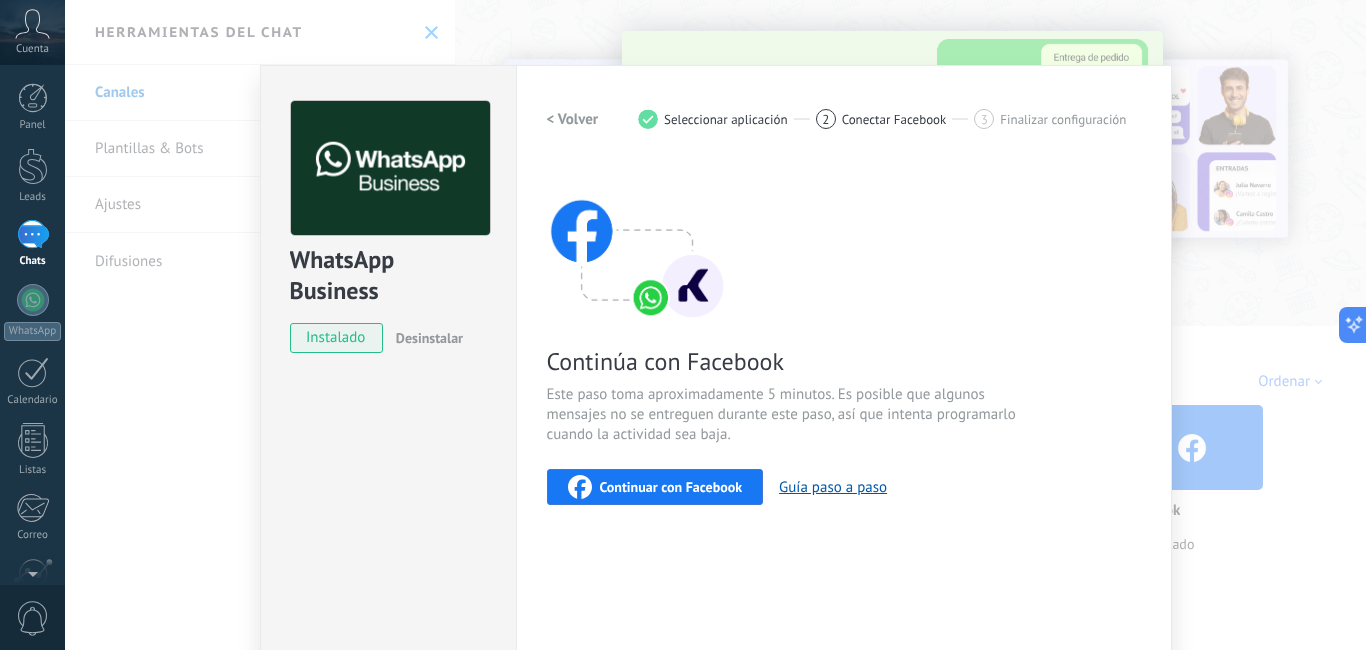 click on "Continuar con Facebook" at bounding box center (655, 487) 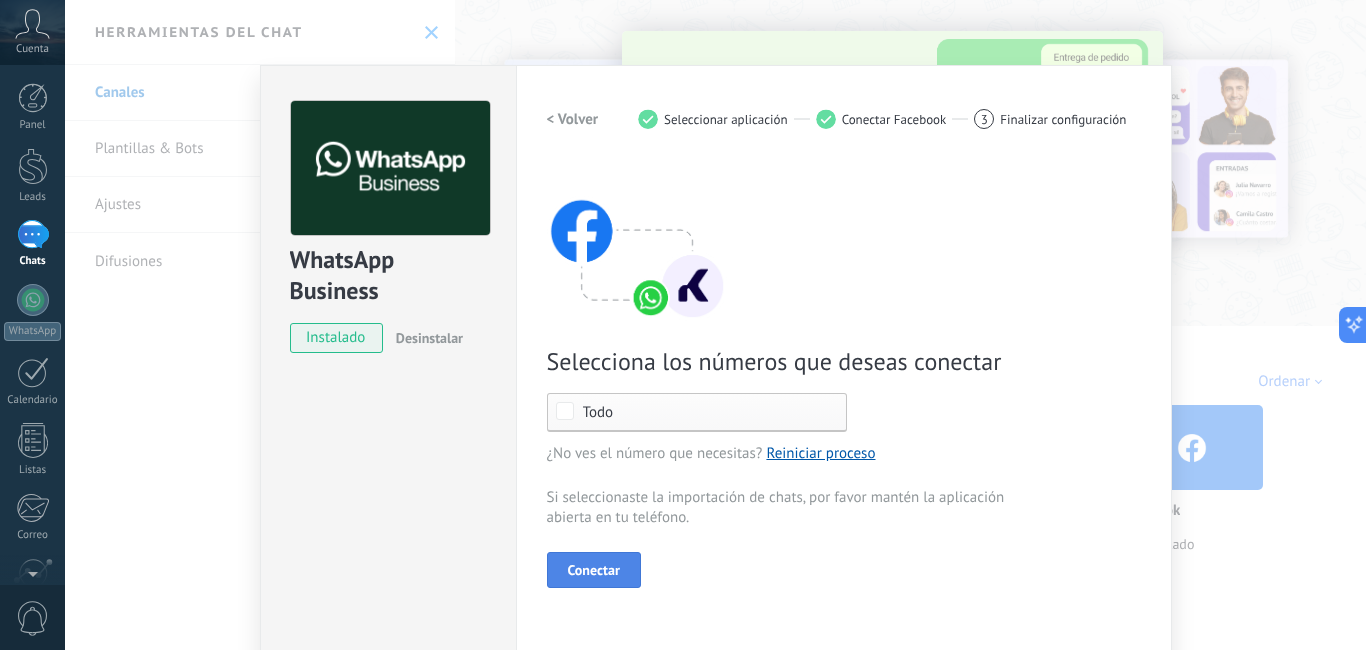click on "Conectar" at bounding box center [594, 570] 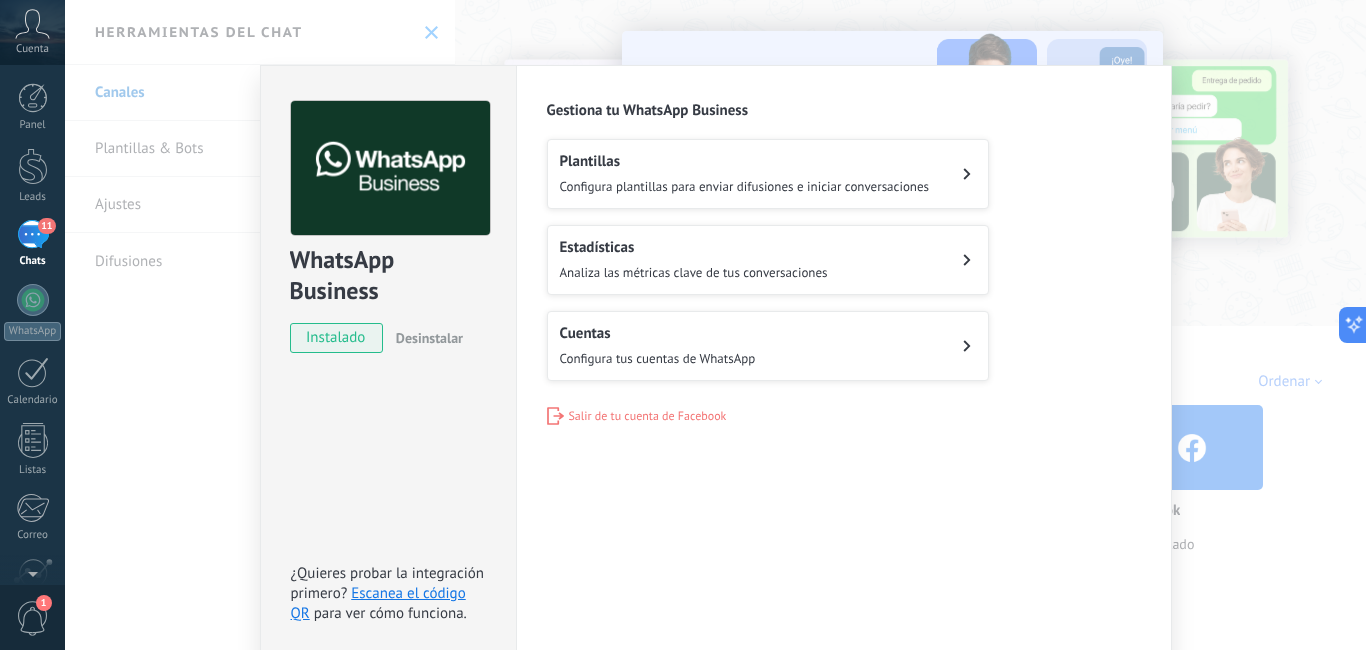 click on "11" at bounding box center [33, 234] 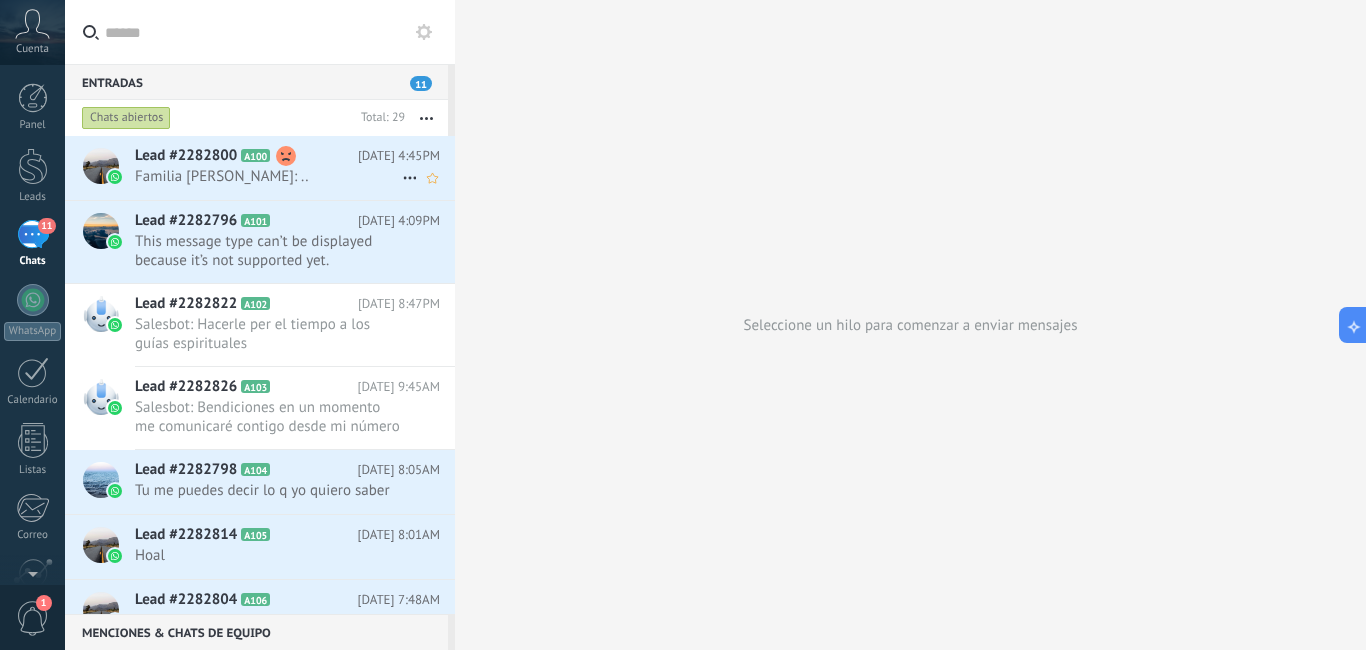 click on "Familia [PERSON_NAME]: .." at bounding box center [268, 176] 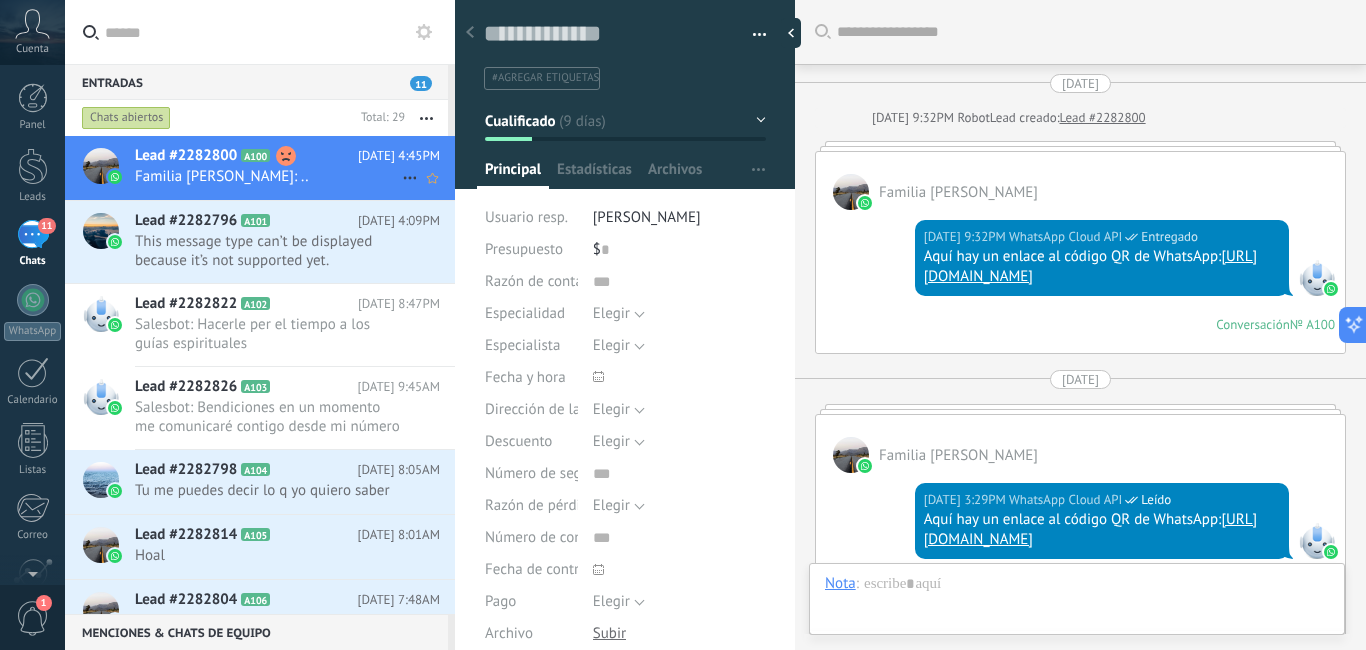 click 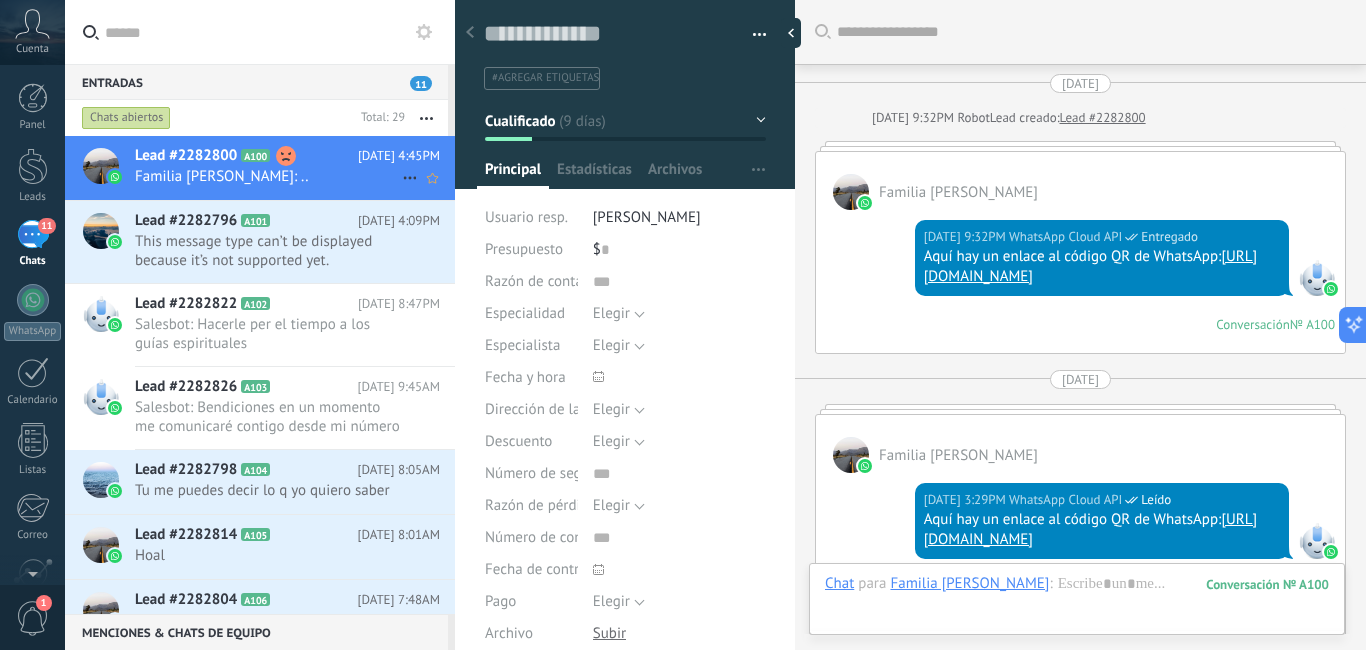 scroll, scrollTop: 30, scrollLeft: 0, axis: vertical 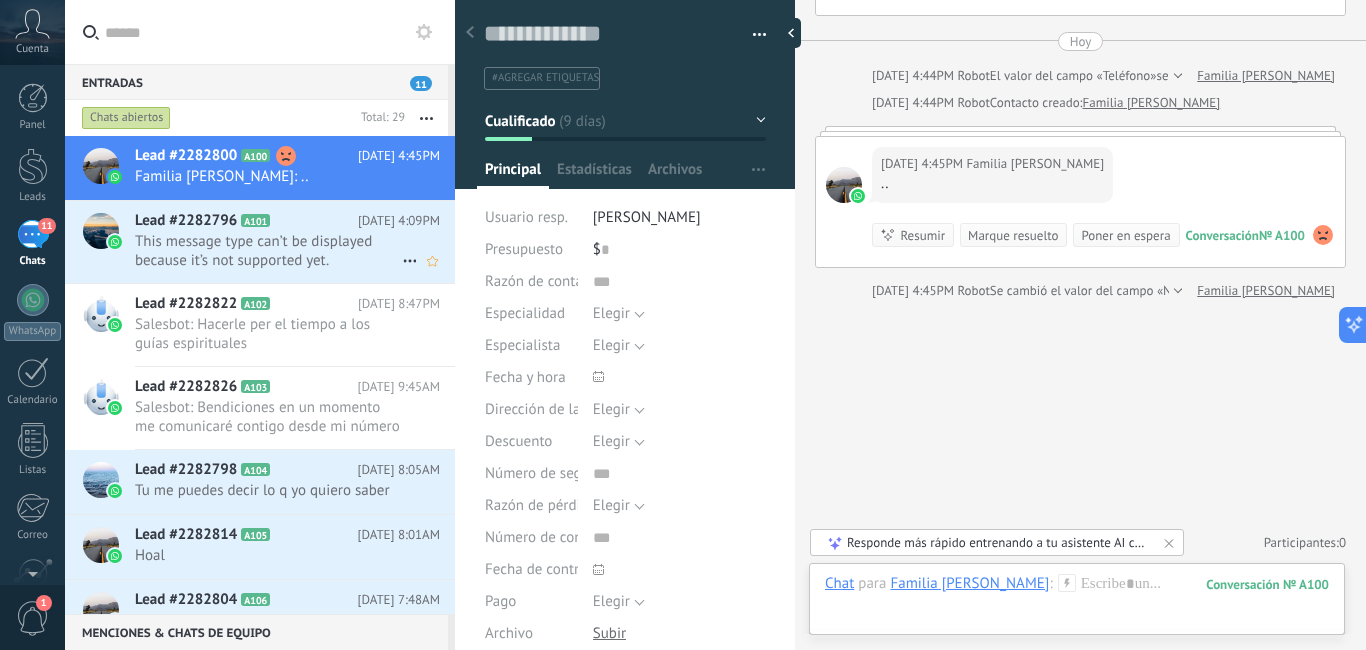 click on "Lead #2282796
A101" at bounding box center (246, 221) 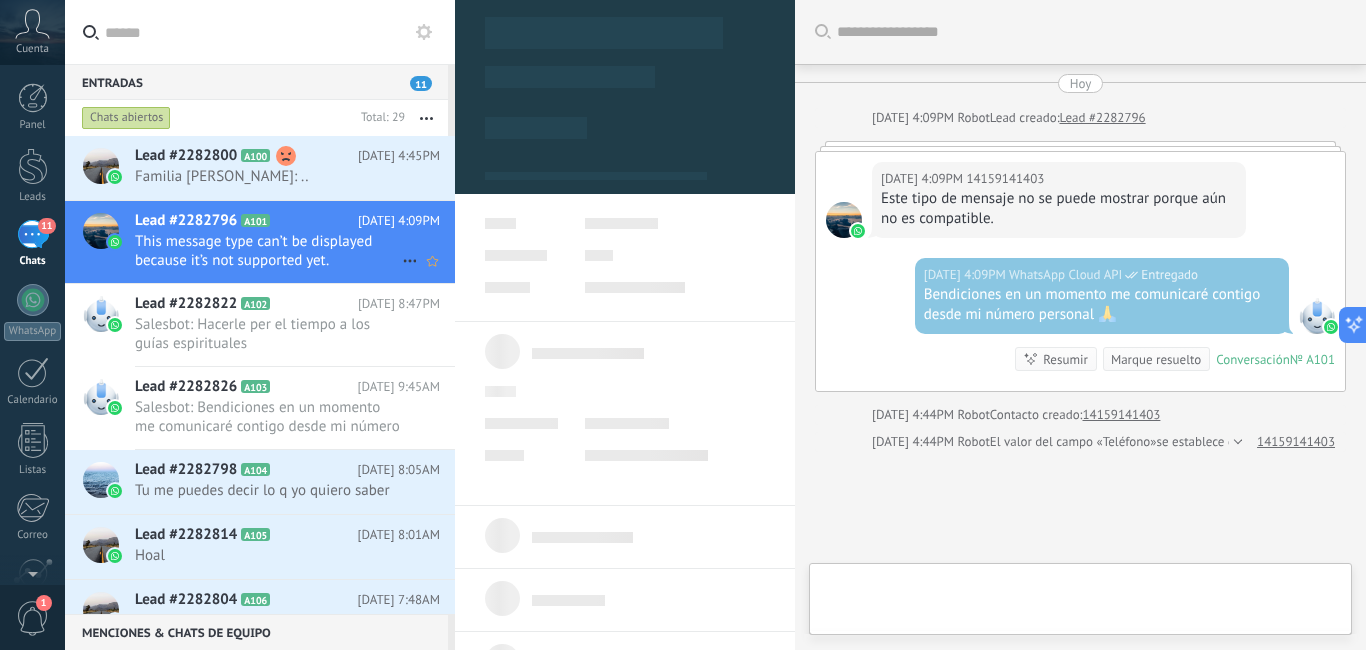 scroll, scrollTop: 151, scrollLeft: 0, axis: vertical 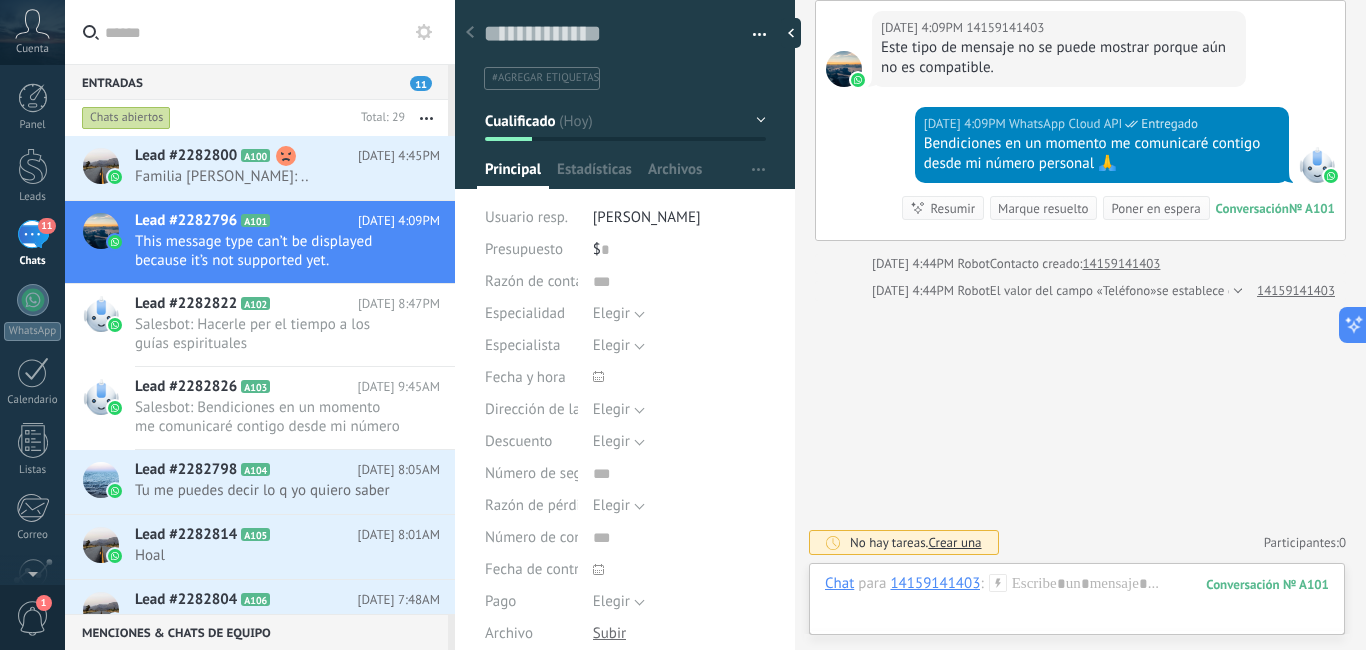 click on "Entradas 11" at bounding box center (256, 82) 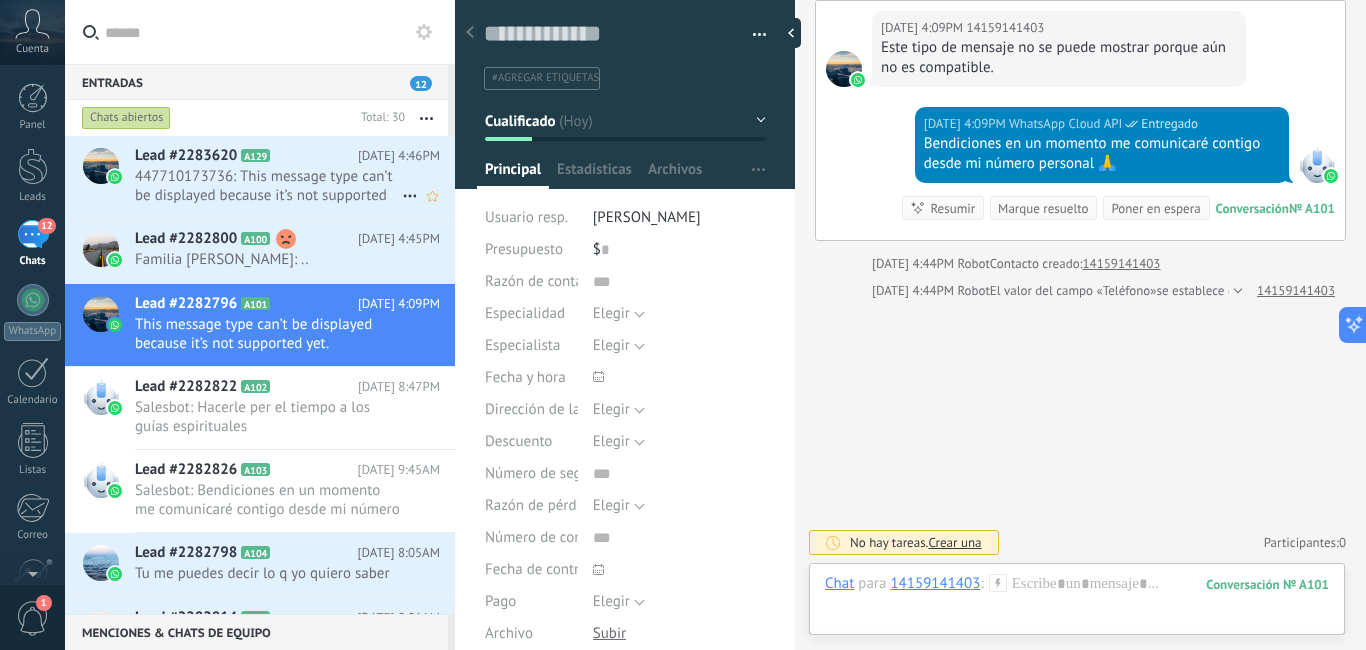 click on "447710173736: This message type can’t be displayed because it’s not supported yet." at bounding box center [268, 186] 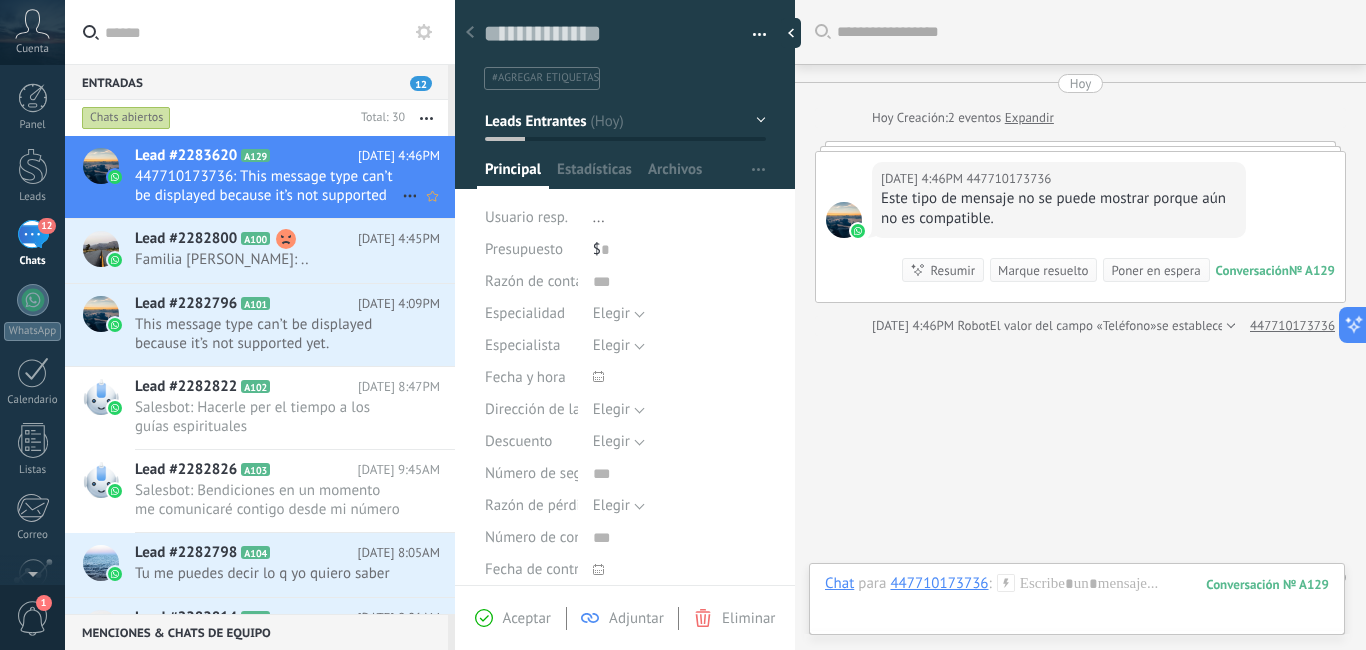 scroll, scrollTop: 30, scrollLeft: 0, axis: vertical 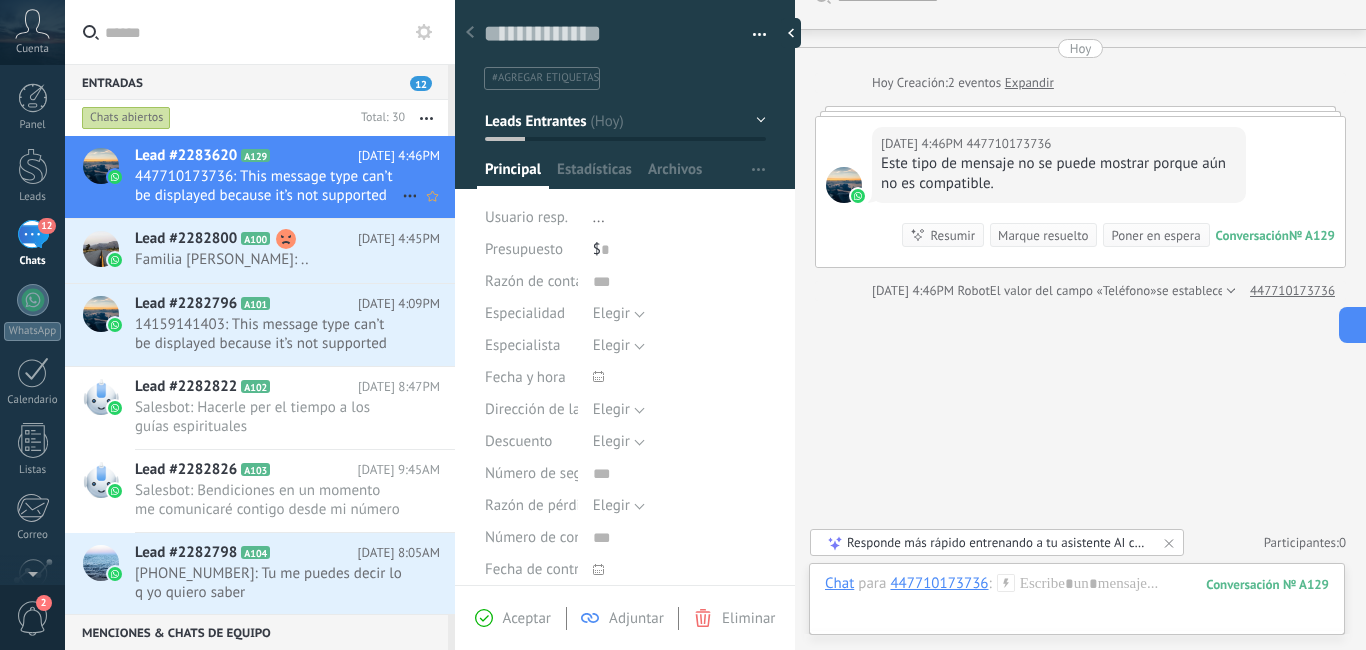 click on "447710173736: This message type can’t be displayed because it’s not supported yet." at bounding box center [268, 186] 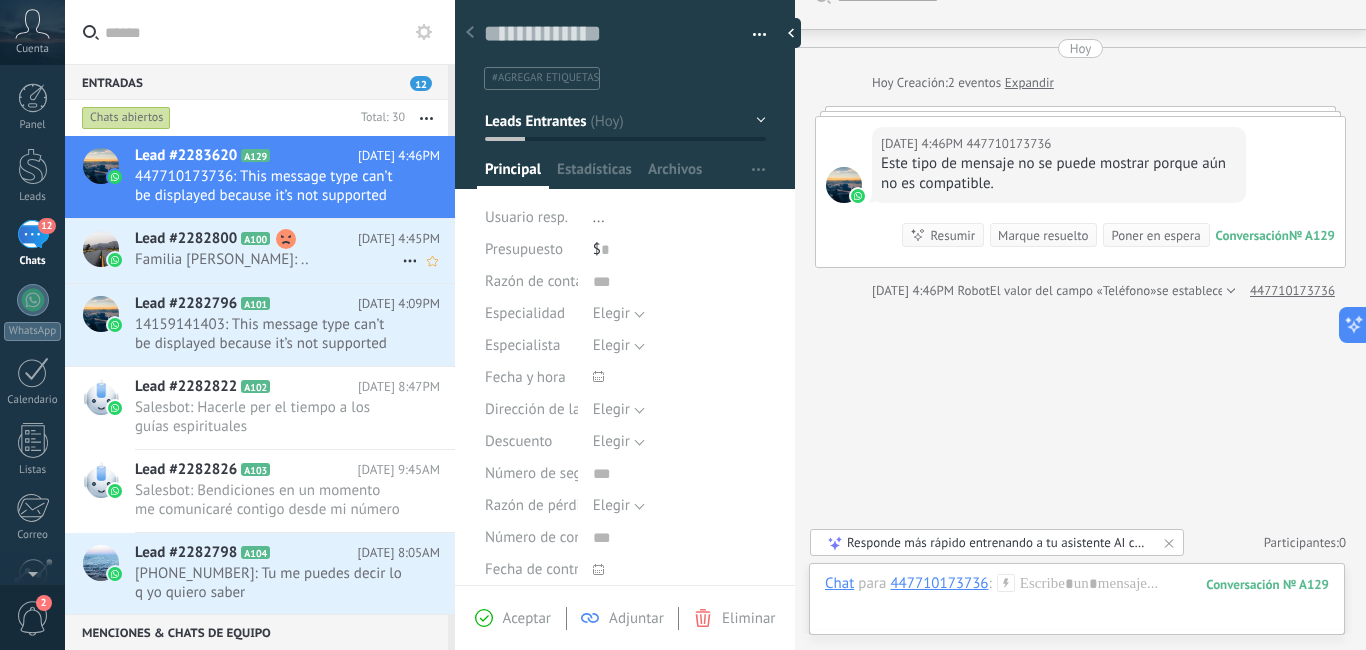 click on "Lead #2282800
A100
[DATE] 4:45PM
Familia [PERSON_NAME]: .." at bounding box center [295, 250] 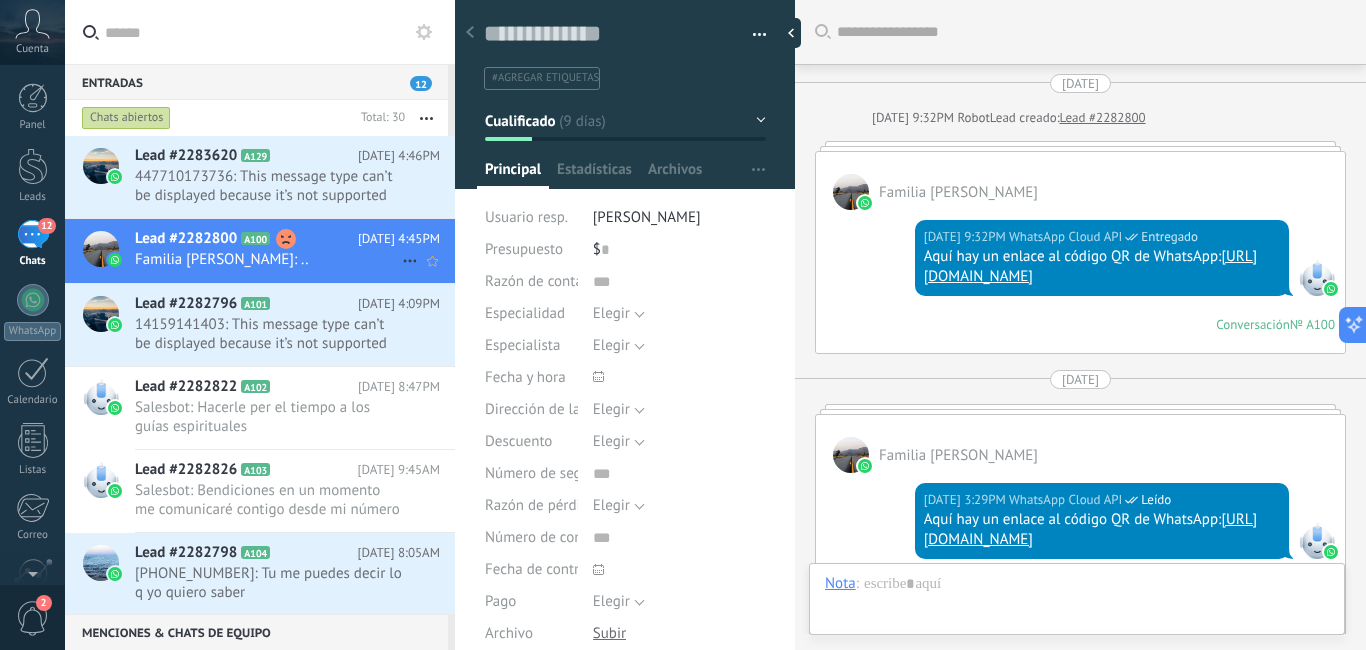 scroll, scrollTop: 30, scrollLeft: 0, axis: vertical 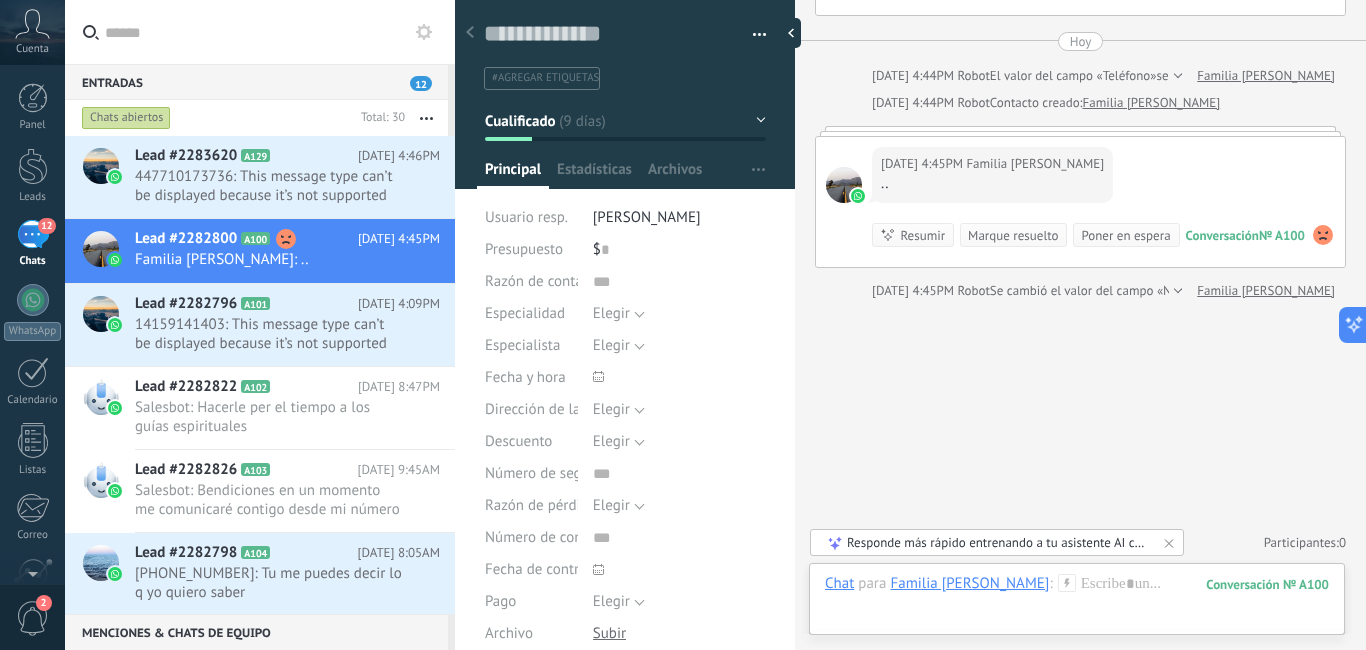 click at bounding box center (470, 33) 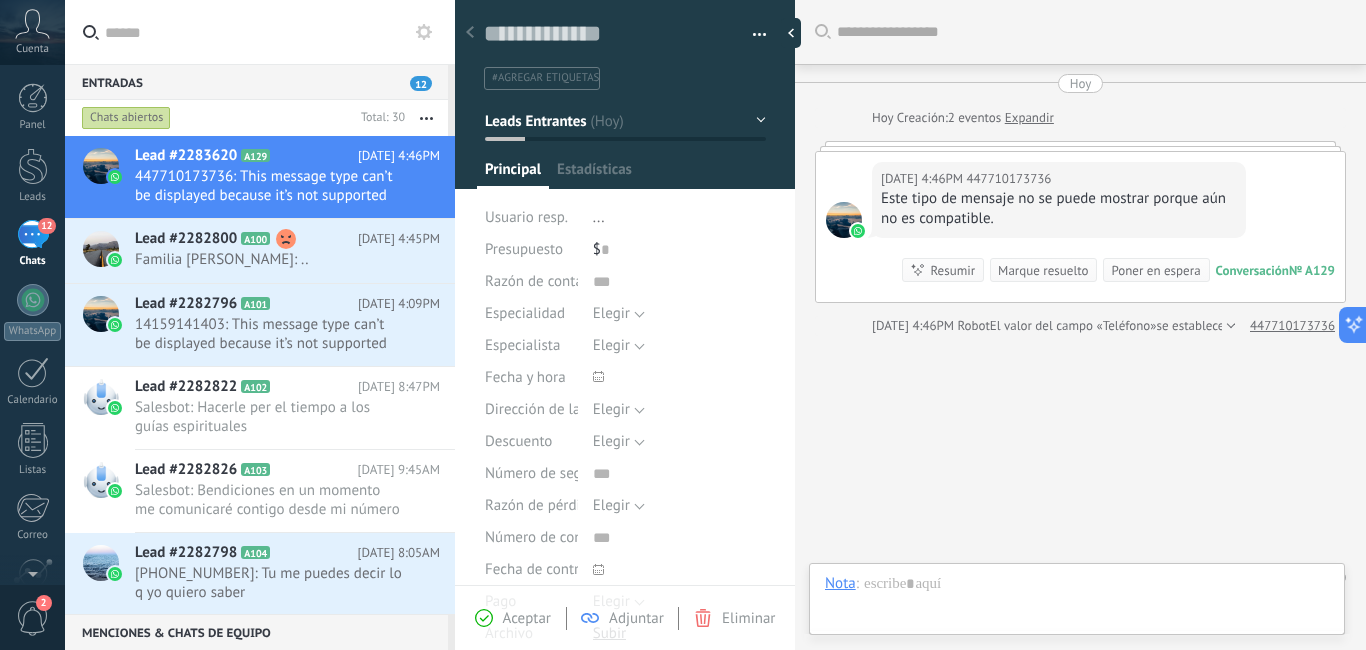 type on "**********" 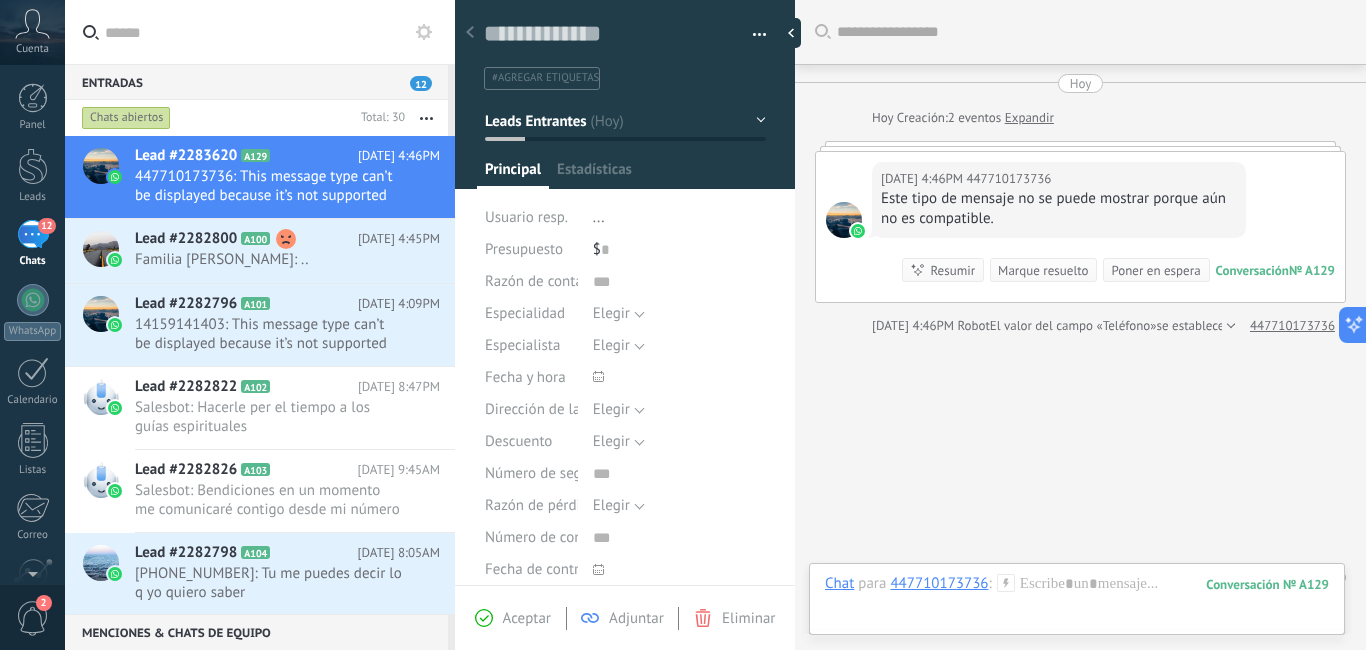 scroll, scrollTop: 30, scrollLeft: 0, axis: vertical 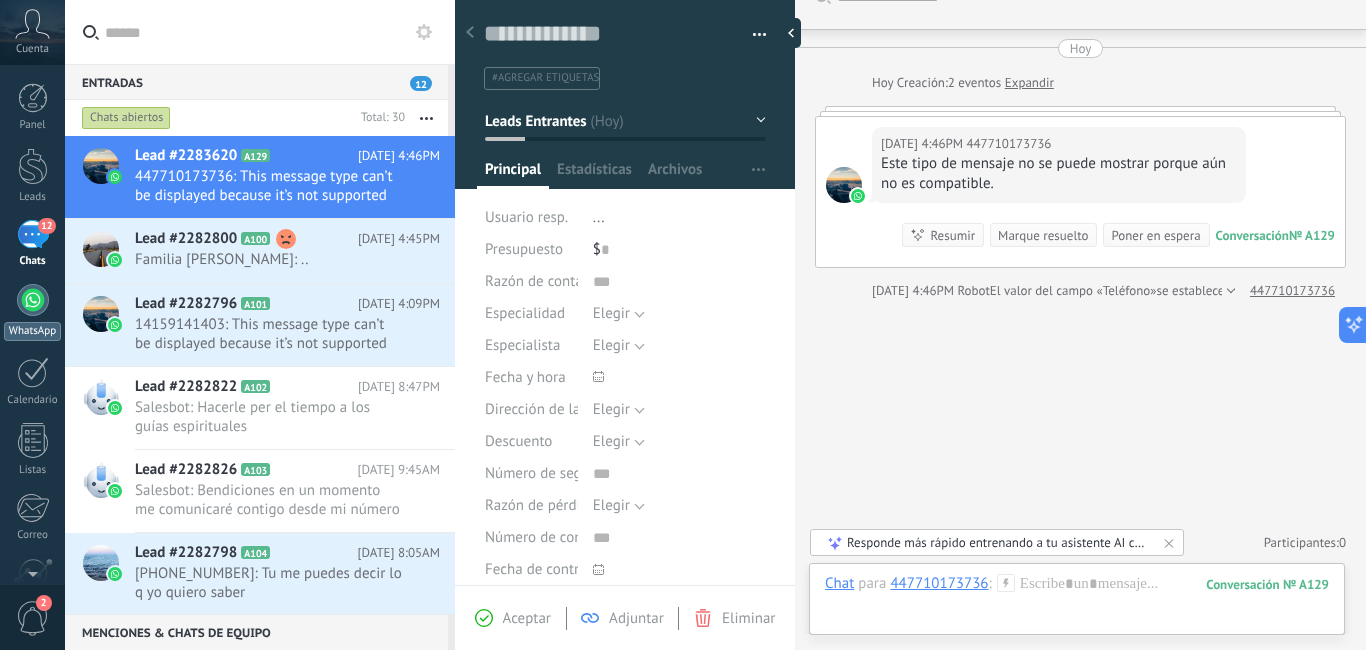 click at bounding box center (33, 300) 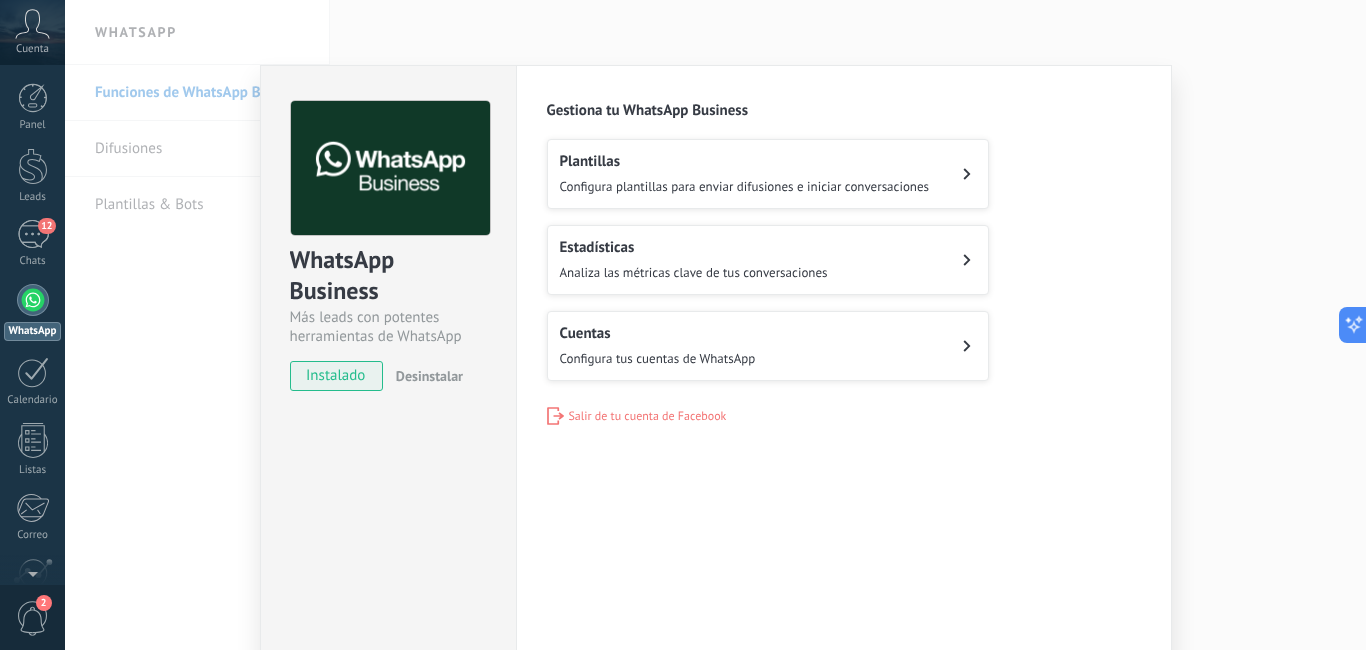 click on "Plantillas Configura plantillas para enviar difusiones e iniciar conversaciones" at bounding box center [768, 174] 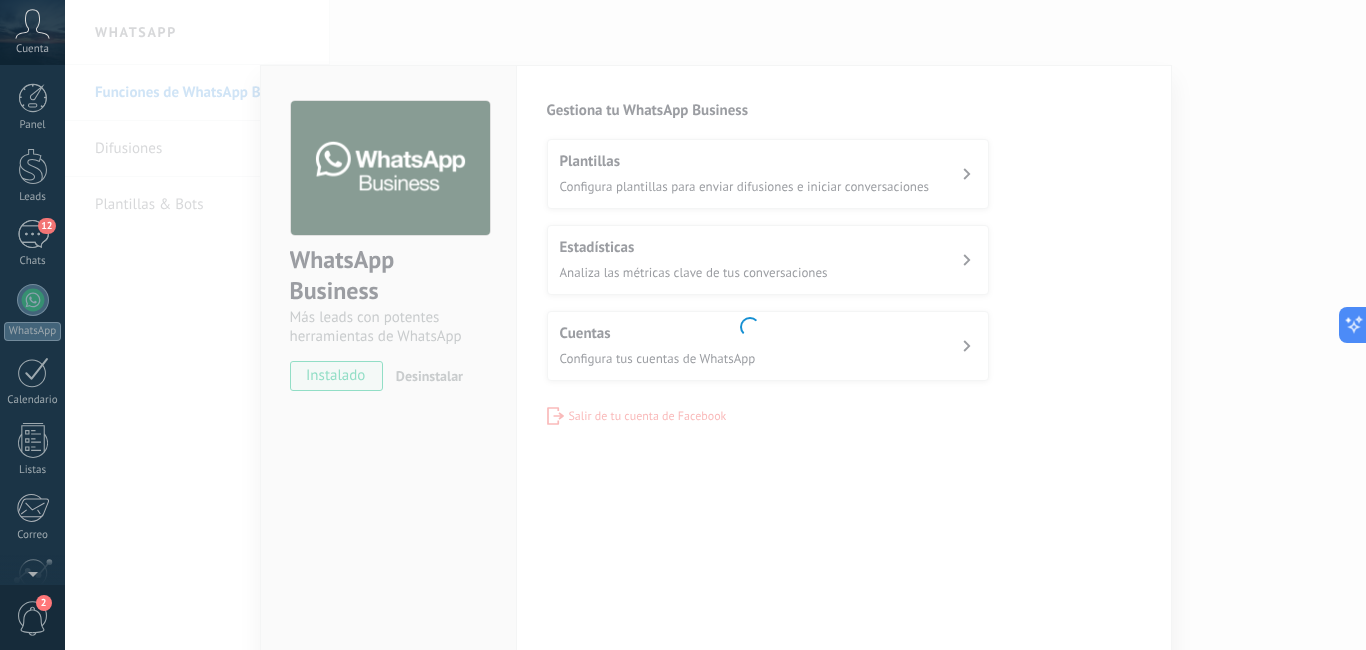 scroll, scrollTop: 182, scrollLeft: 0, axis: vertical 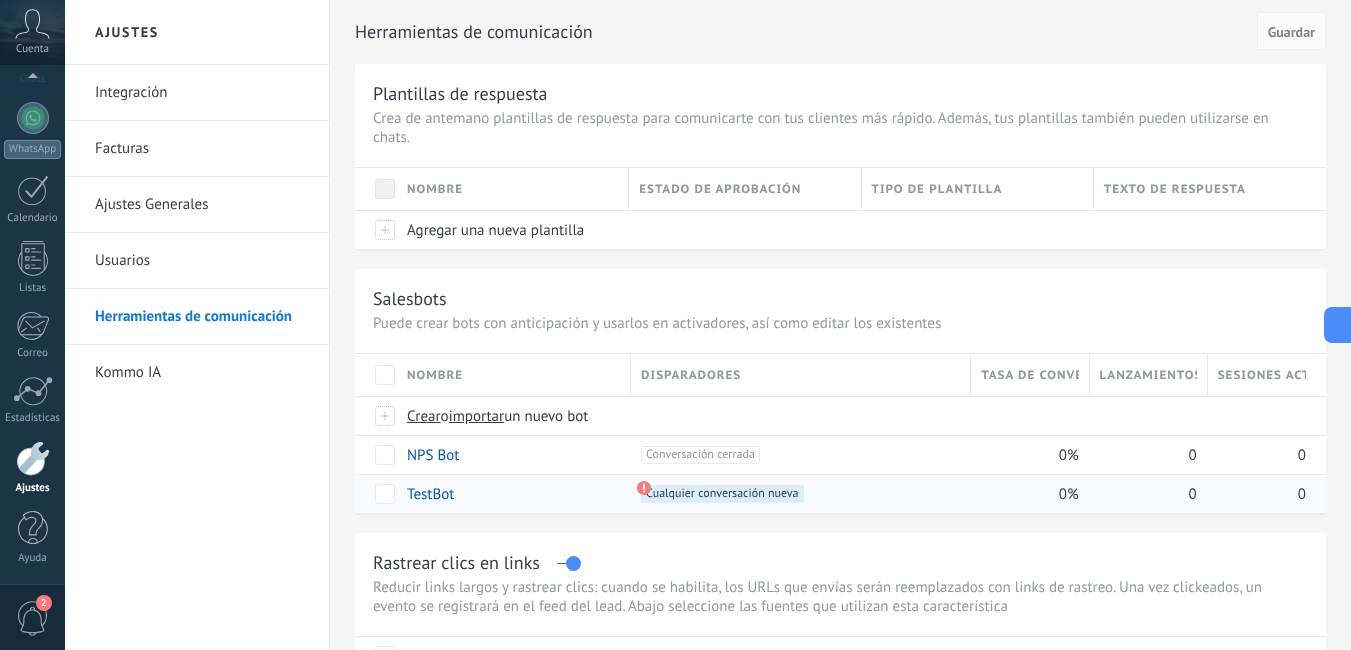 click 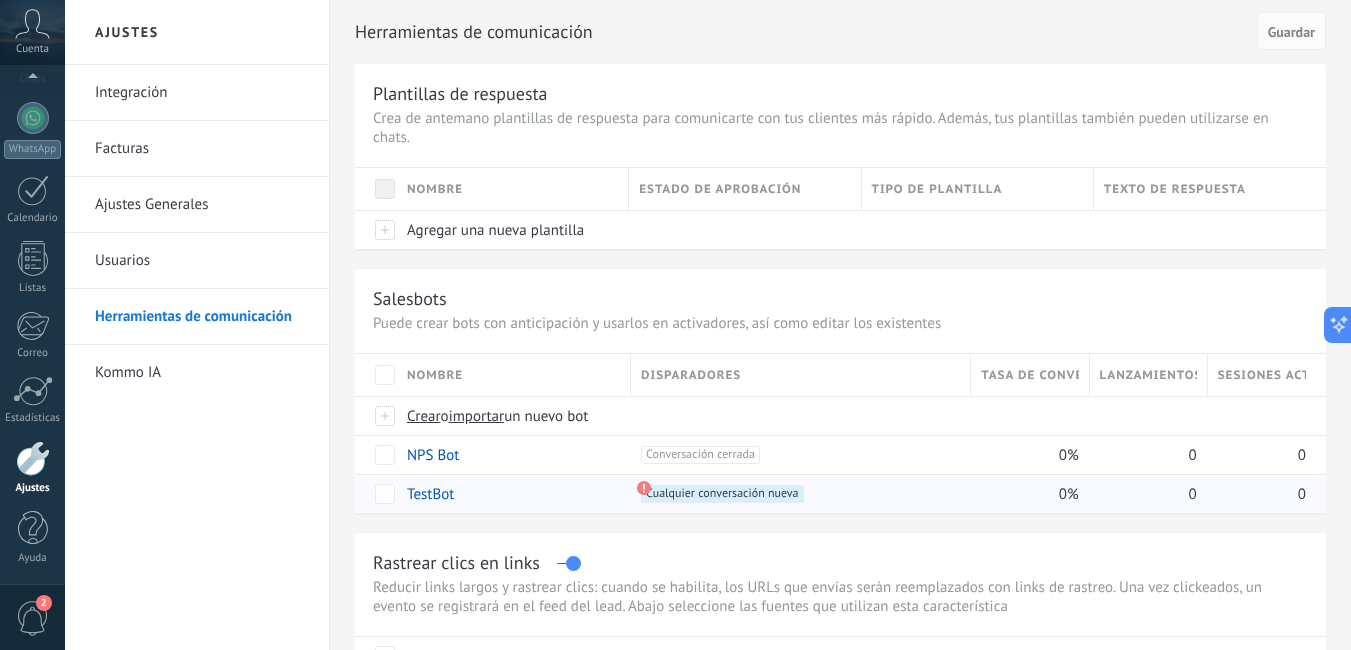 click on "+1 Cualquier conversación nueva +0" at bounding box center (724, 509) 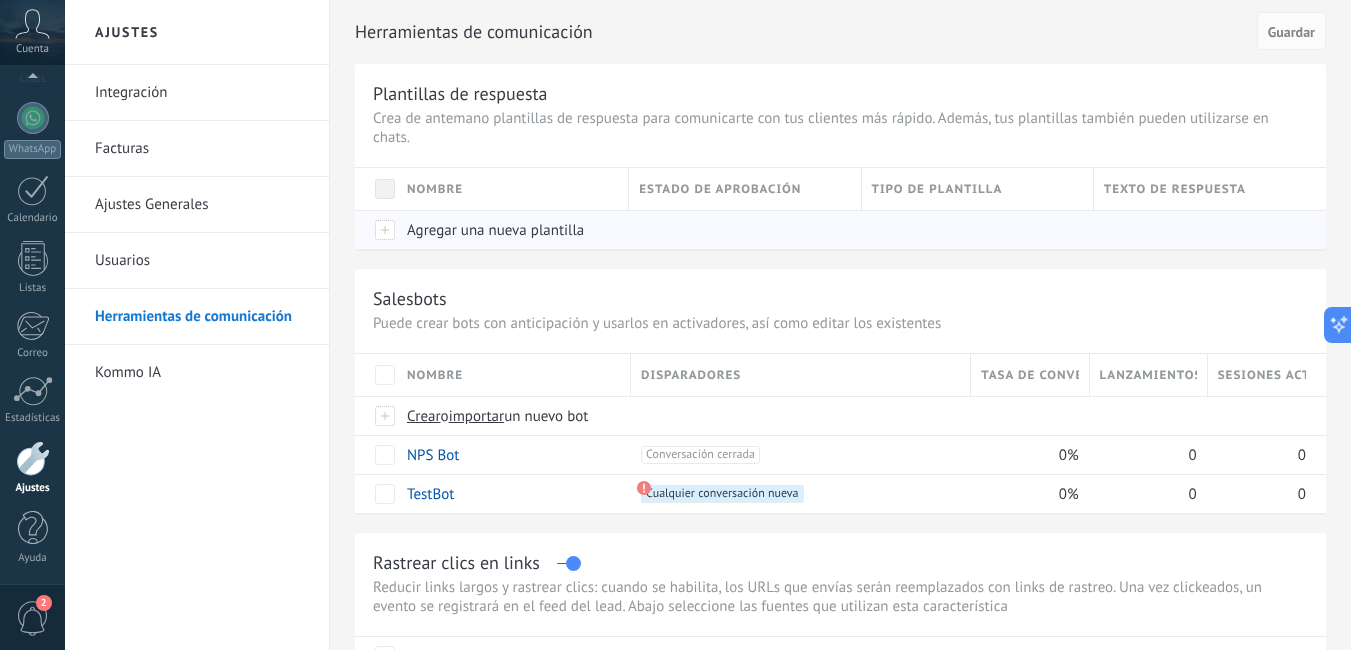 click on "Agregar una nueva plantilla" at bounding box center [495, 230] 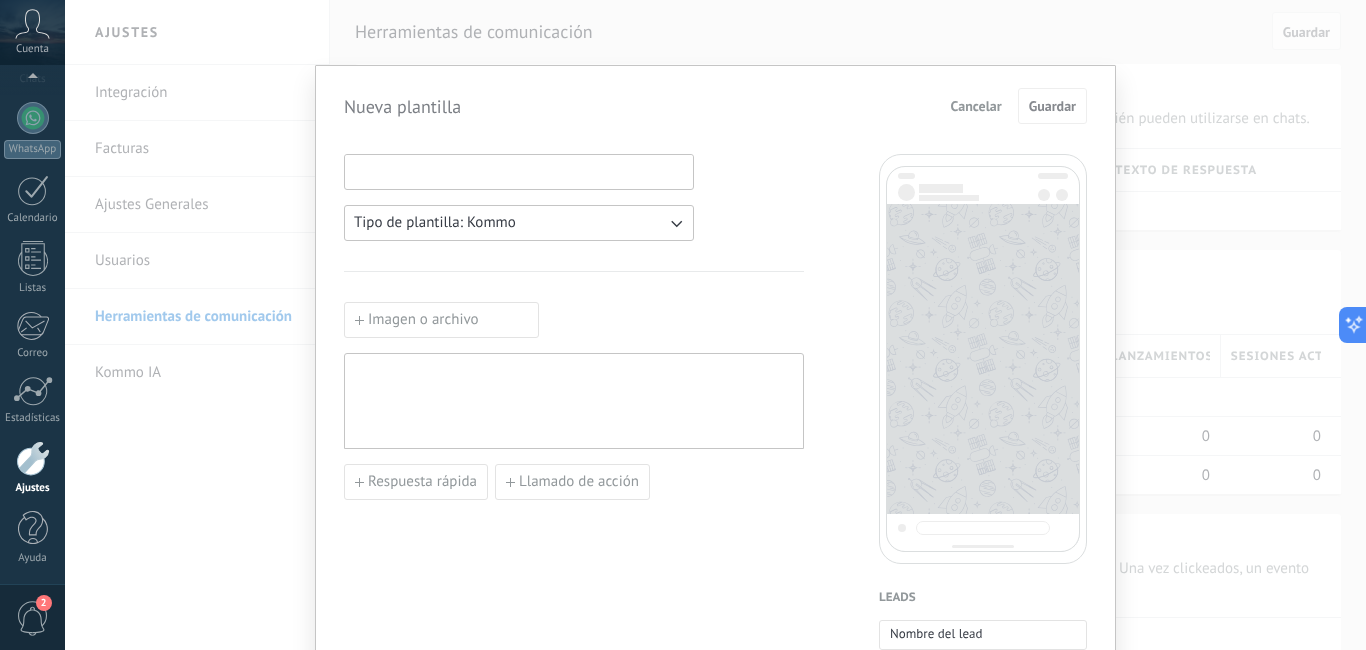 click at bounding box center [519, 171] 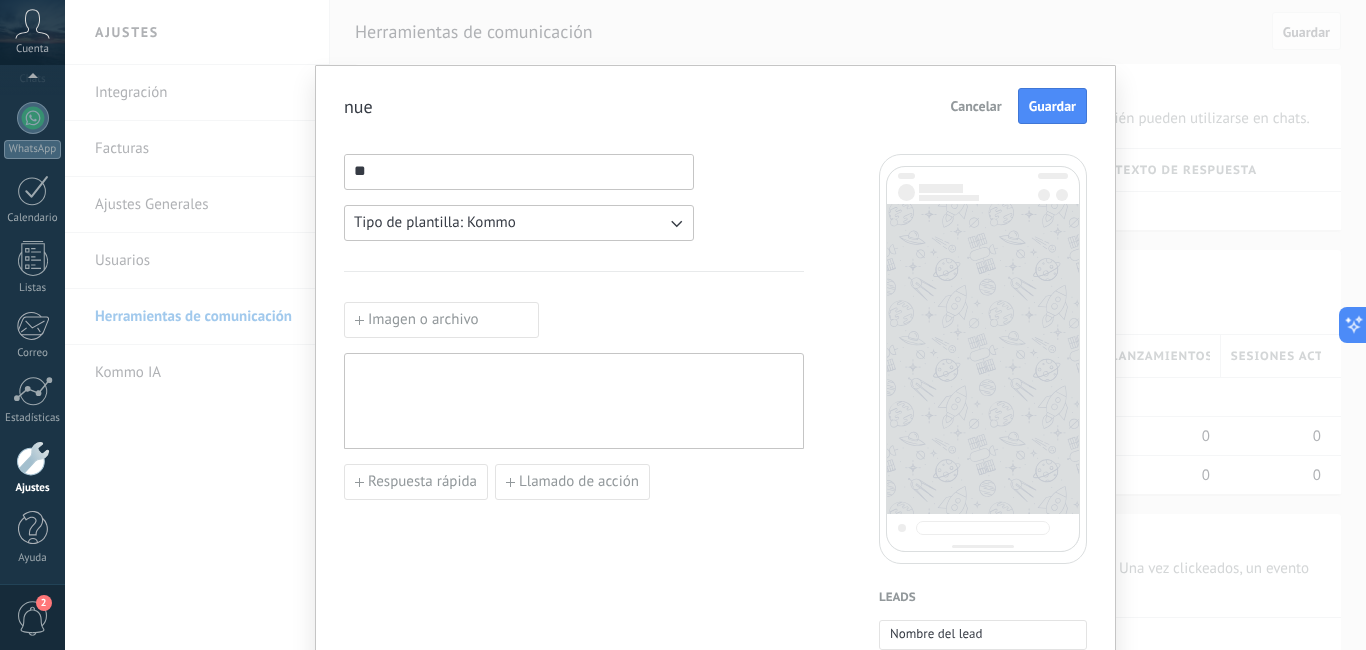 type on "*" 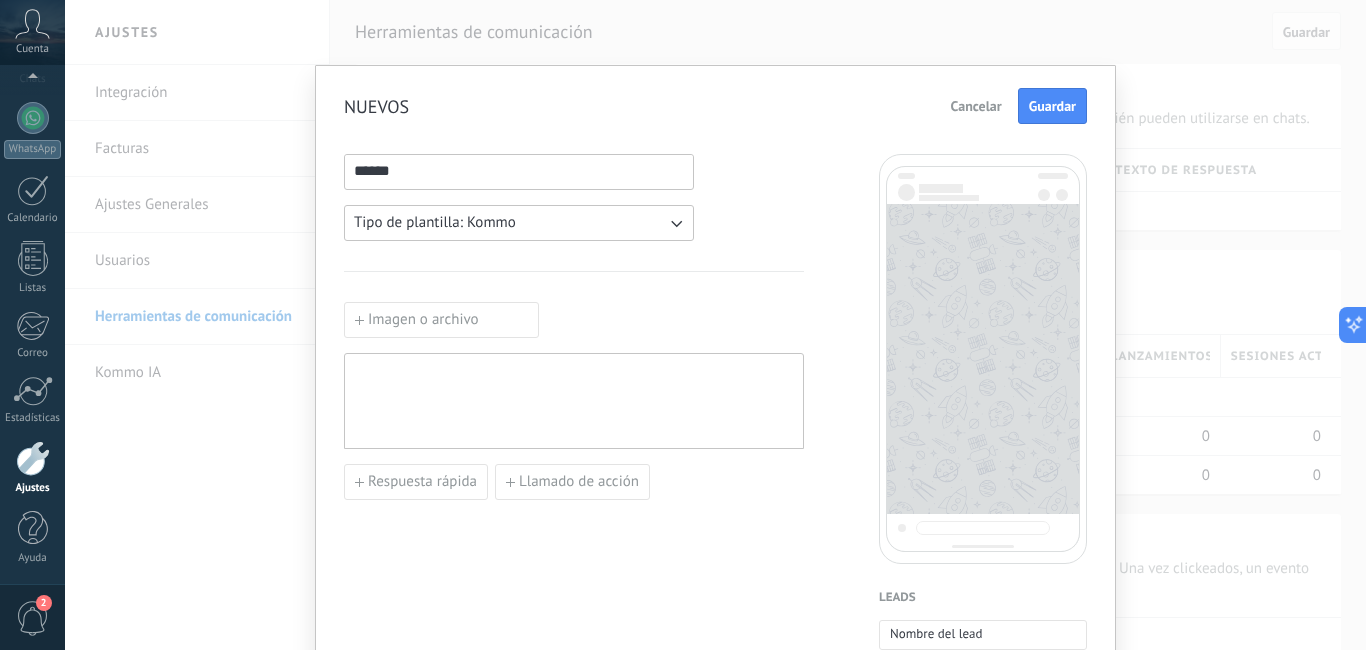 type on "******" 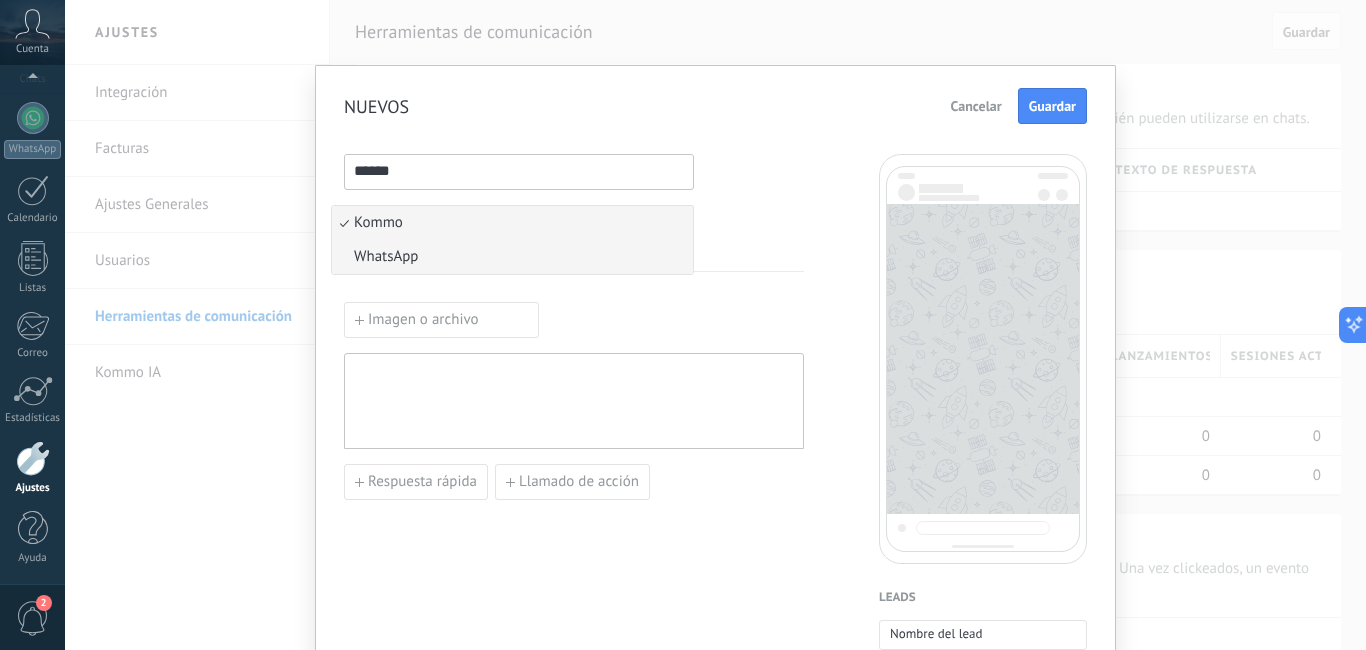 scroll, scrollTop: 0, scrollLeft: 0, axis: both 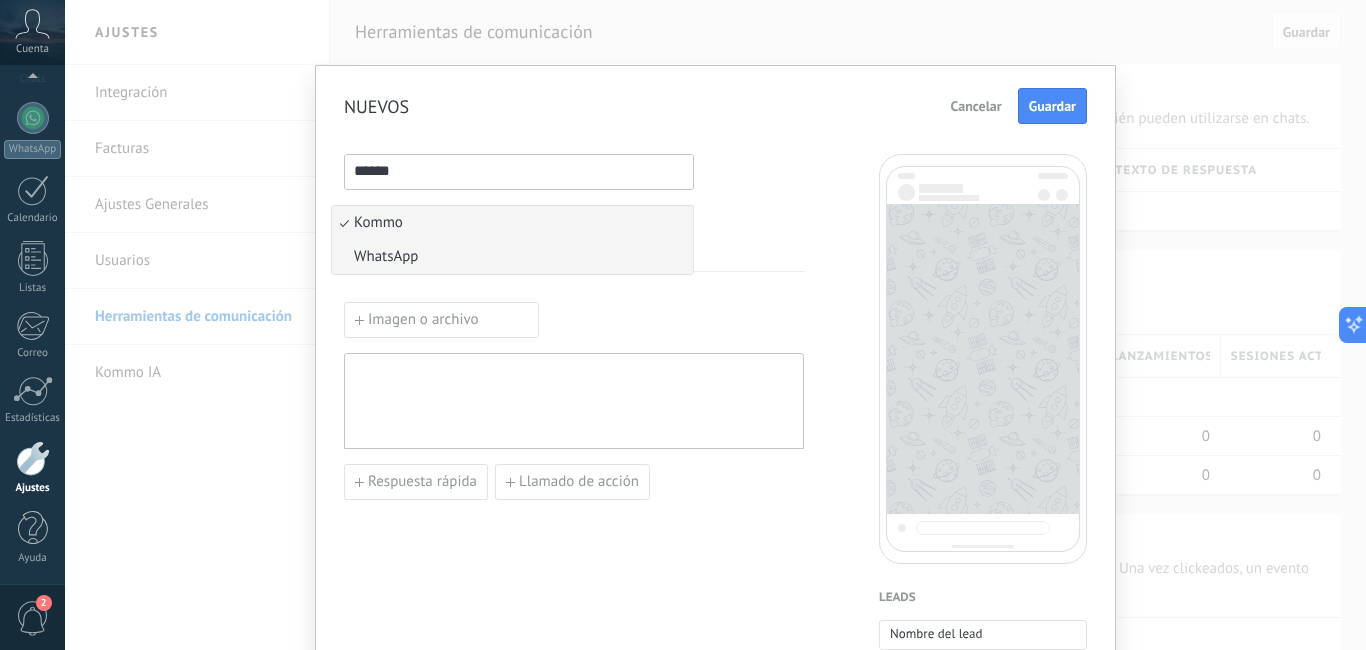click on "WhatsApp" at bounding box center [512, 257] 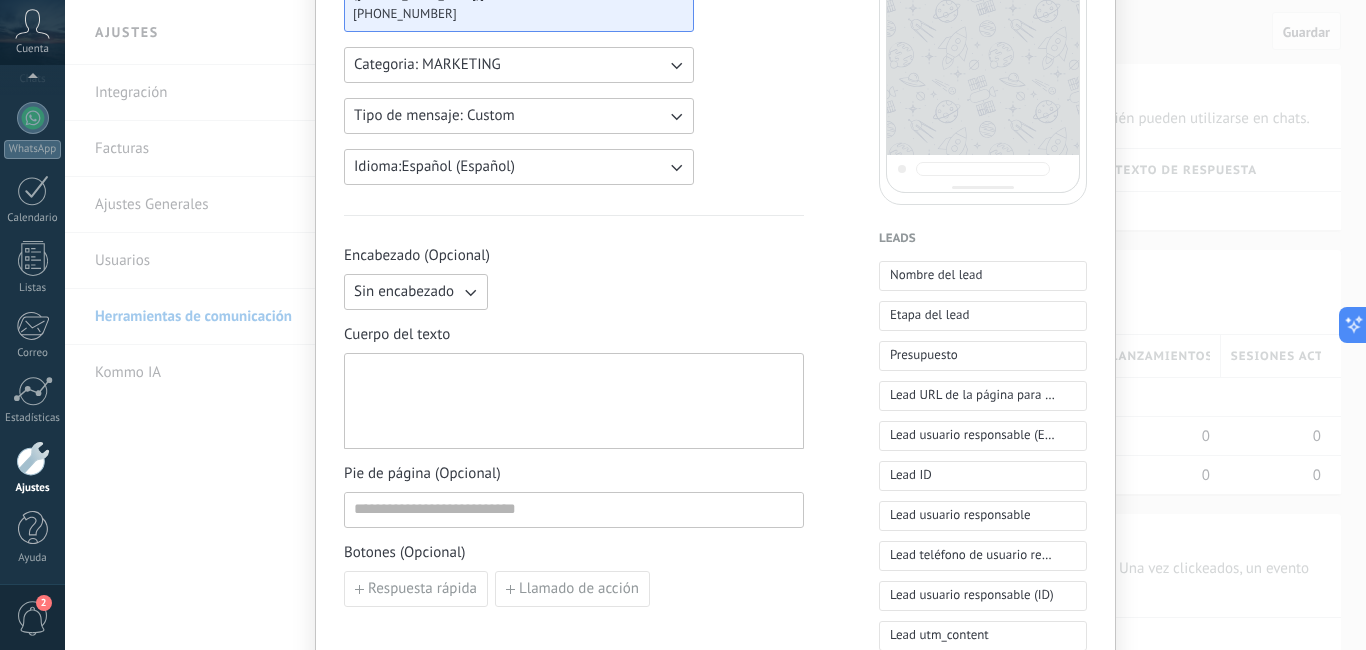 scroll, scrollTop: 360, scrollLeft: 0, axis: vertical 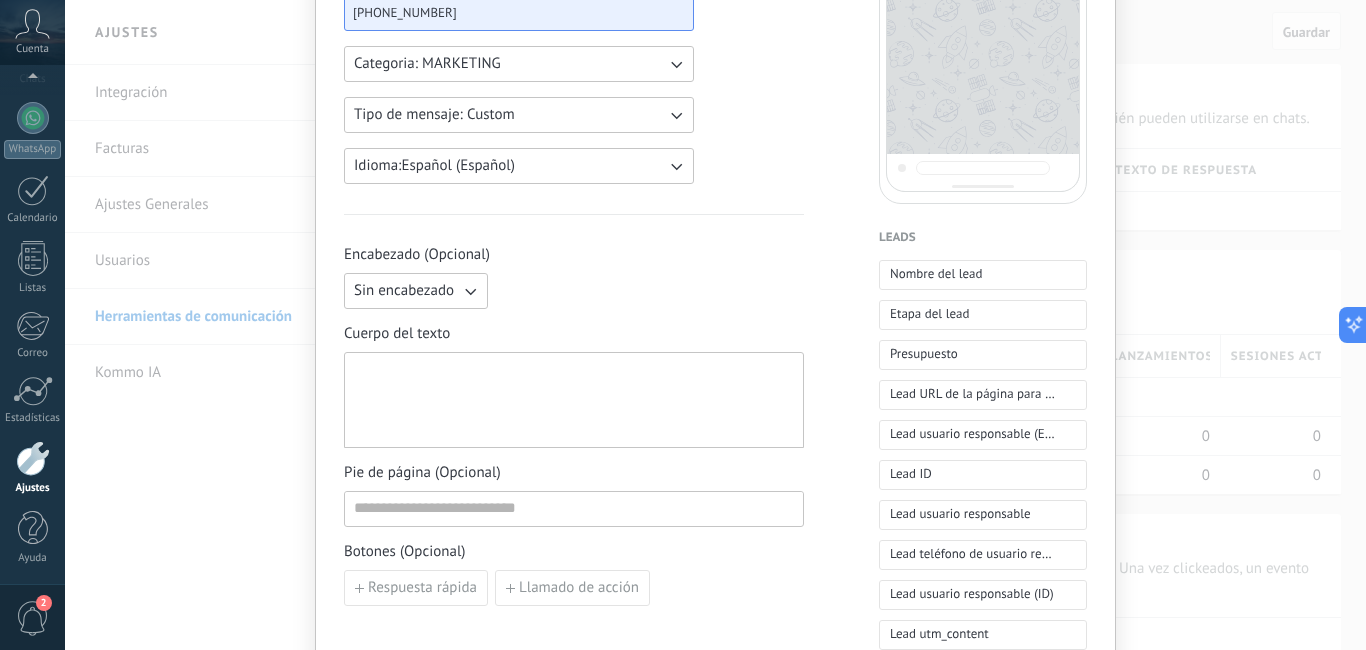 click on "Sin encabezado" at bounding box center [416, 291] 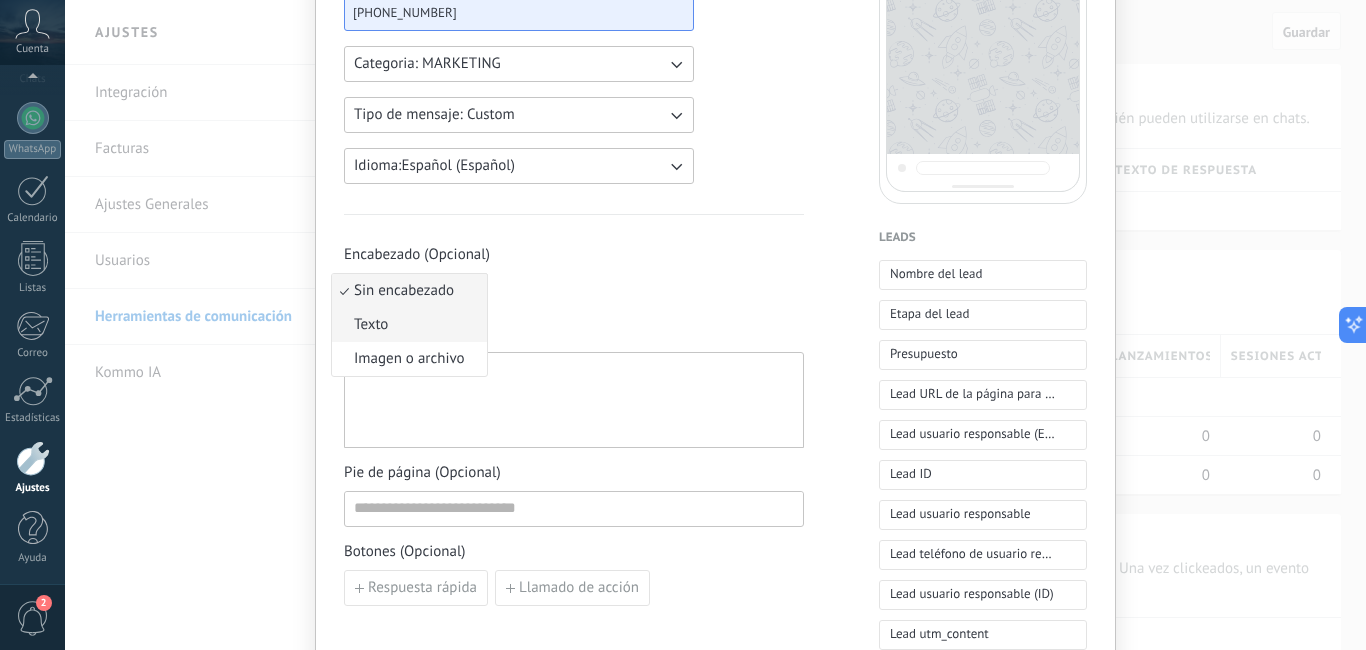click on "Texto" at bounding box center [409, 325] 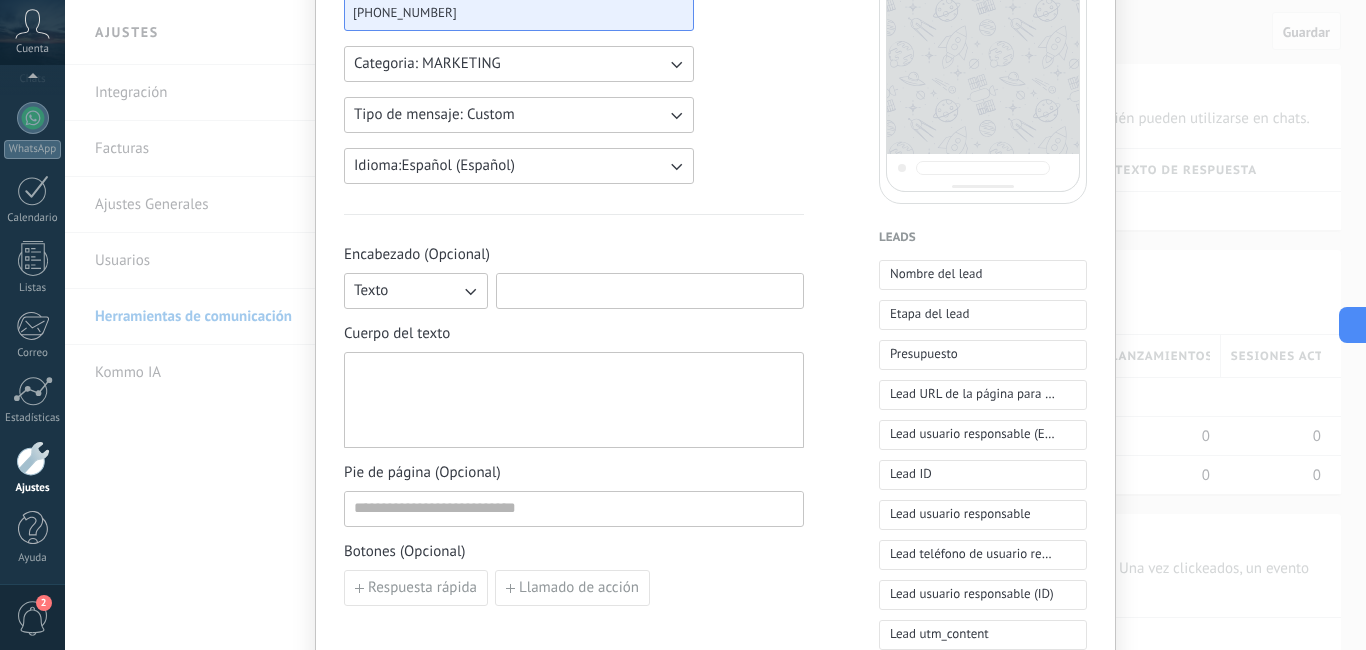 click at bounding box center (650, 290) 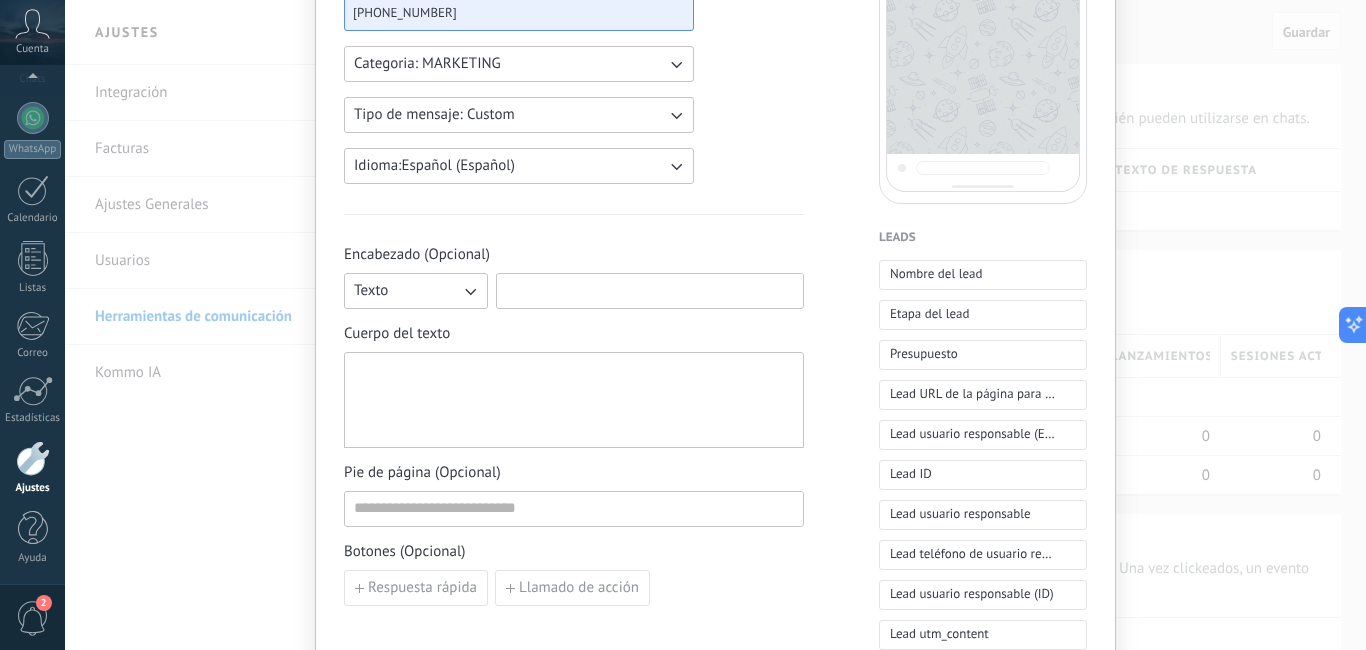 type on "*" 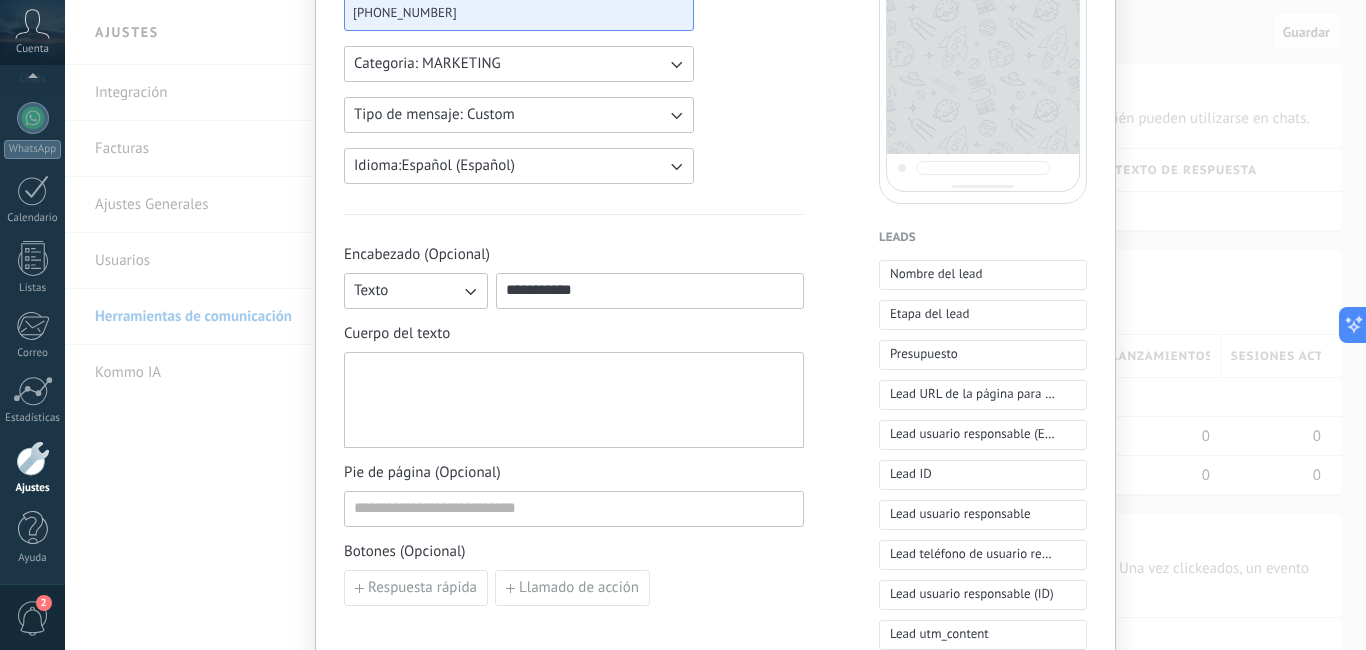 scroll, scrollTop: 46, scrollLeft: 0, axis: vertical 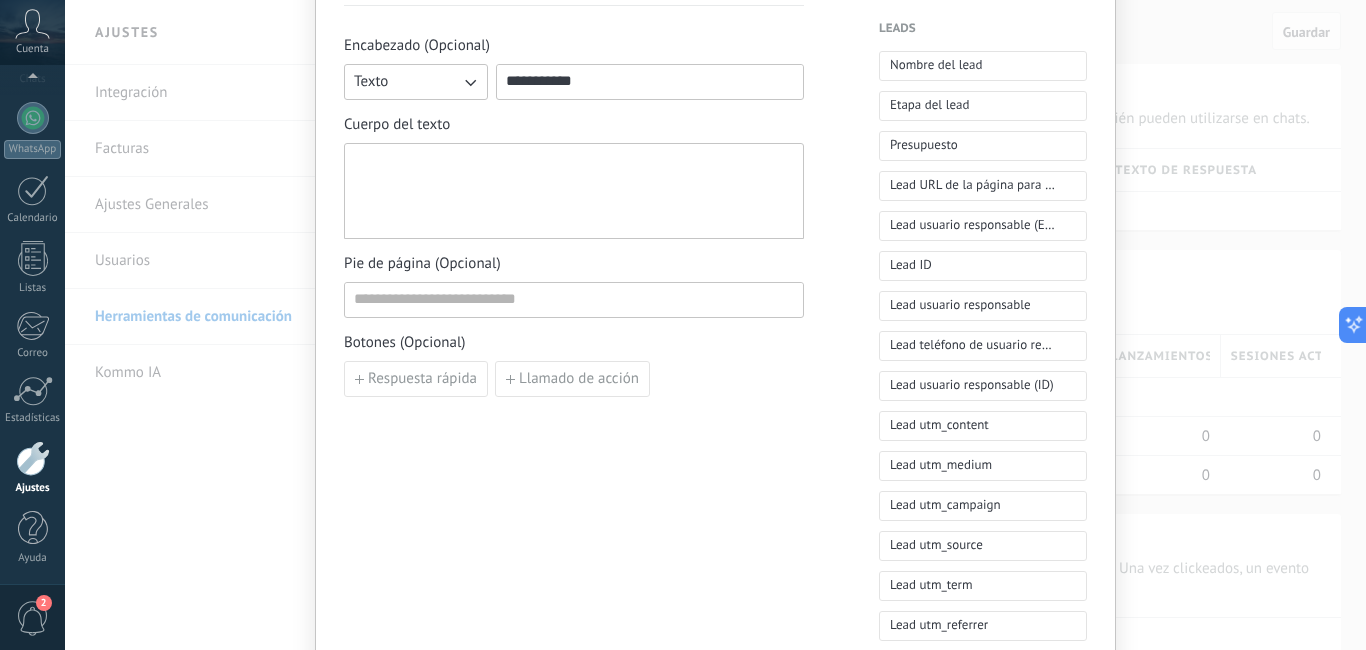 type on "**********" 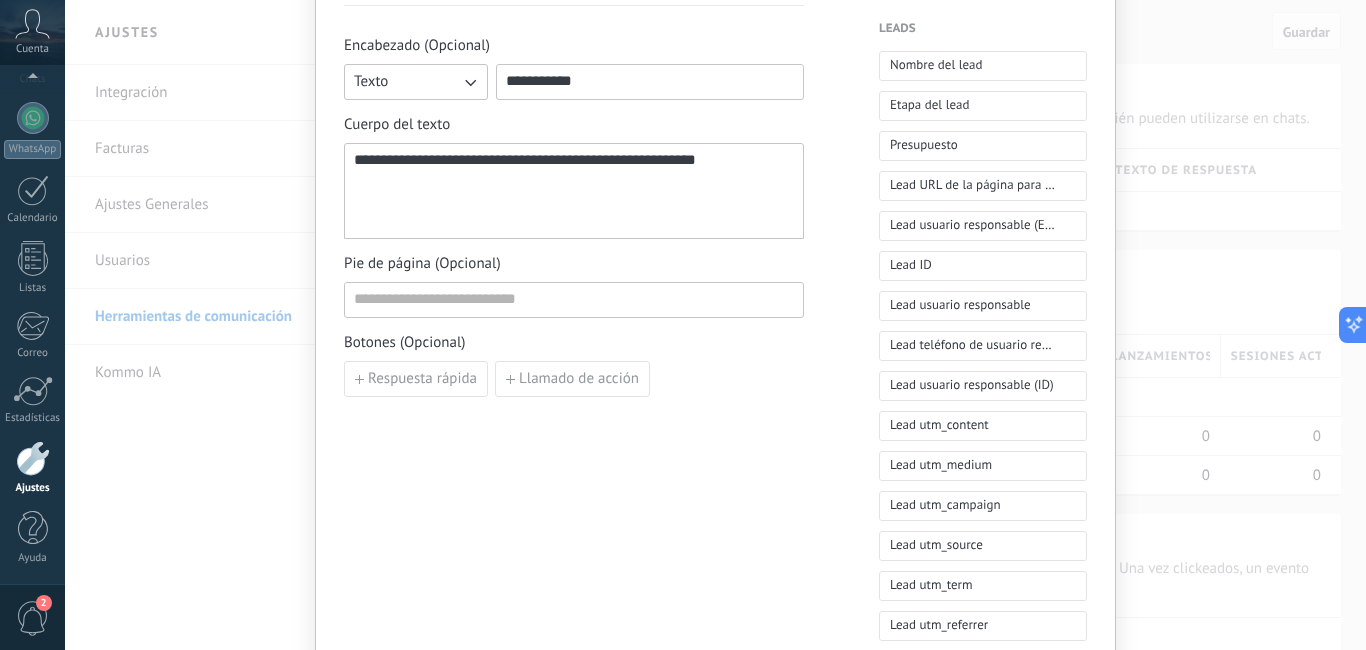 click on "**********" at bounding box center [574, 191] 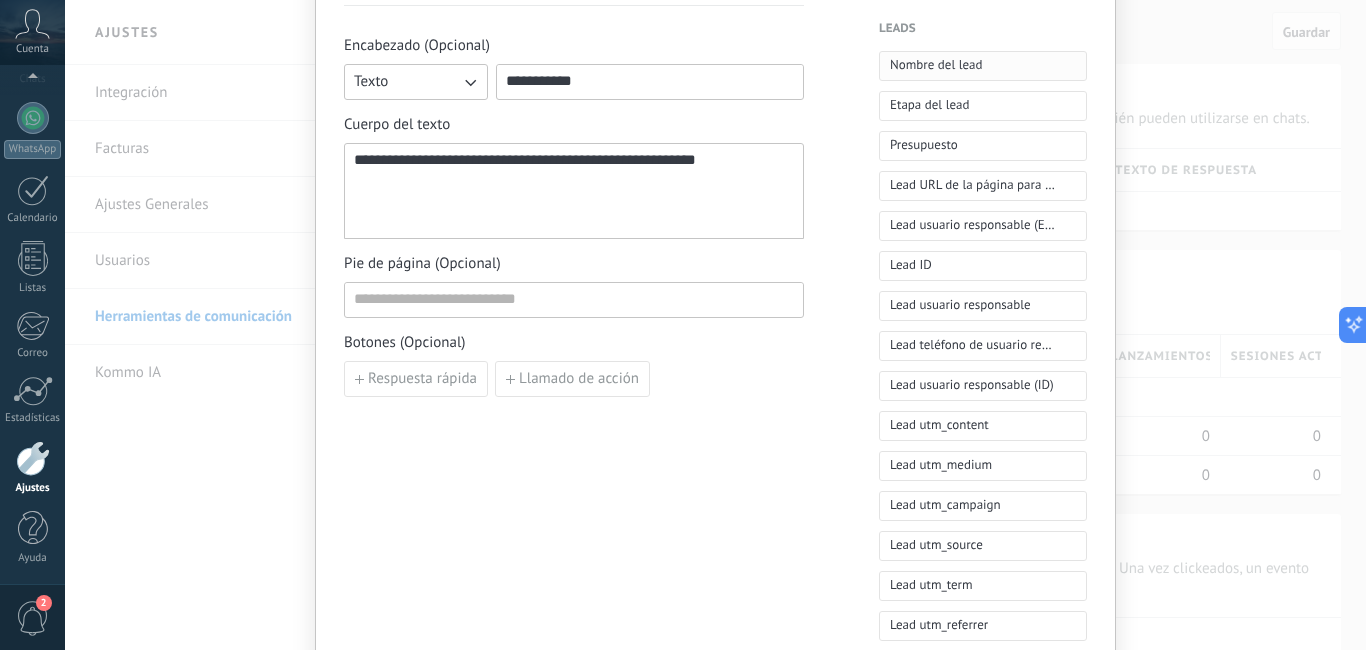 click on "Nombre del lead" at bounding box center [983, 66] 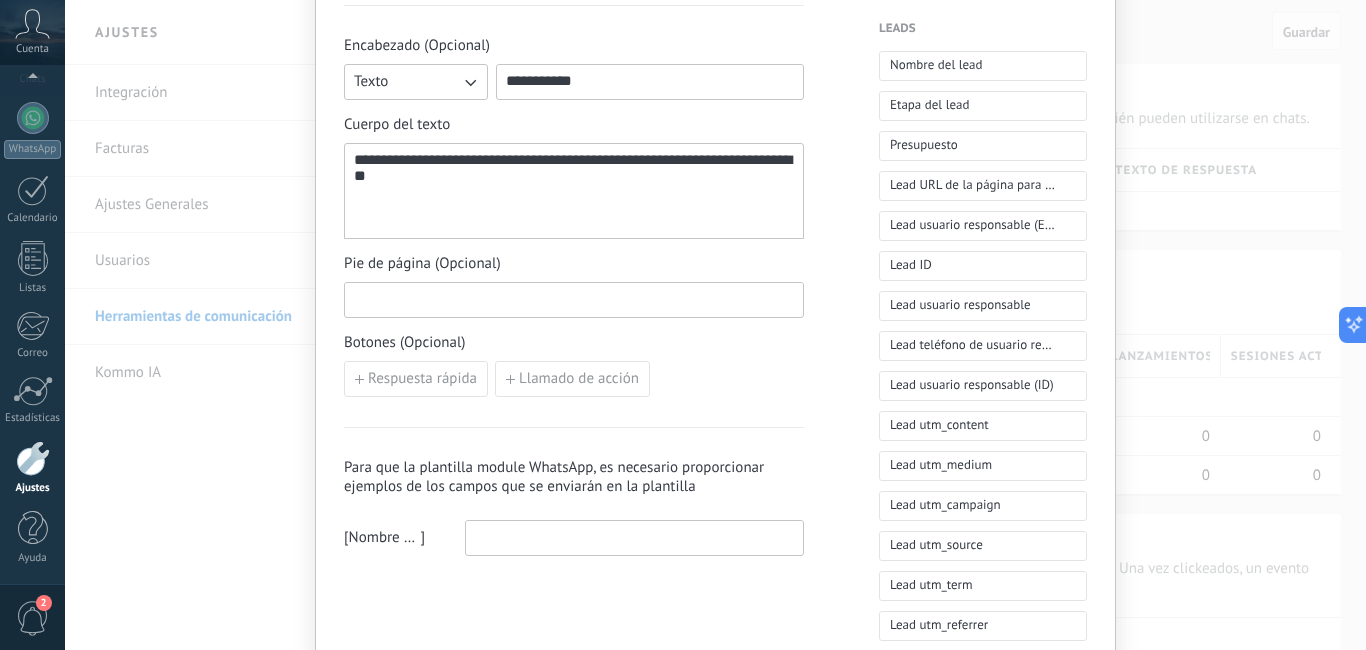 click at bounding box center [574, 299] 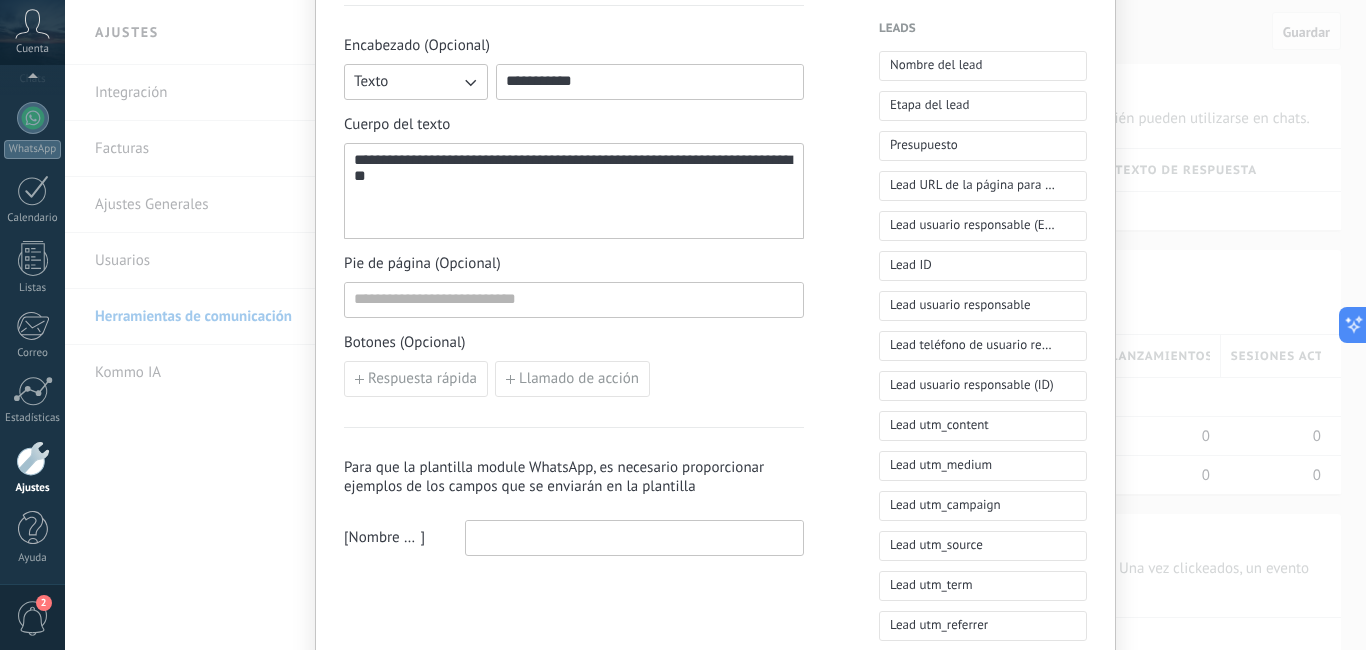 click on "**********" at bounding box center [574, 191] 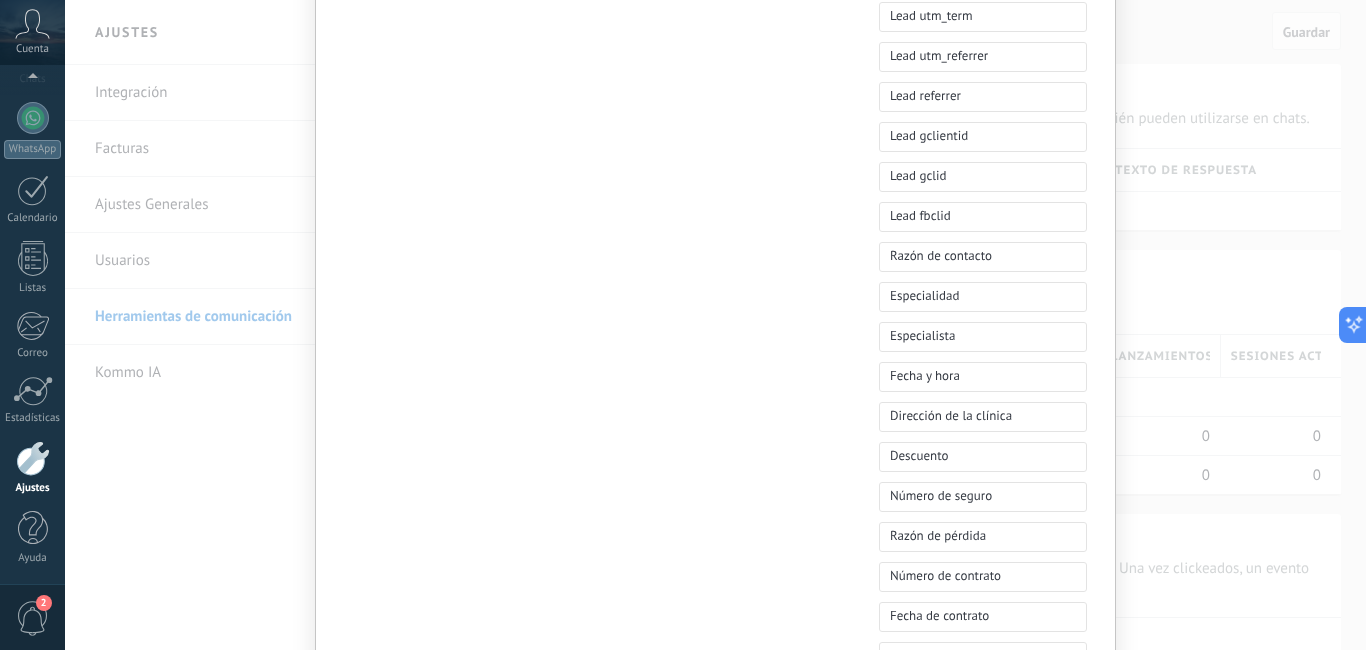 scroll, scrollTop: 569, scrollLeft: 0, axis: vertical 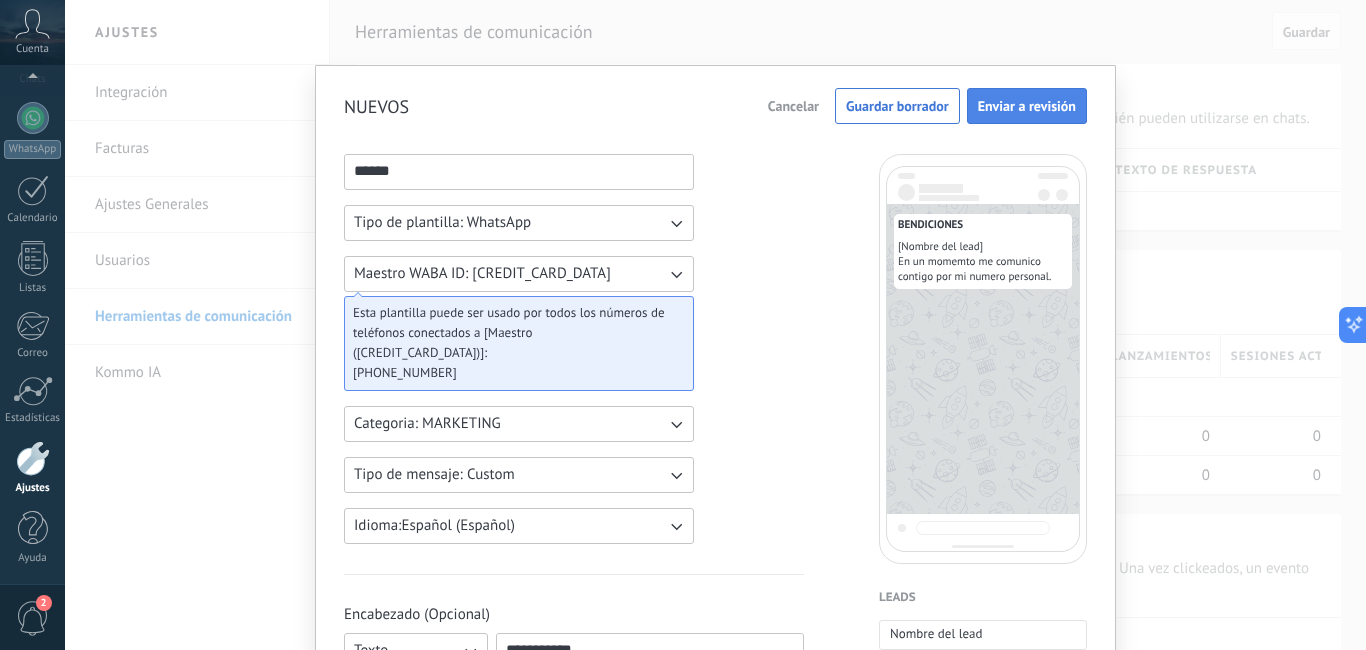 click on "Enviar a revisión" at bounding box center [1027, 106] 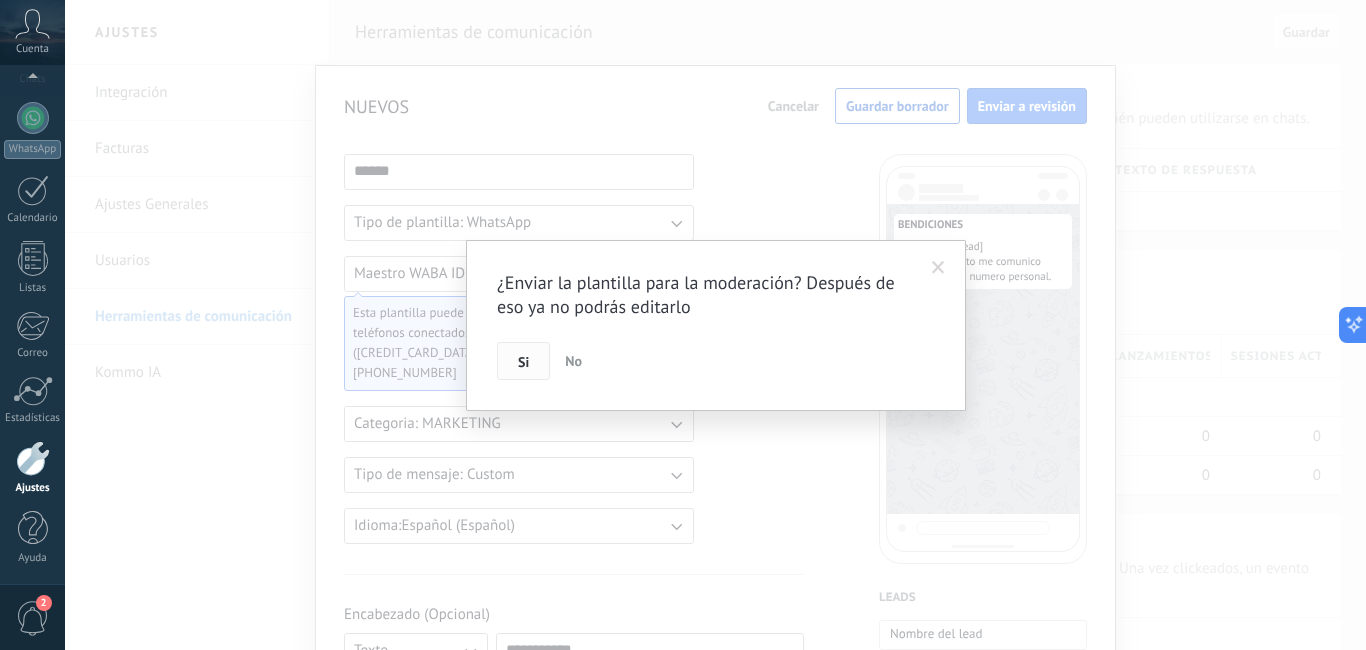 click on "Si" at bounding box center (523, 362) 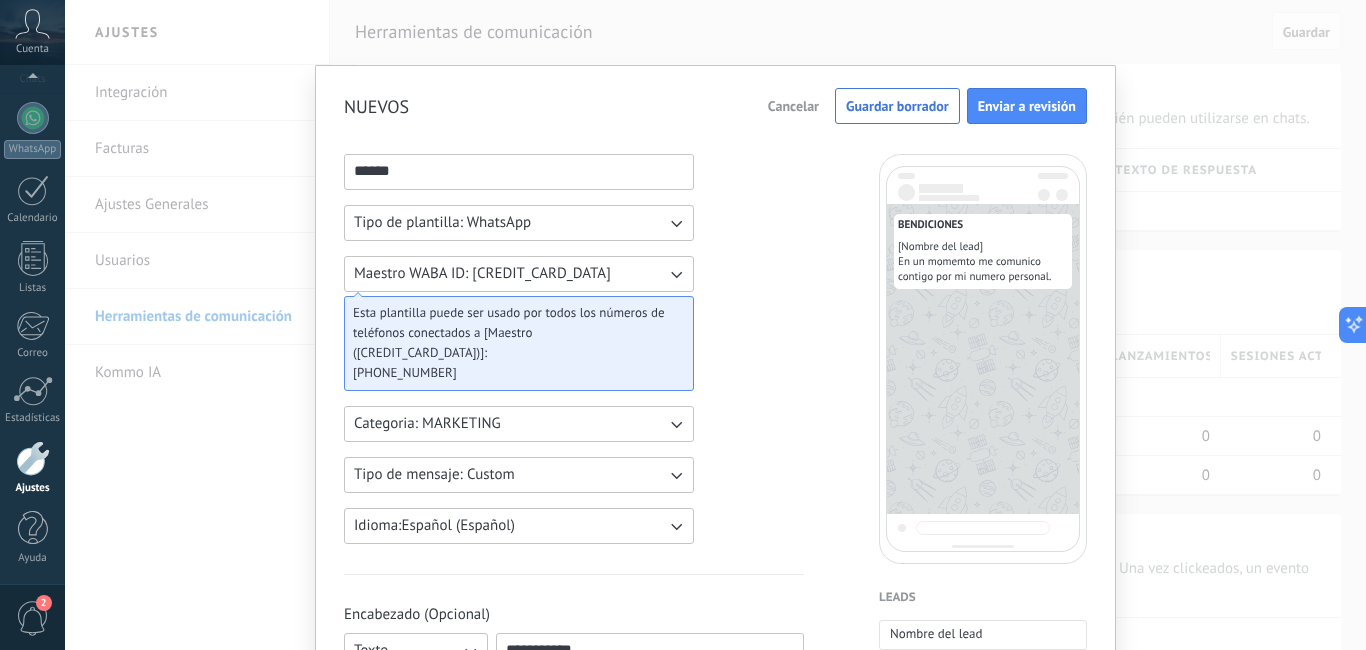 click on "Cancelar" at bounding box center (793, 106) 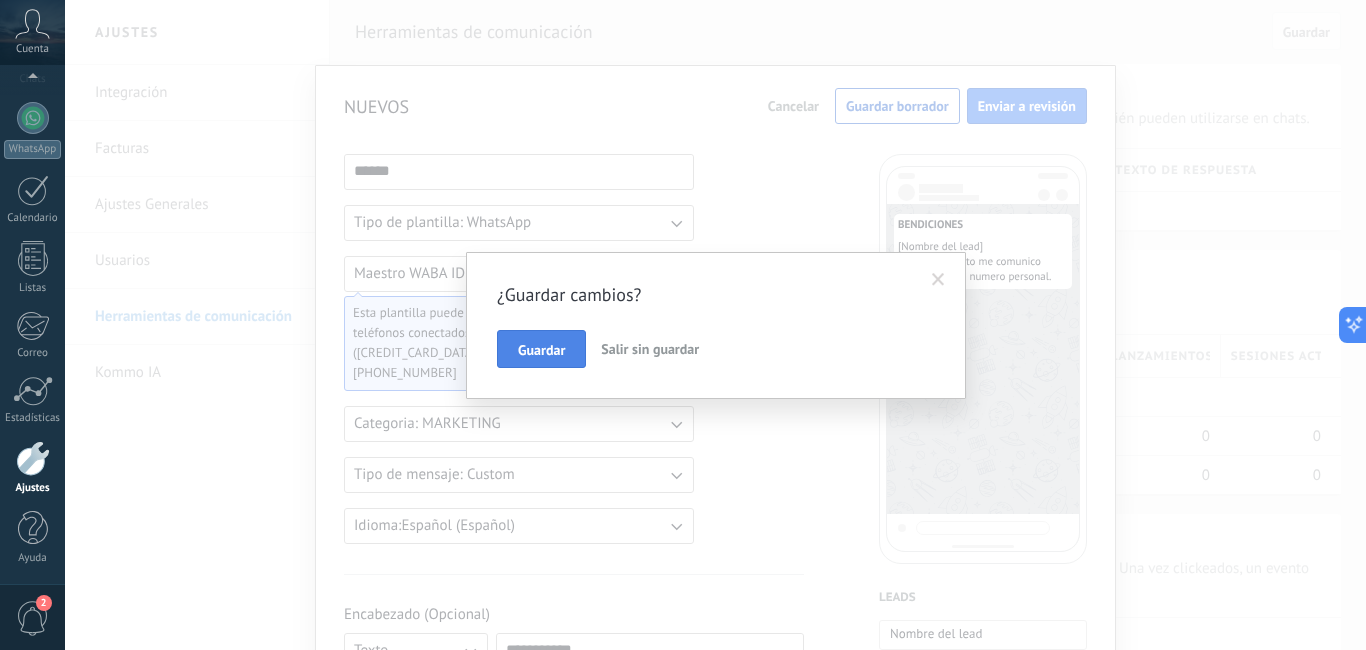 click on "Guardar" at bounding box center (541, 350) 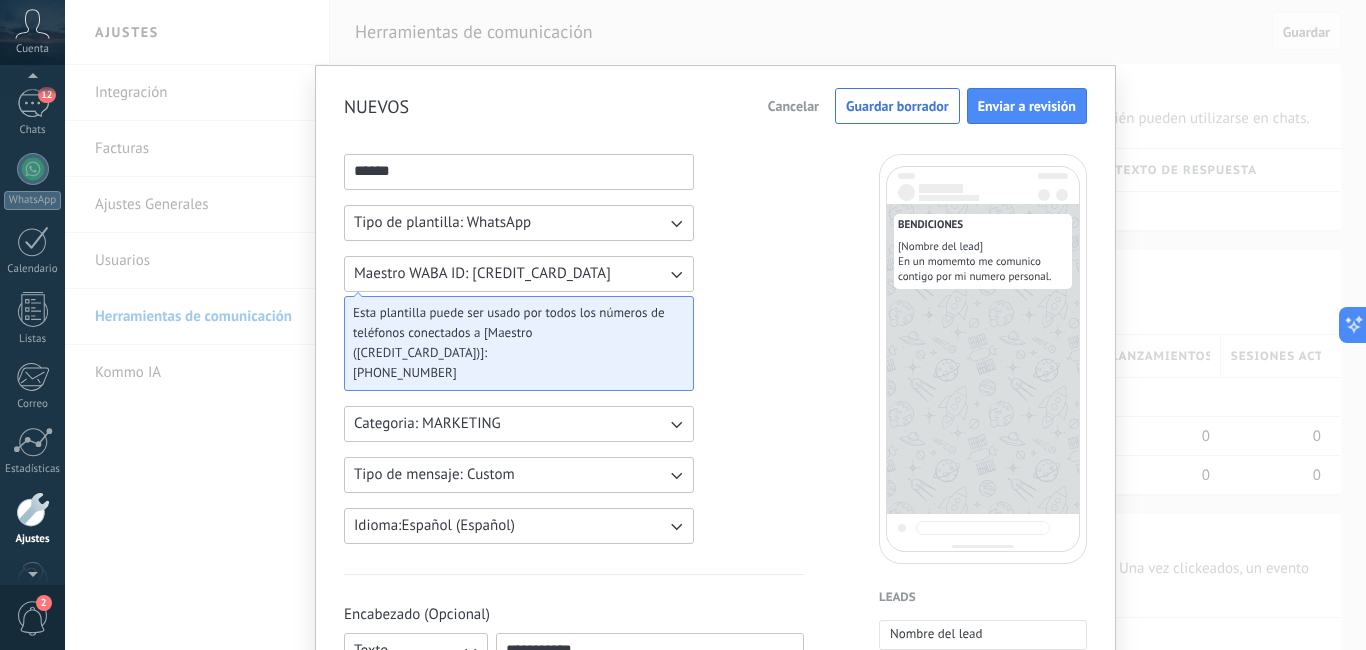 scroll, scrollTop: 95, scrollLeft: 0, axis: vertical 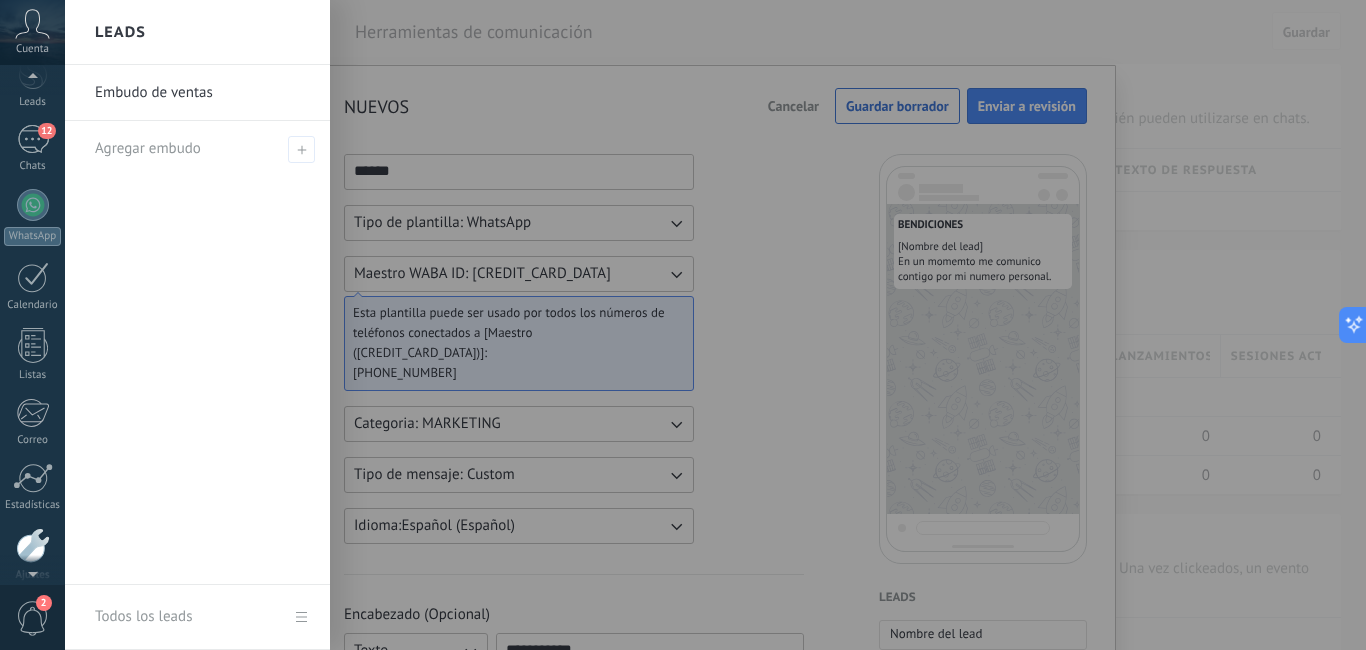 click on "Panel
Leads
12
Chats
WhatsApp
Clientes" at bounding box center (32, 330) 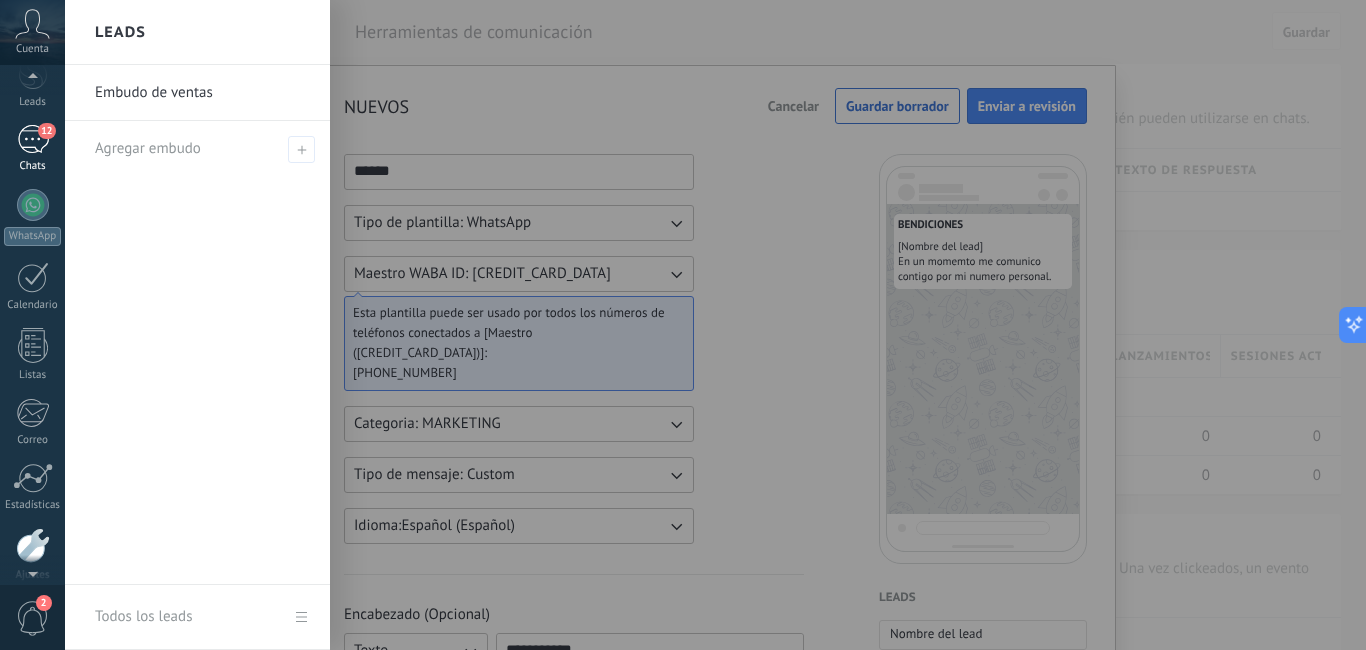 click on "12" at bounding box center (33, 139) 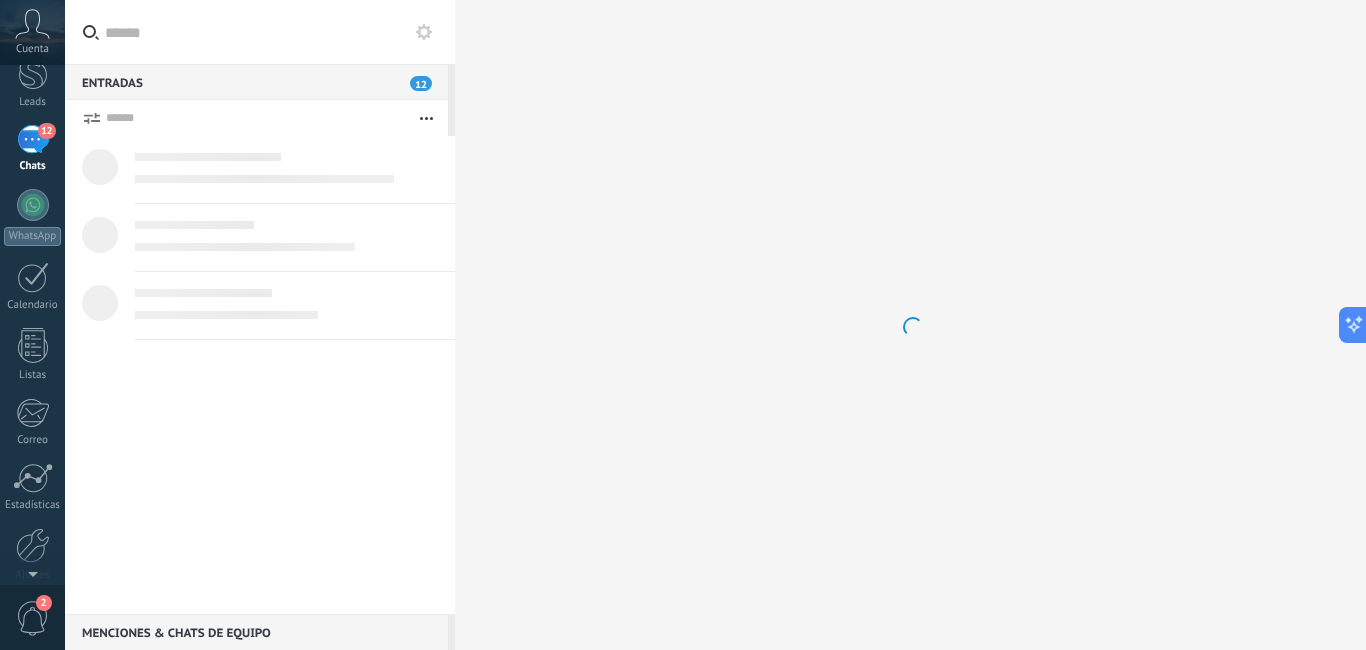 scroll, scrollTop: 0, scrollLeft: 0, axis: both 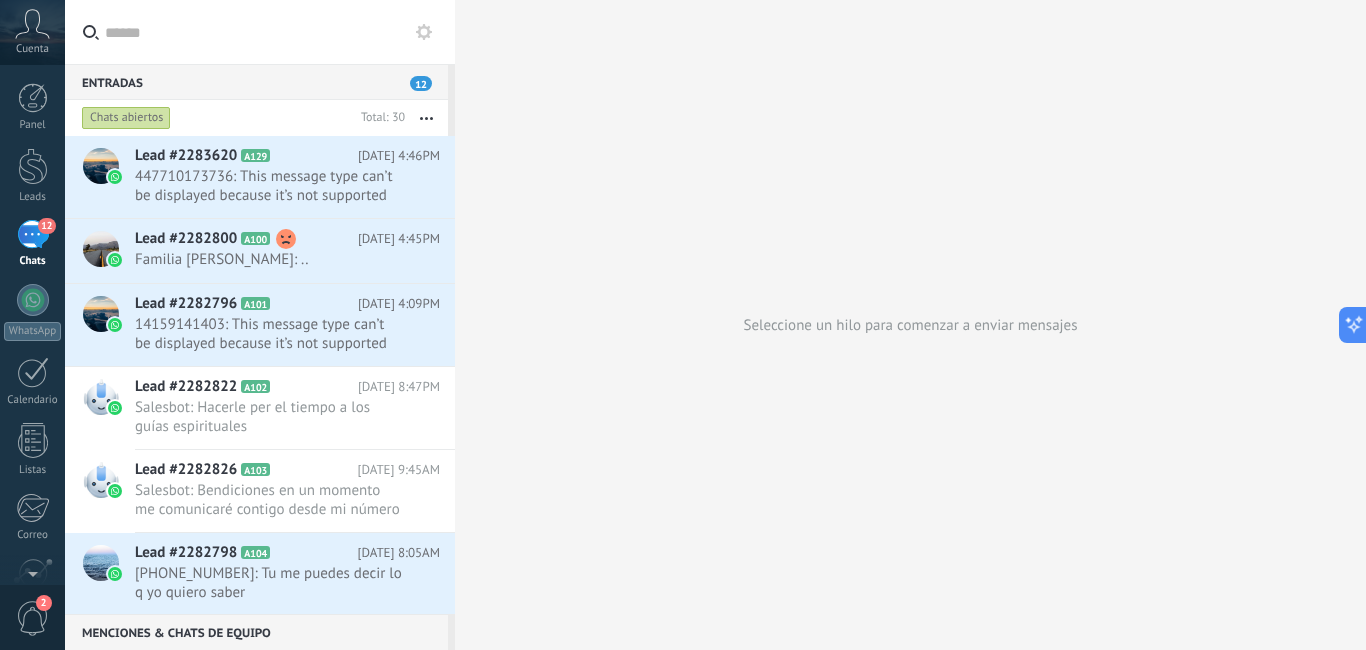 click on "12
Chats" at bounding box center (32, 244) 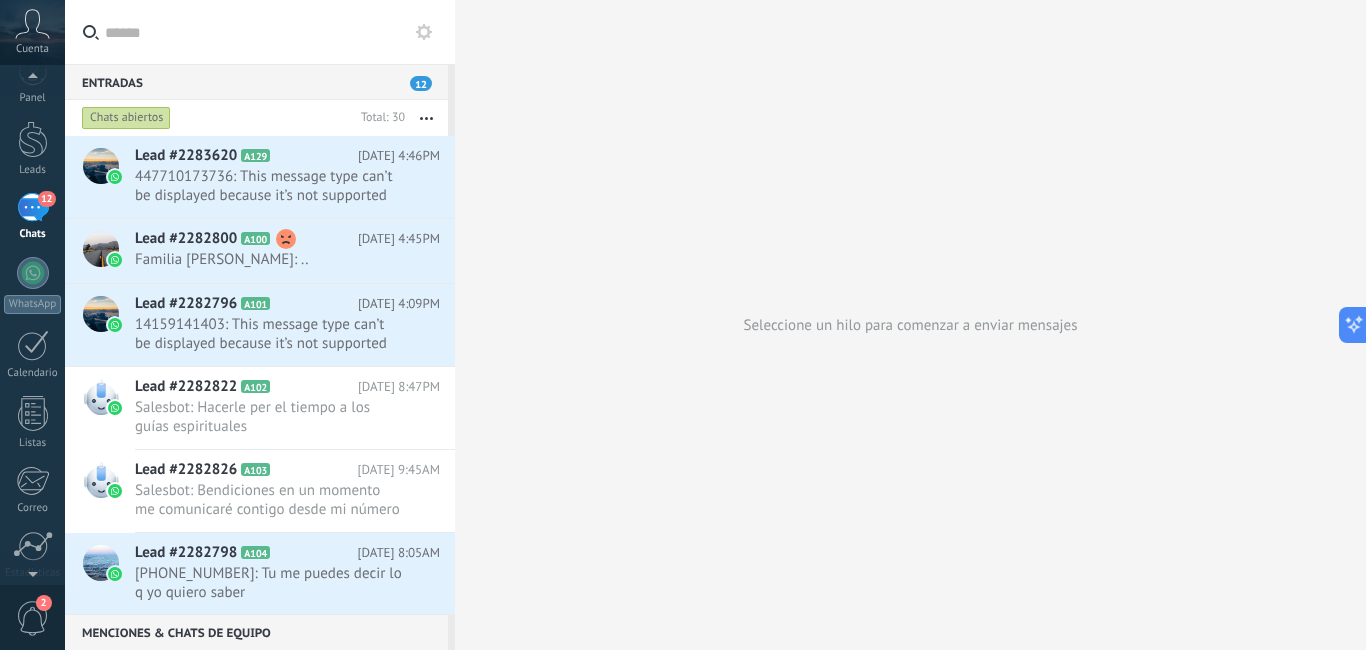 scroll, scrollTop: 45, scrollLeft: 0, axis: vertical 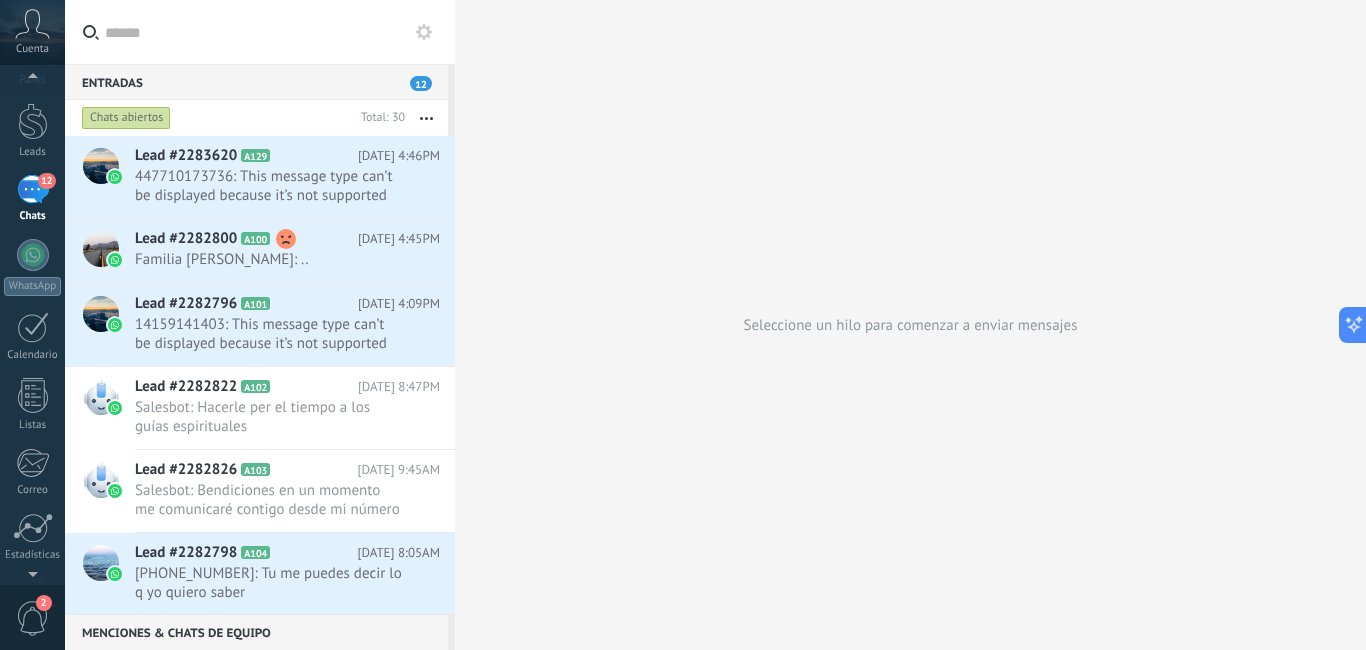 click on "2" at bounding box center [33, 618] 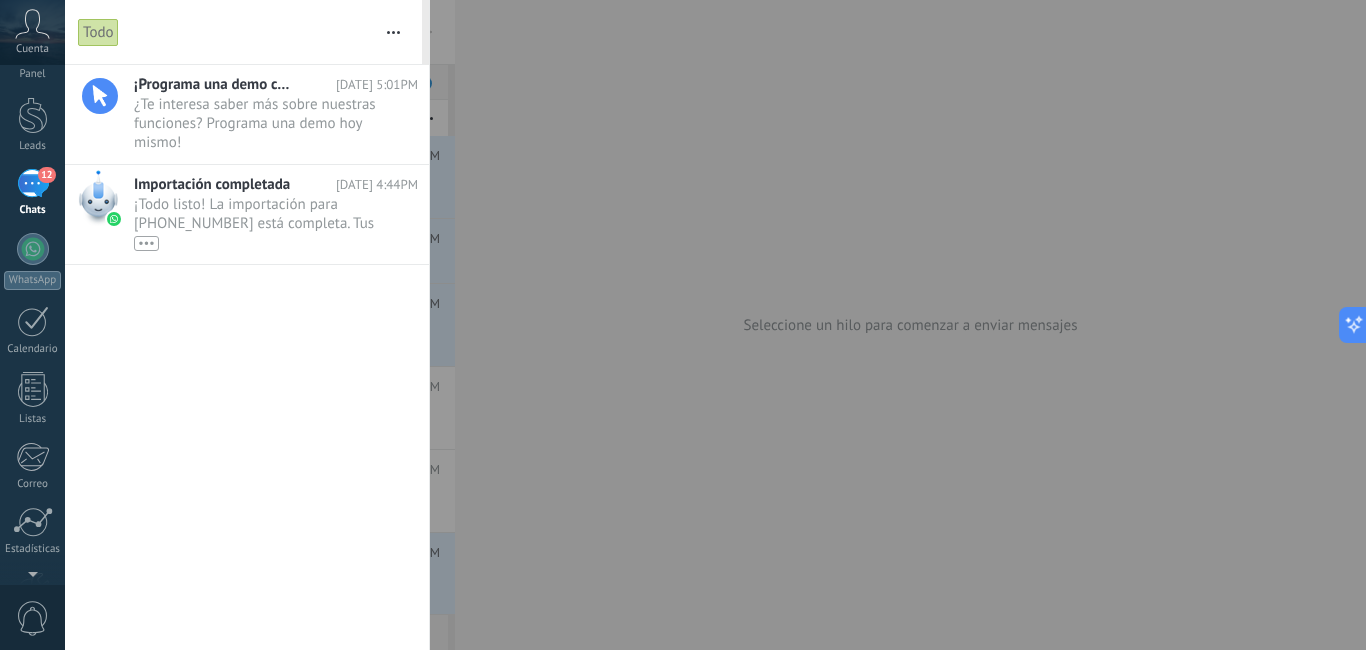 scroll, scrollTop: 0, scrollLeft: 0, axis: both 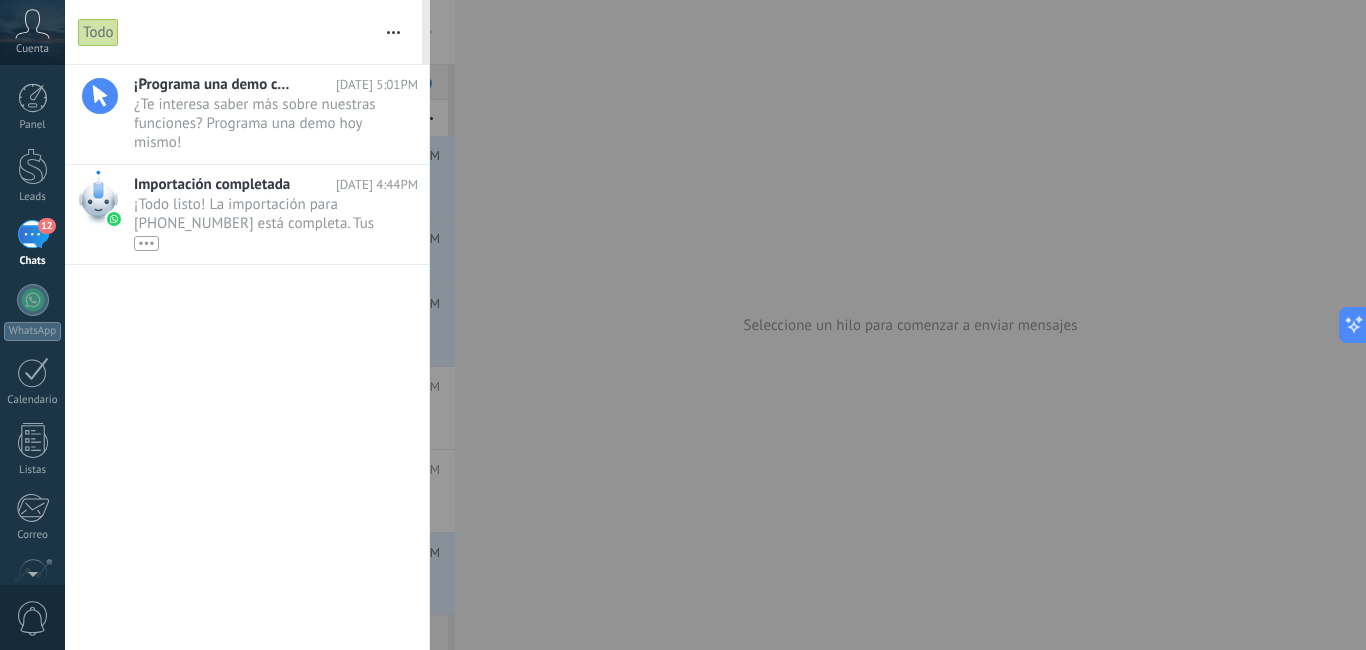 click at bounding box center [683, 325] 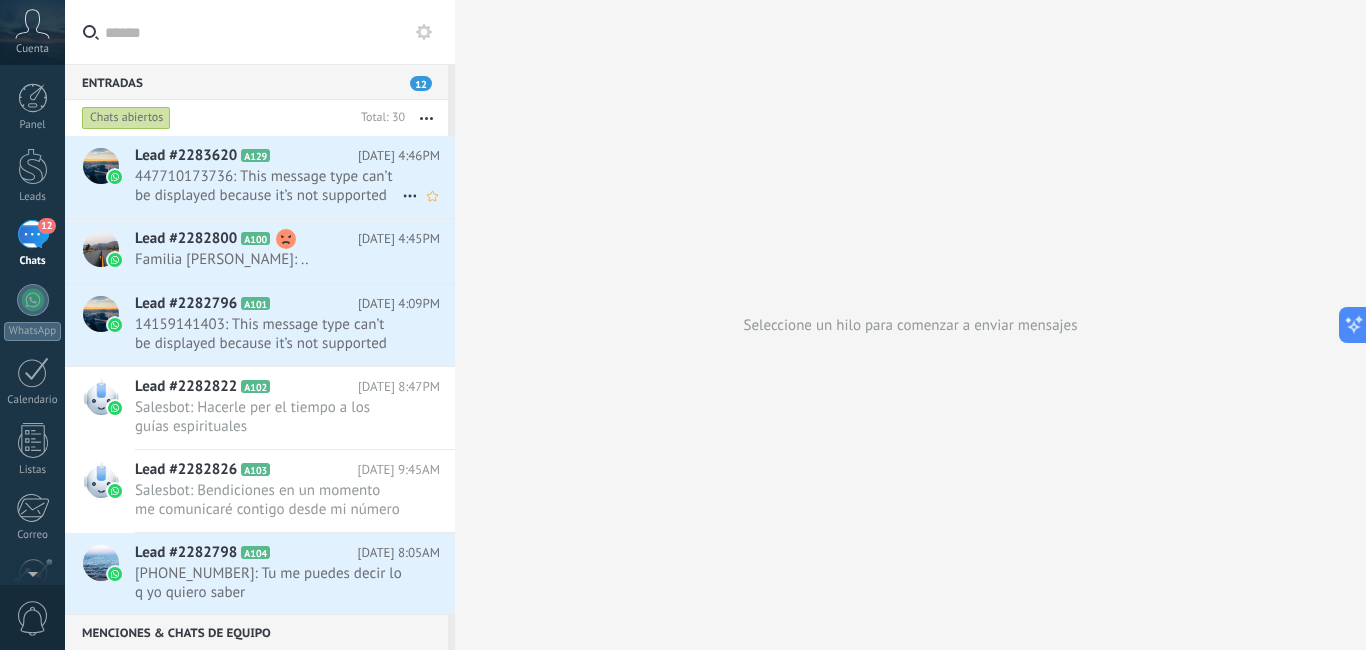 click on "447710173736: This message type can’t be displayed because it’s not supported yet." at bounding box center (287, 186) 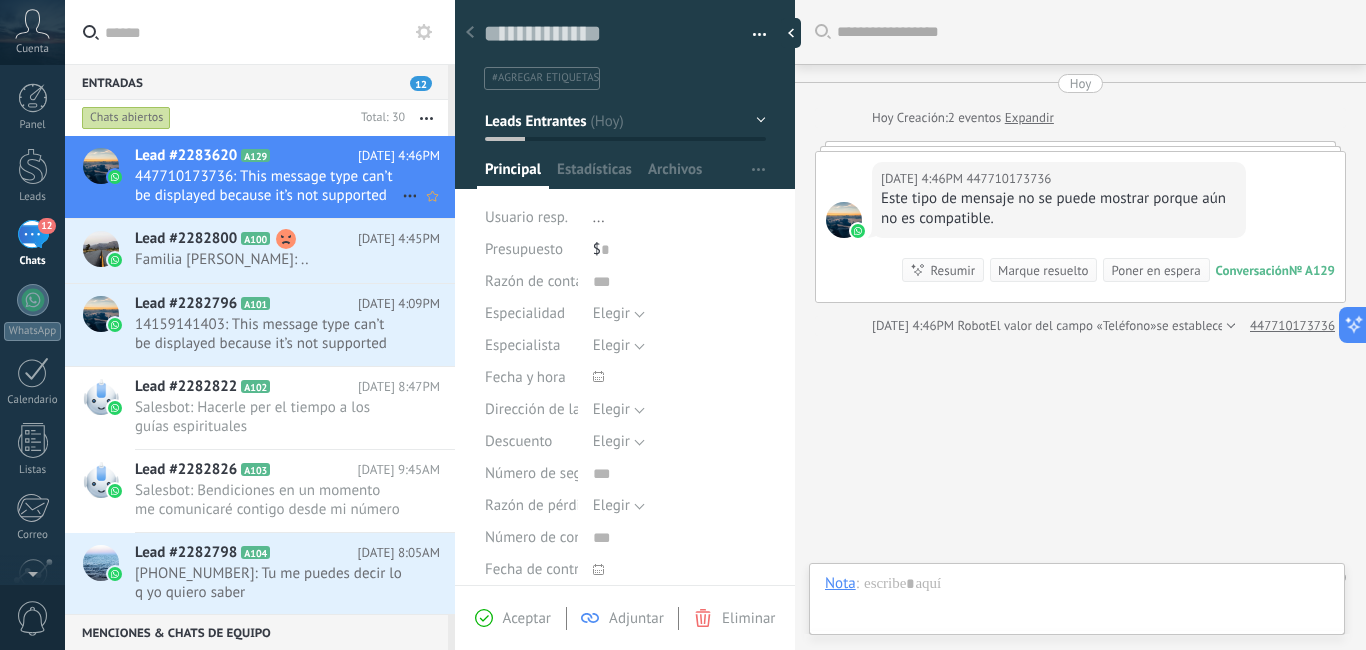 scroll, scrollTop: 30, scrollLeft: 0, axis: vertical 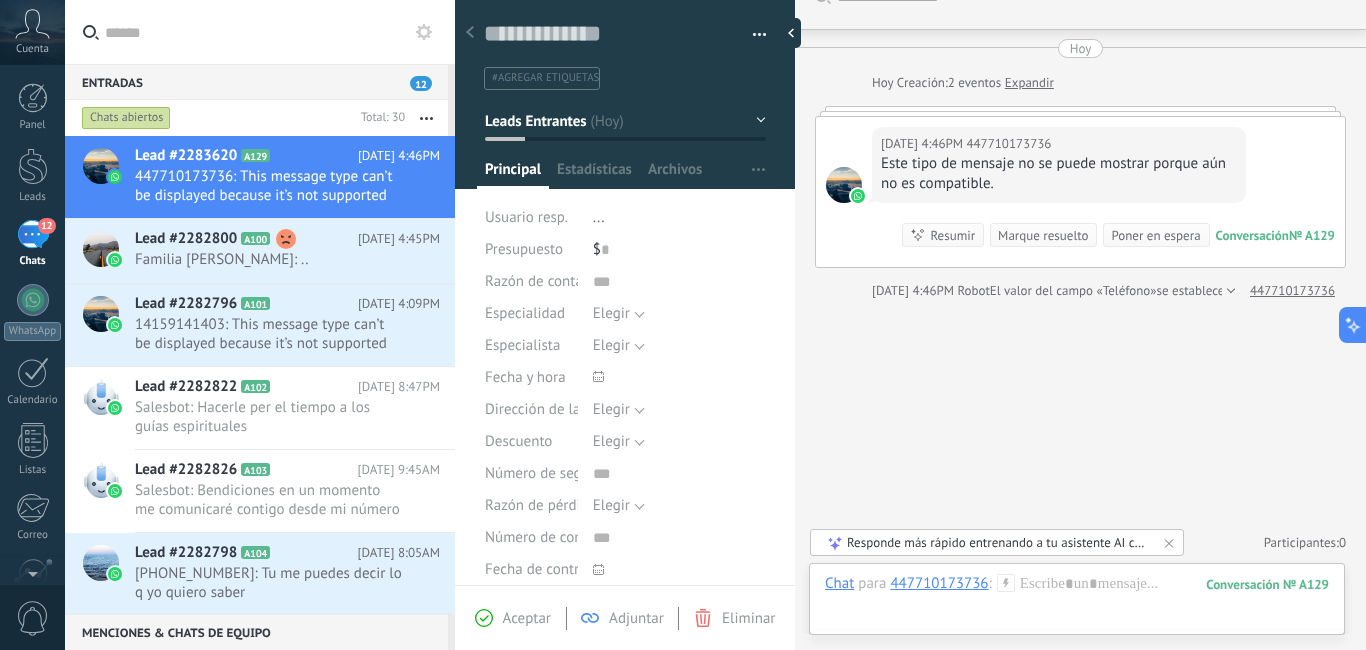 click 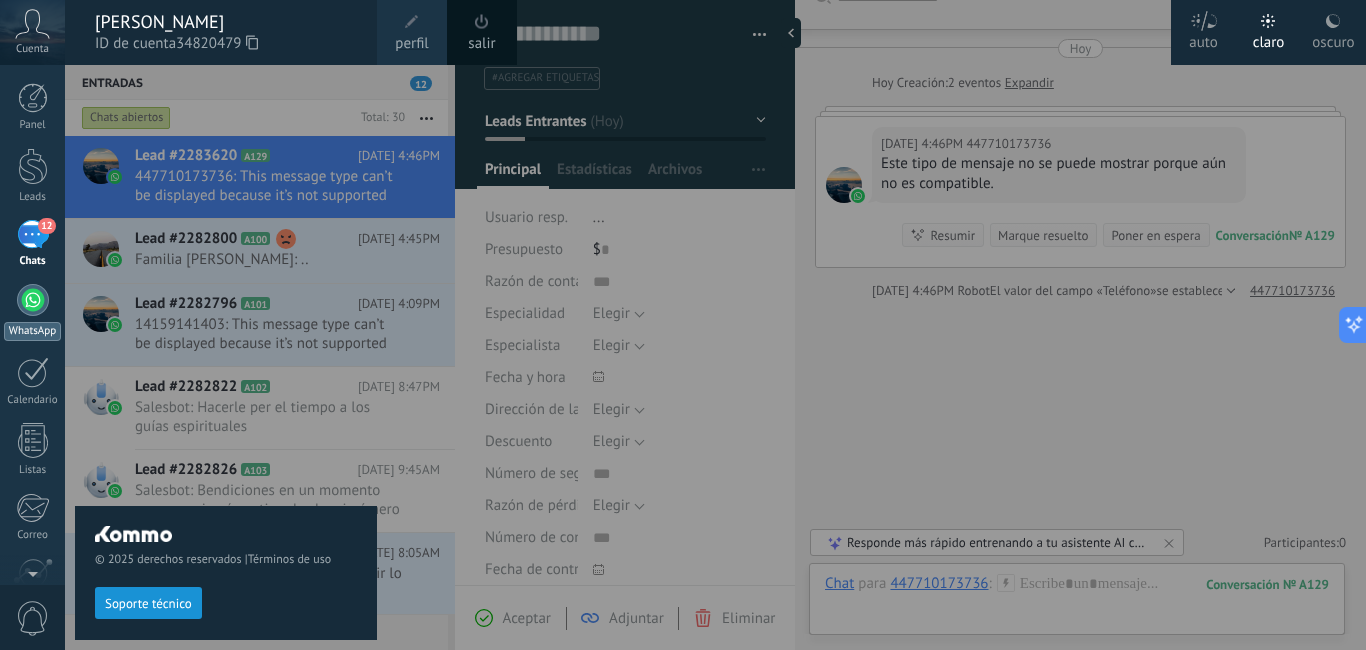 click at bounding box center [33, 300] 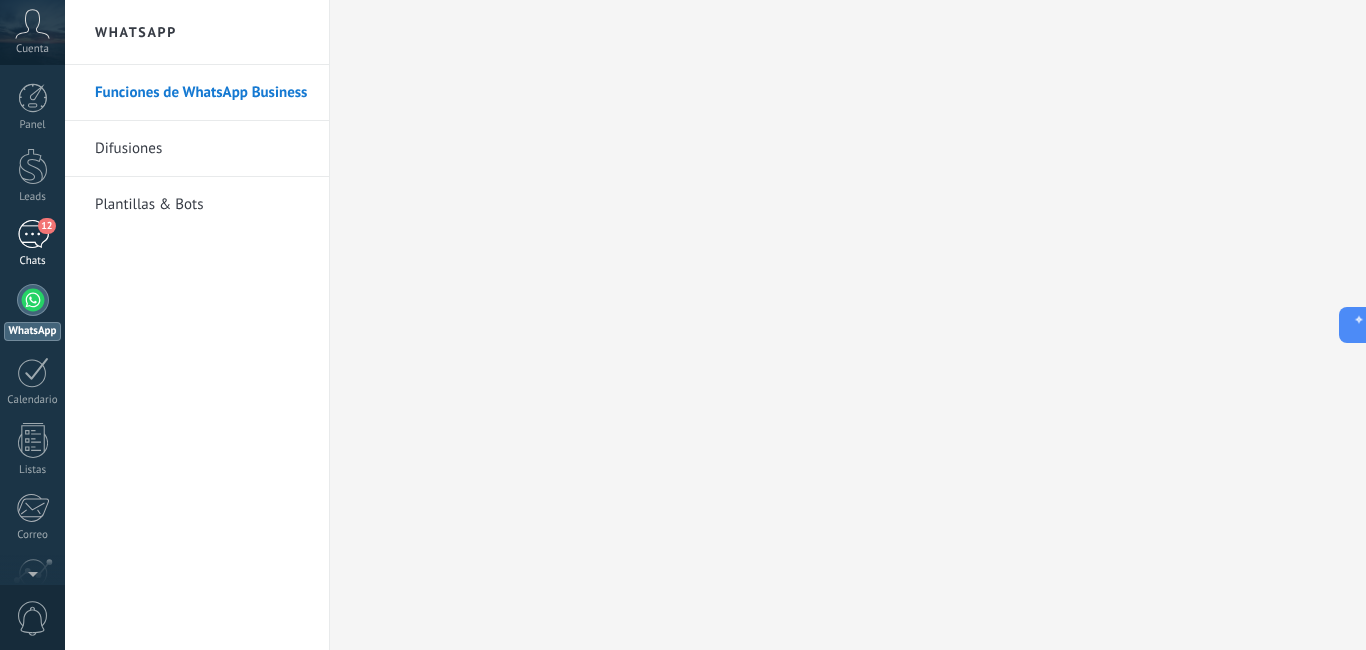 click on "12" at bounding box center (33, 234) 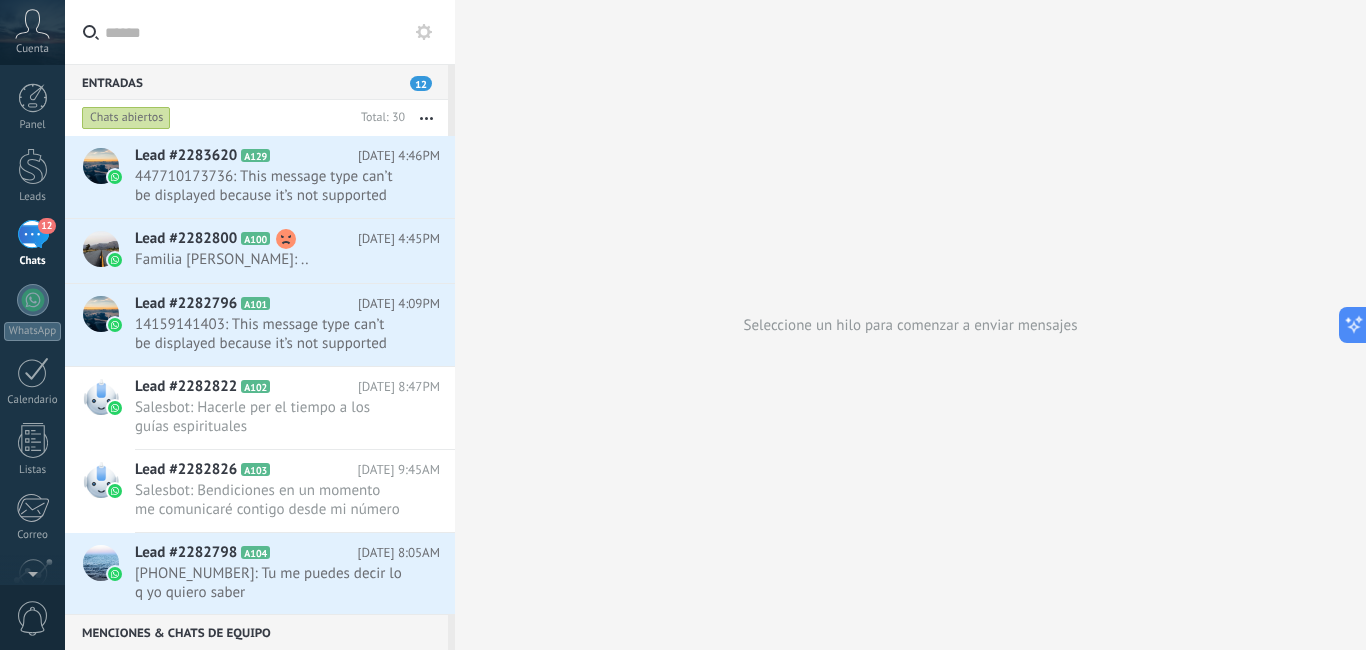 click on "Seleccione un hilo para comenzar a enviar mensajes" at bounding box center (910, 325) 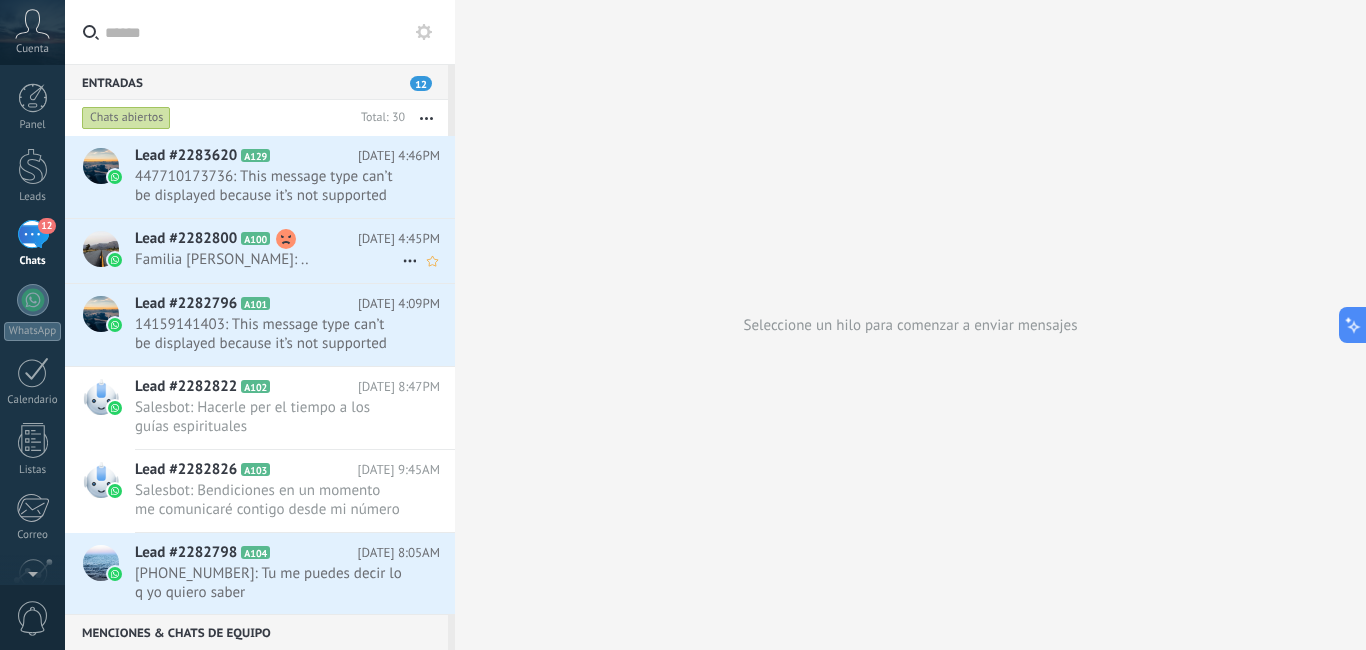 click on "Familia [PERSON_NAME]: .." at bounding box center (268, 259) 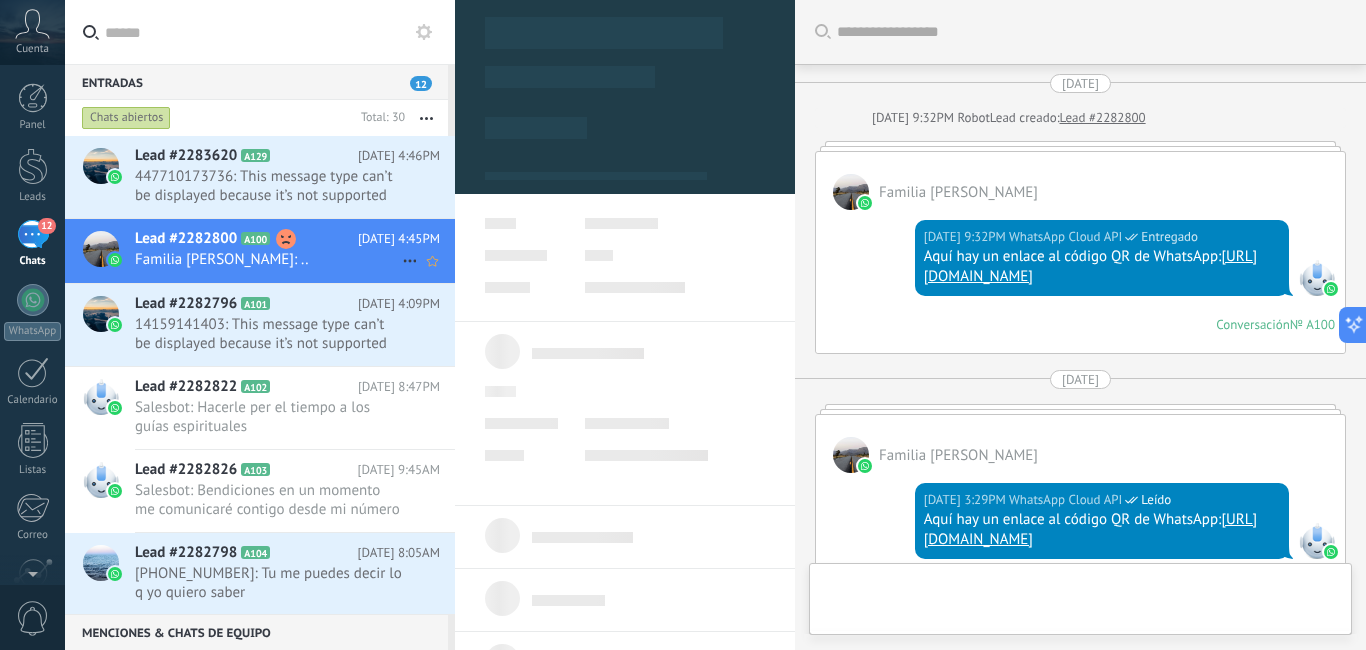 scroll, scrollTop: 3067, scrollLeft: 0, axis: vertical 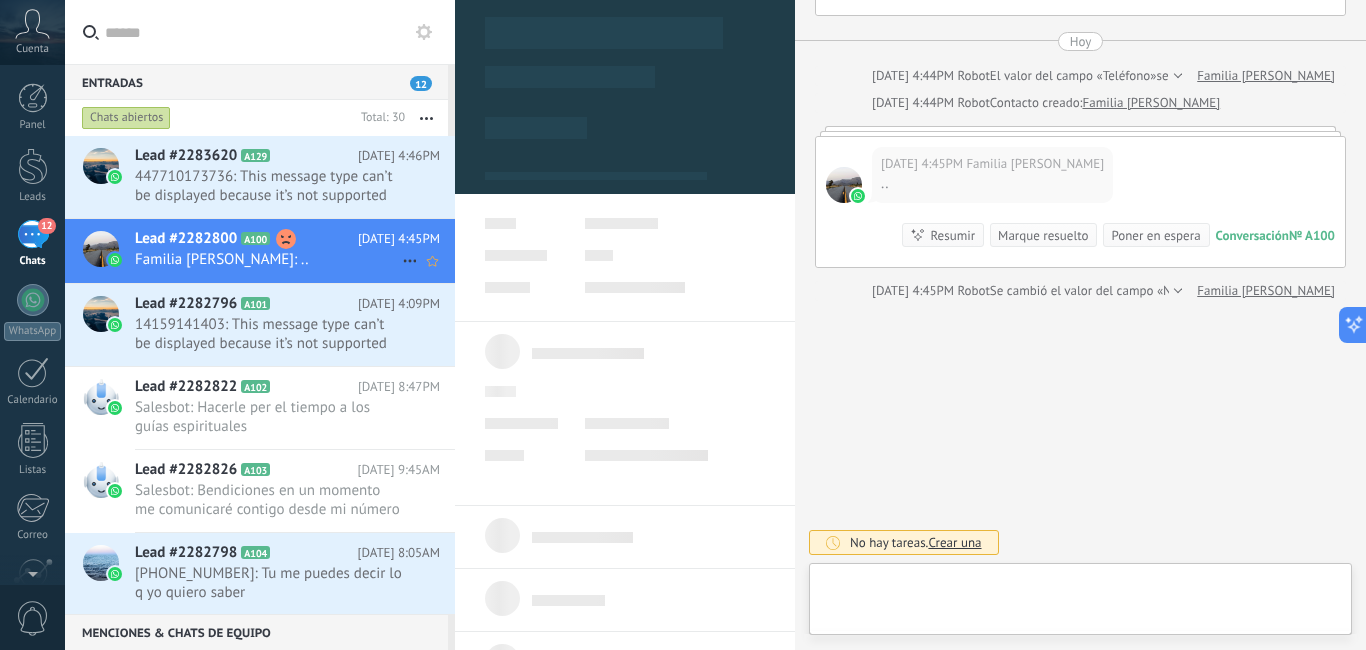 type on "**********" 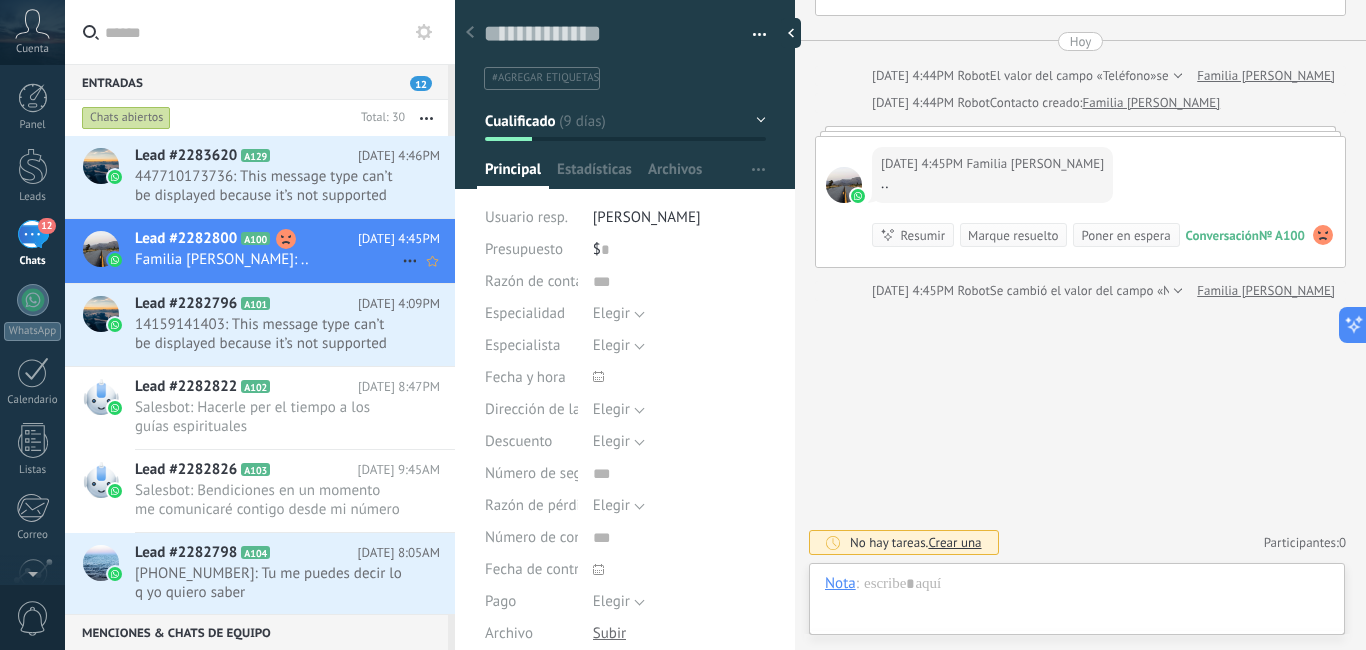 scroll, scrollTop: 30, scrollLeft: 0, axis: vertical 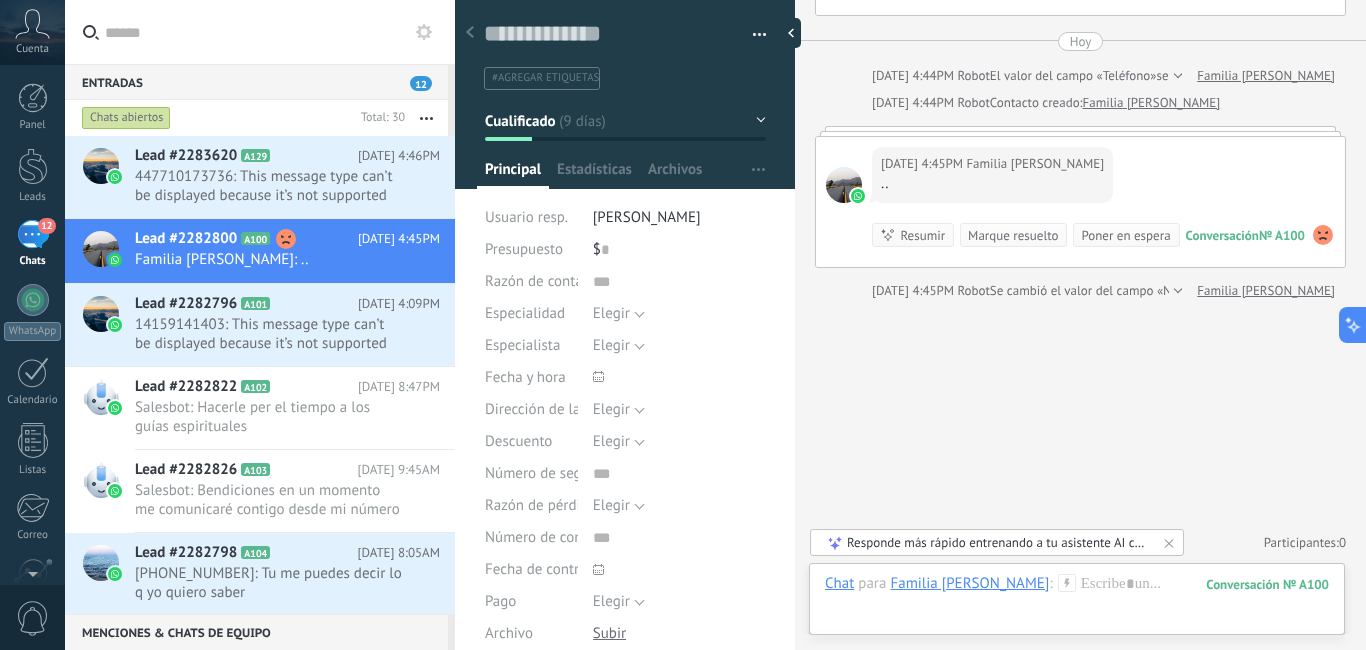 click 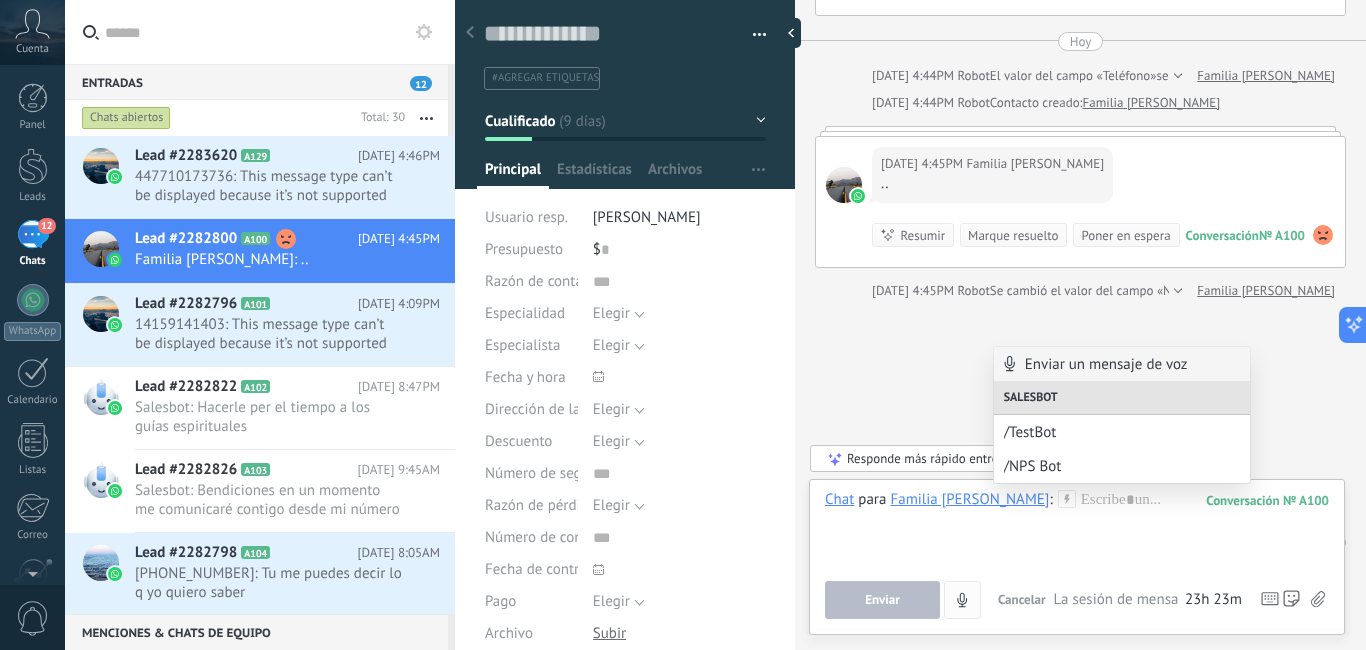 click 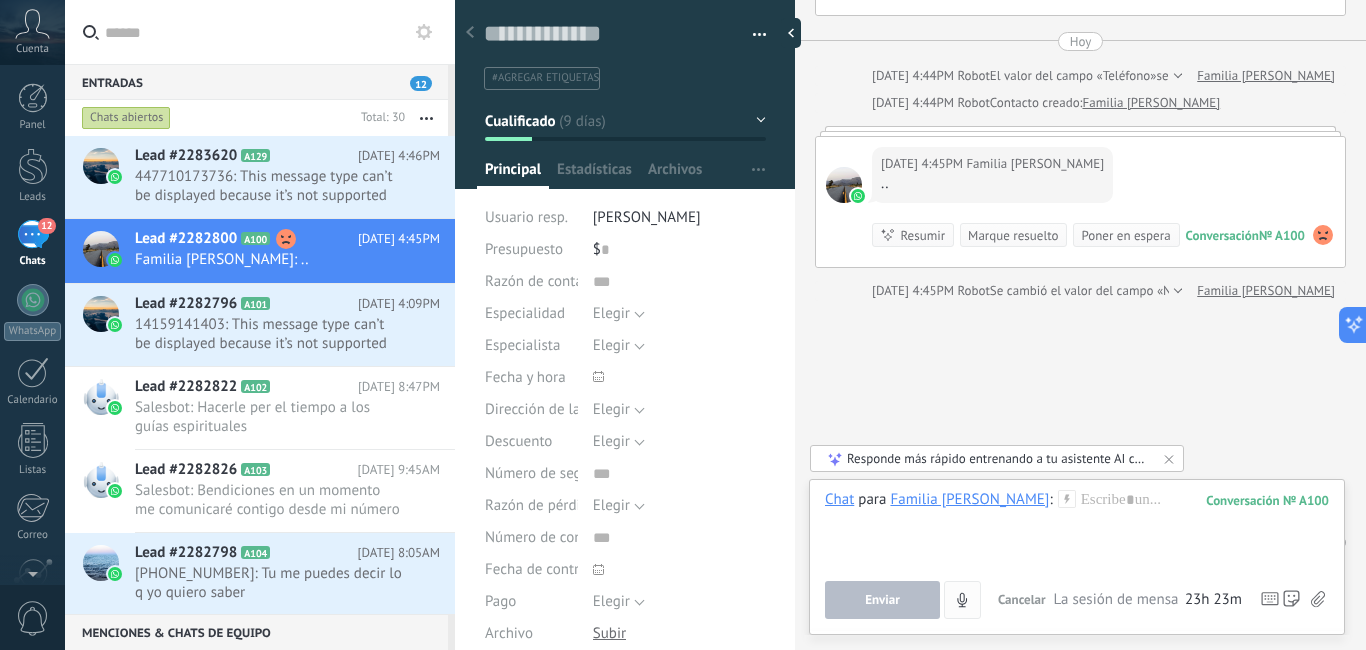 click 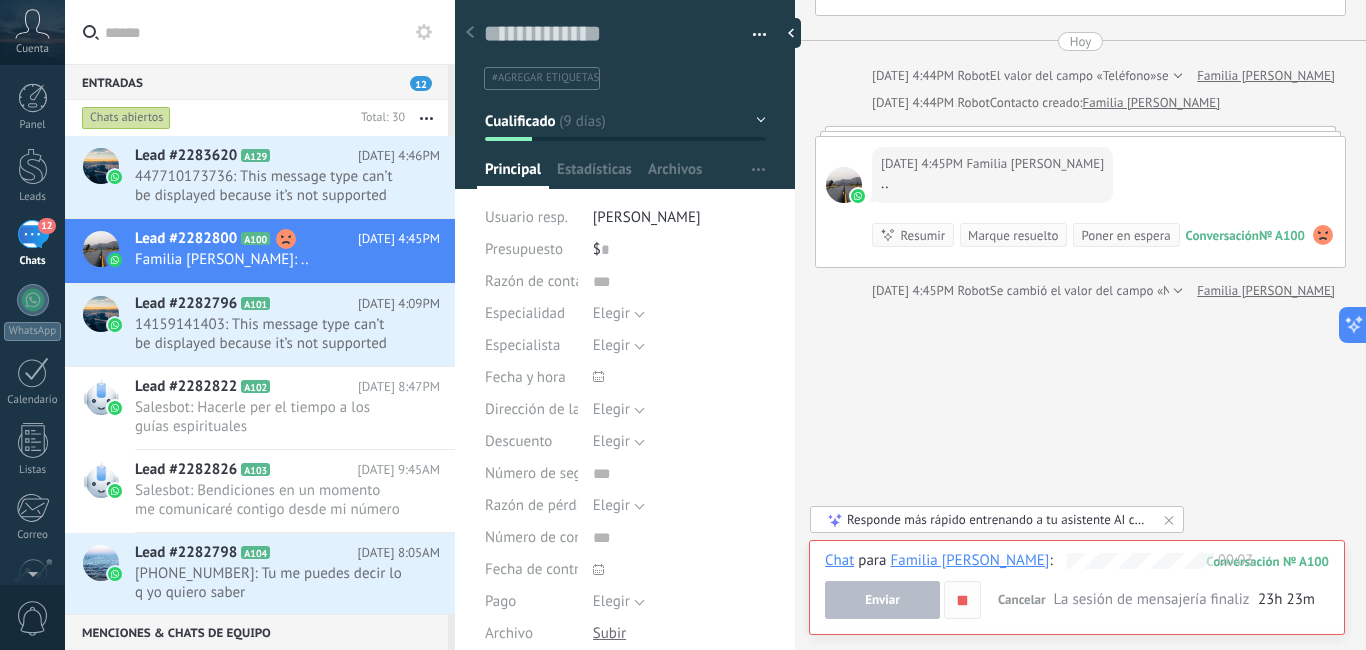 click 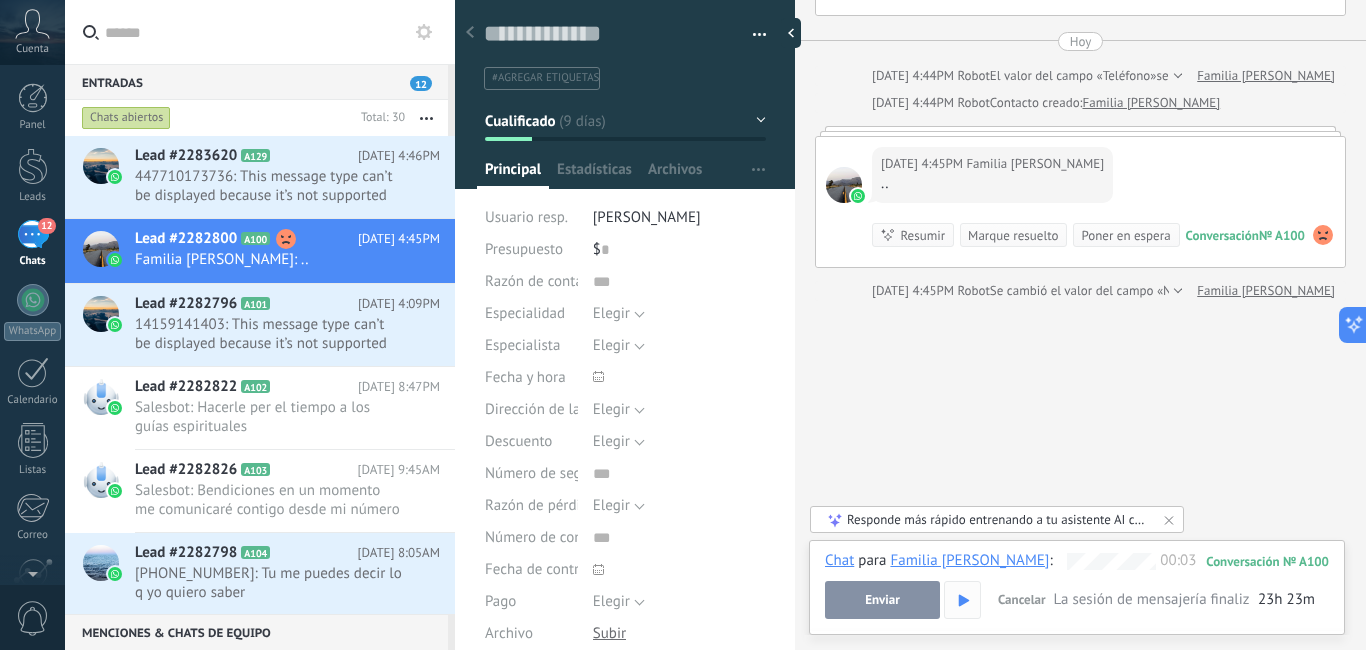 click 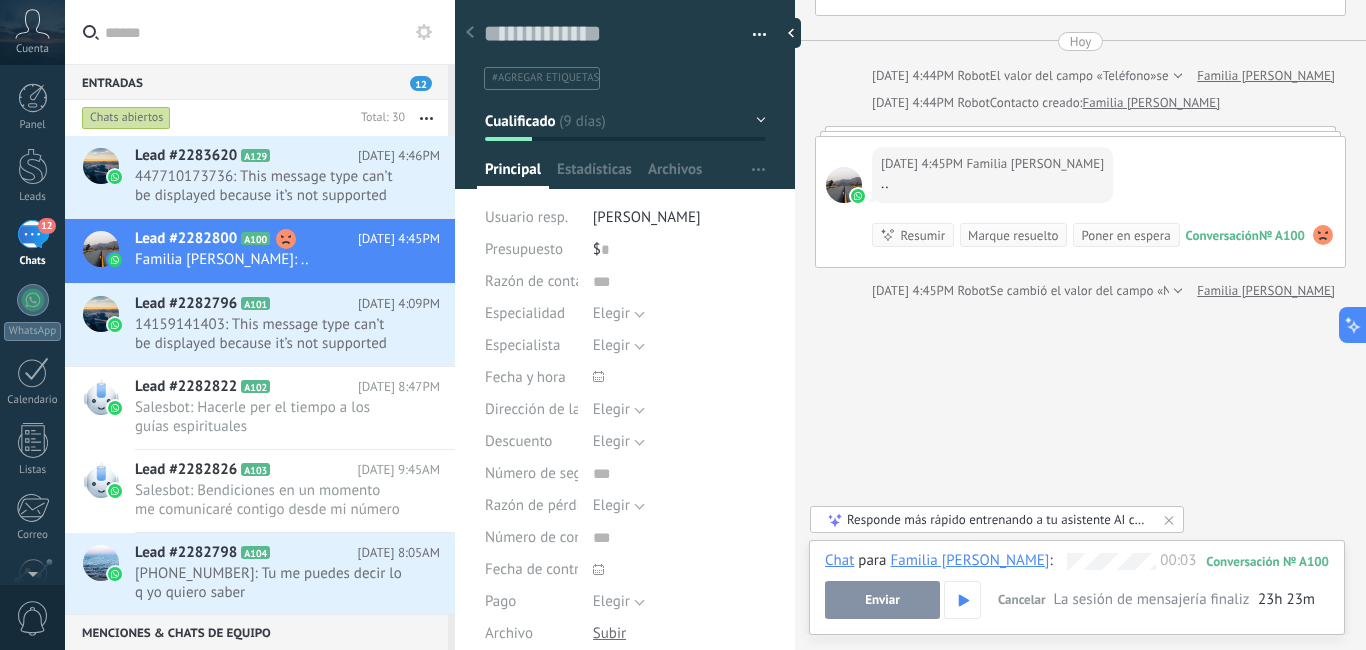 click on "Buscar Carga más [DATE] [DATE] 9:32PM Robot  Lead creado:  Lead #2282800 Familia [PERSON_NAME]  [DATE] 9:32PM WhatsApp Cloud API  Entregado Aquí hay un enlace al código QR de WhatsApp:  [URL][DOMAIN_NAME] Conversación  № A100 Conversación № A100 [DATE] Familia [PERSON_NAME]  [DATE] 3:29PM WhatsApp Cloud API  Leído Aquí hay un enlace al código QR de WhatsApp:  [URL][DOMAIN_NAME] [DATE] 3:30PM WhatsApp Cloud API  Leído . Conversación  № A100 Conversación № A100 [DATE] Familia [PERSON_NAME]  [DATE] 7:21PM WhatsApp Cloud API  Leído m [DATE] 7:34PM Familia [PERSON_NAME]  . [DATE] 10:45PM Familia [PERSON_NAME]  Este tipo de mensaje no se puede mostrar porque aún no es compatible. [DATE] 10:46PM Familia [PERSON_NAME]  17.7 MB Subir a Kommo [DATE] 10:47PM Familia [PERSON_NAME]  18 MB Subir a Kommo [DATE] 10:48PM Familia [PERSON_NAME]  17.99 MB Subir a Kommo [DATE] 10:48PM Familia [PERSON_NAME]  12.11 MB № A100 .." at bounding box center (1080, -1189) 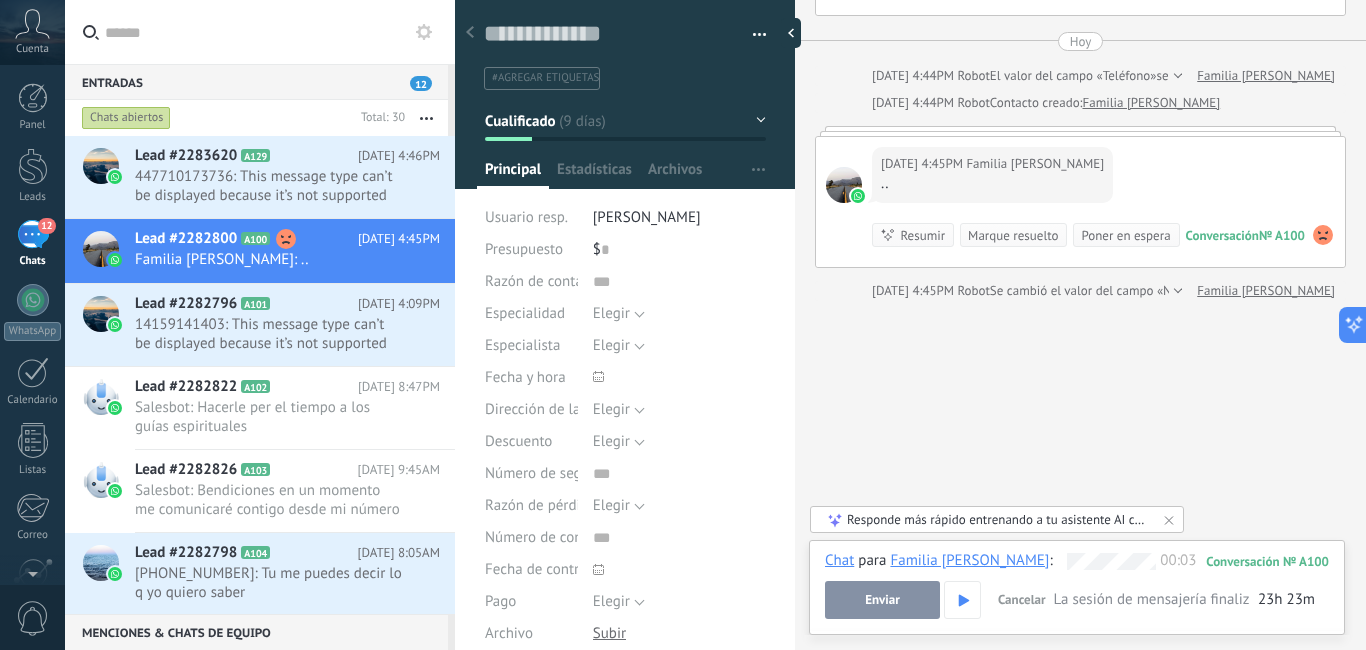 click 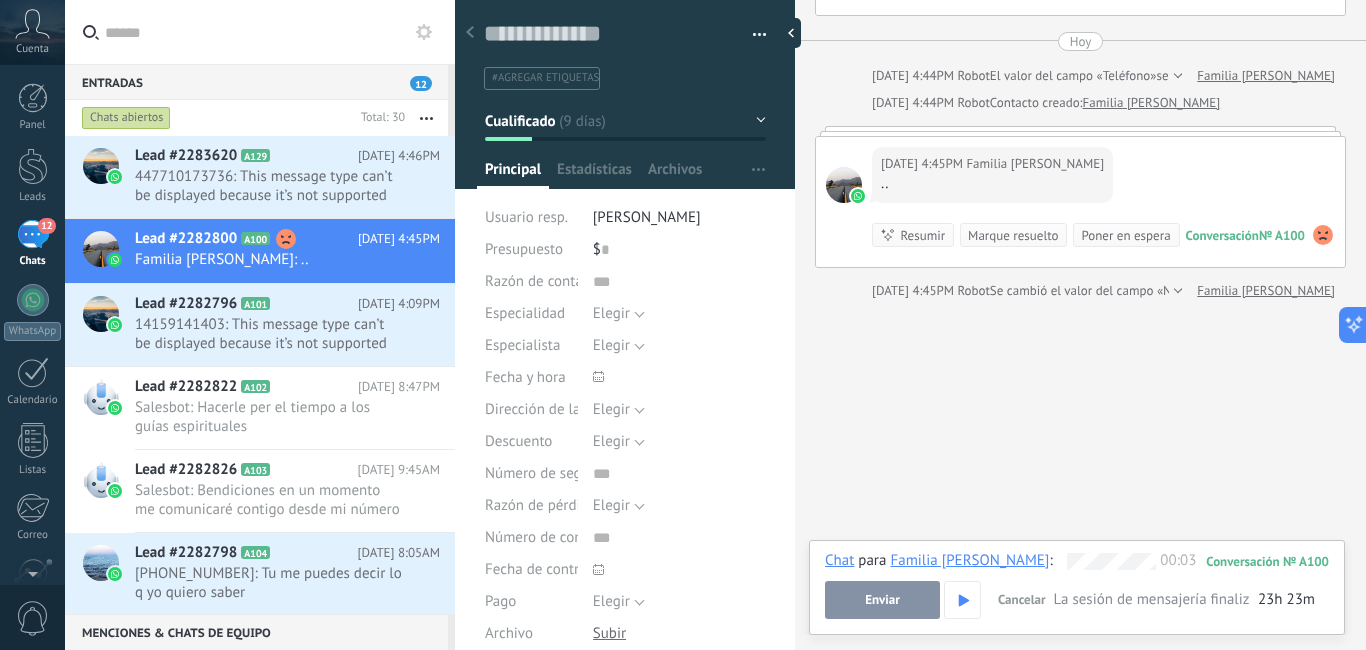 click on "Cancelar" at bounding box center [1022, 599] 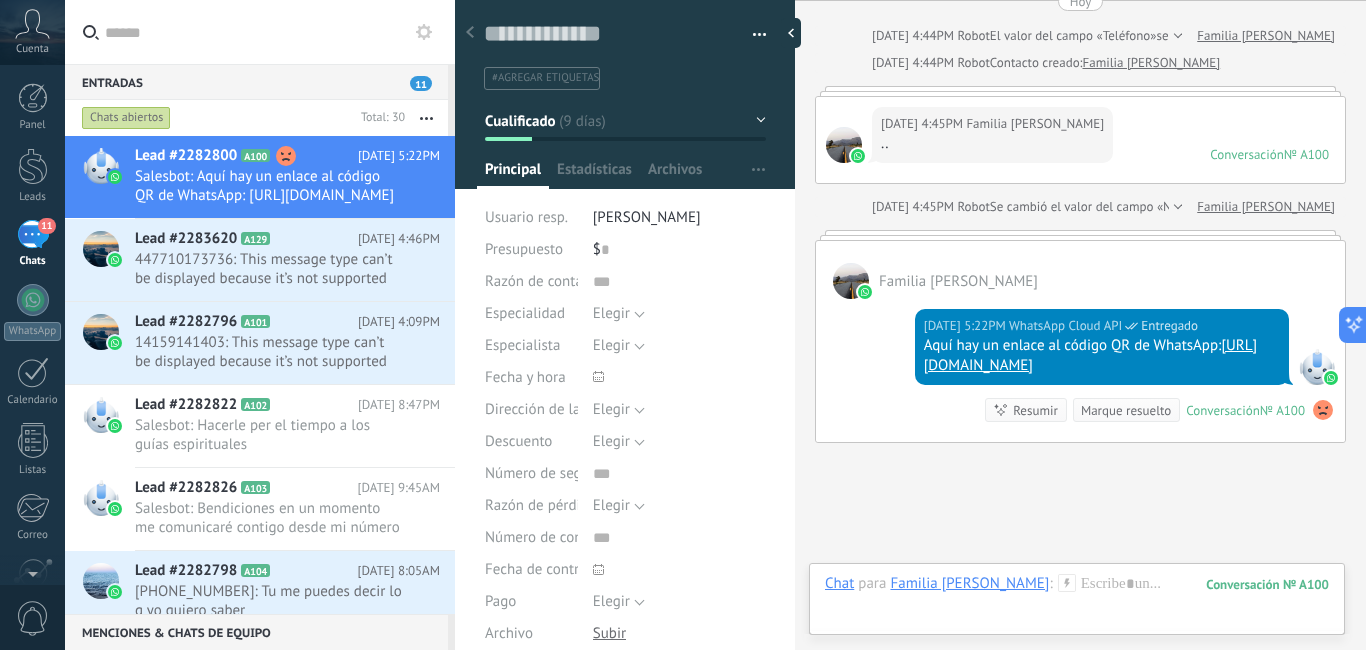 scroll, scrollTop: 3010, scrollLeft: 0, axis: vertical 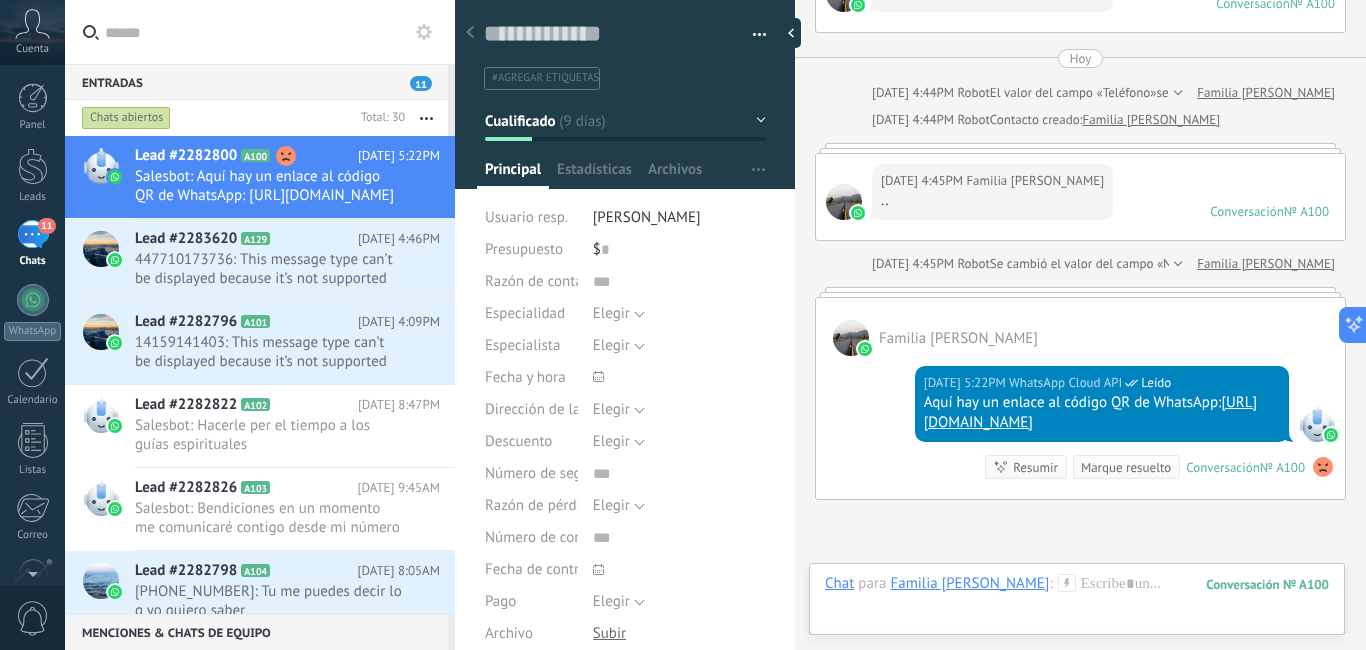 click on "Cuenta" at bounding box center (32, 32) 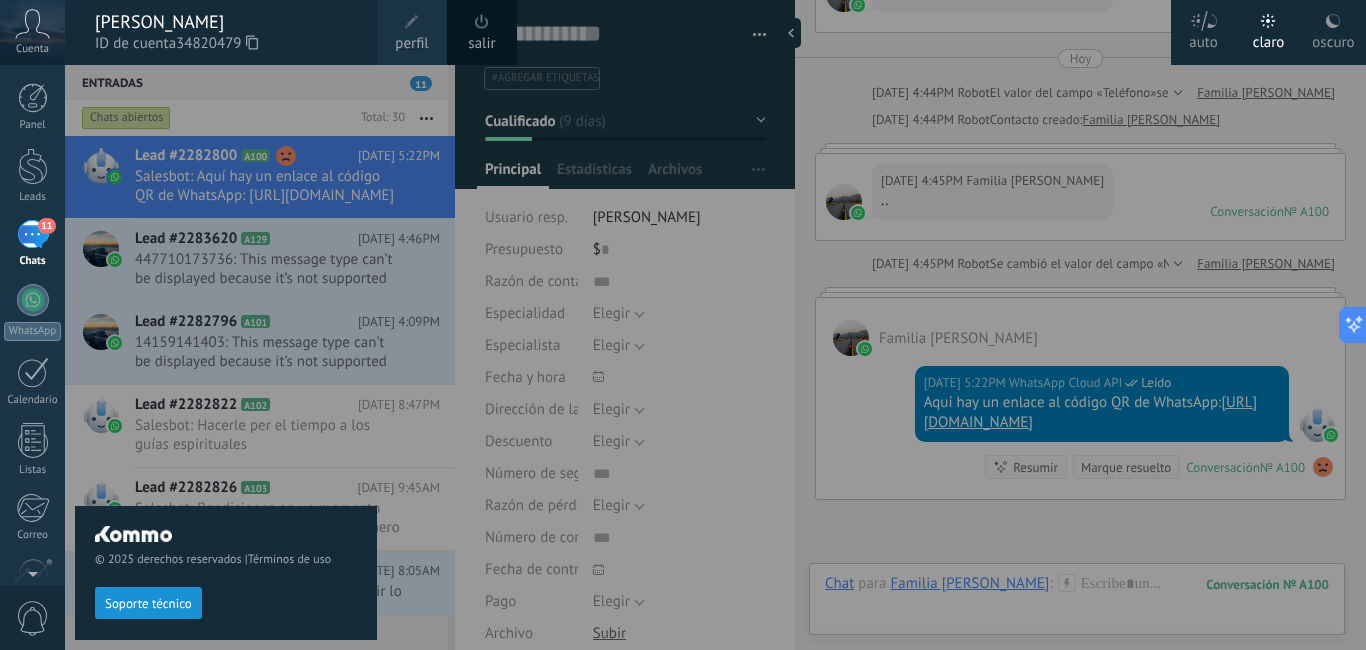 click on "perfil" at bounding box center (412, 32) 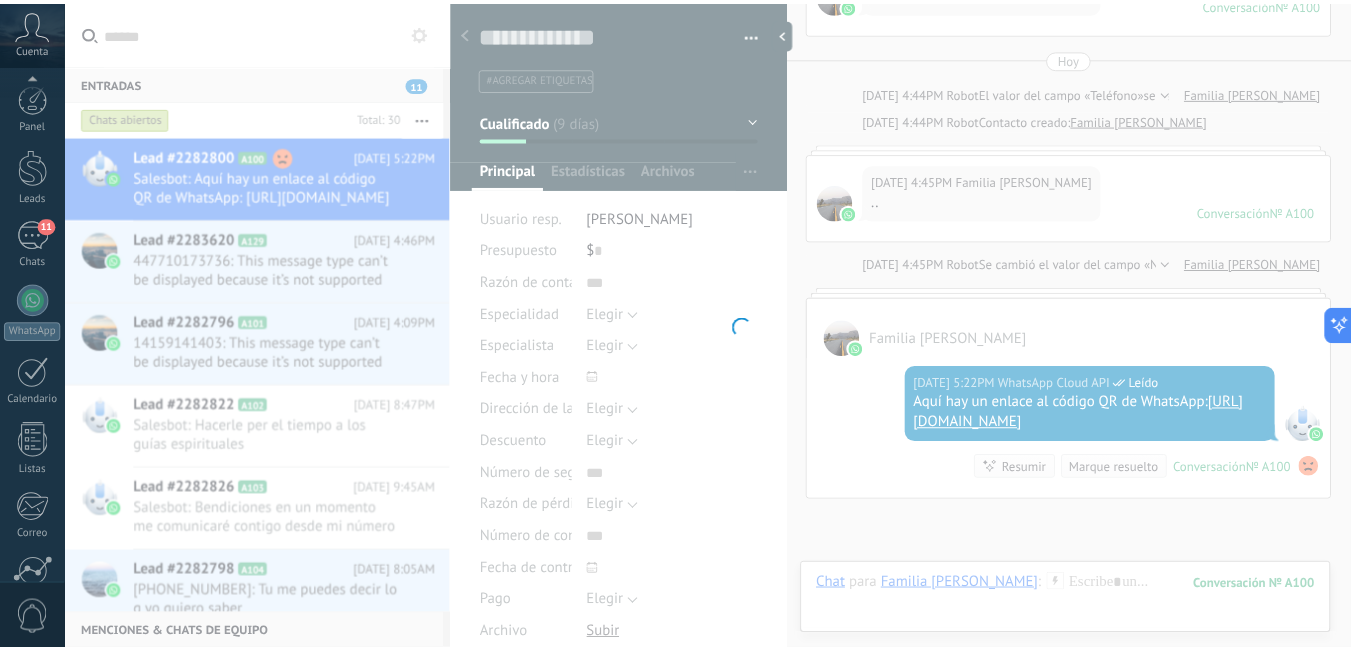 scroll, scrollTop: 182, scrollLeft: 0, axis: vertical 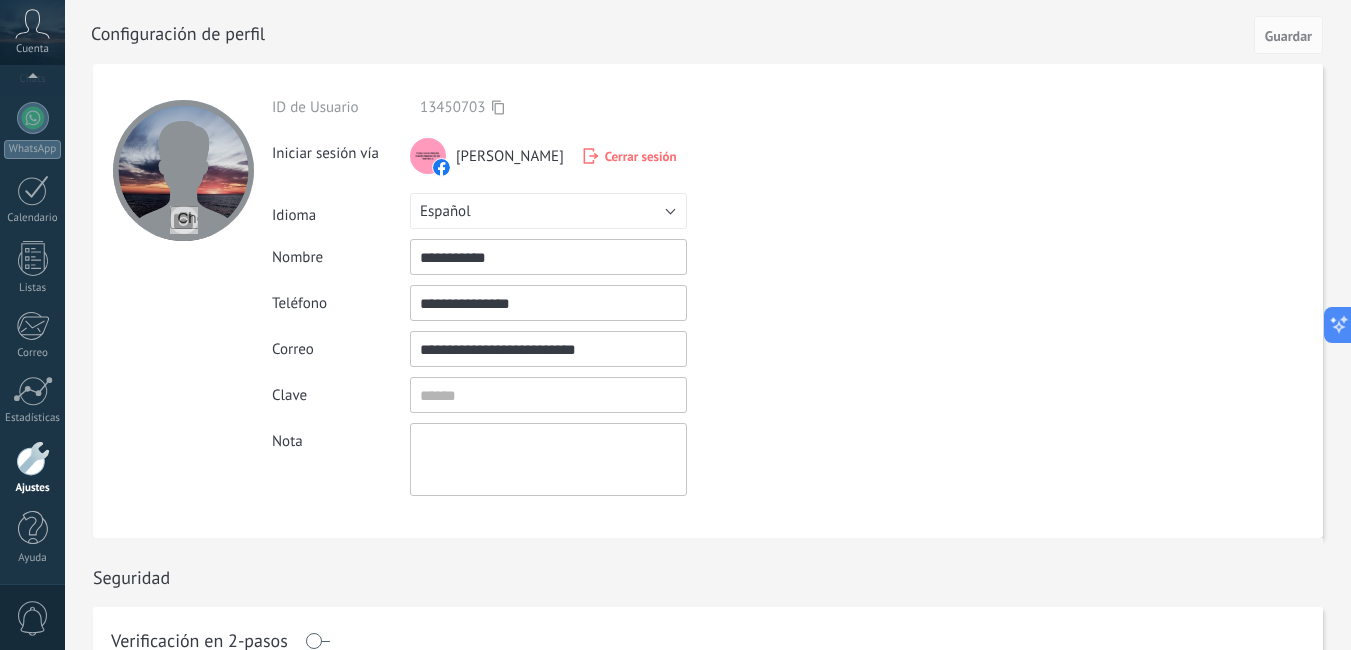 click on "Cerrar sesión" at bounding box center (641, 156) 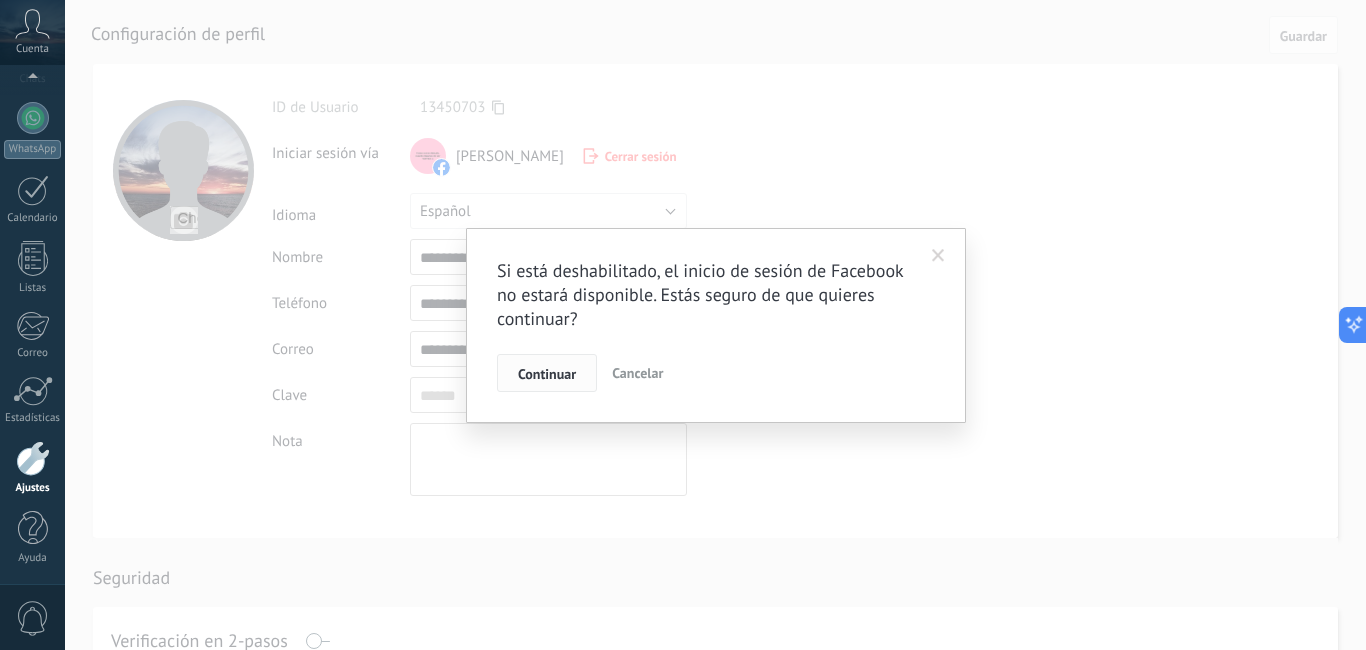 click on "Continuar" at bounding box center (547, 374) 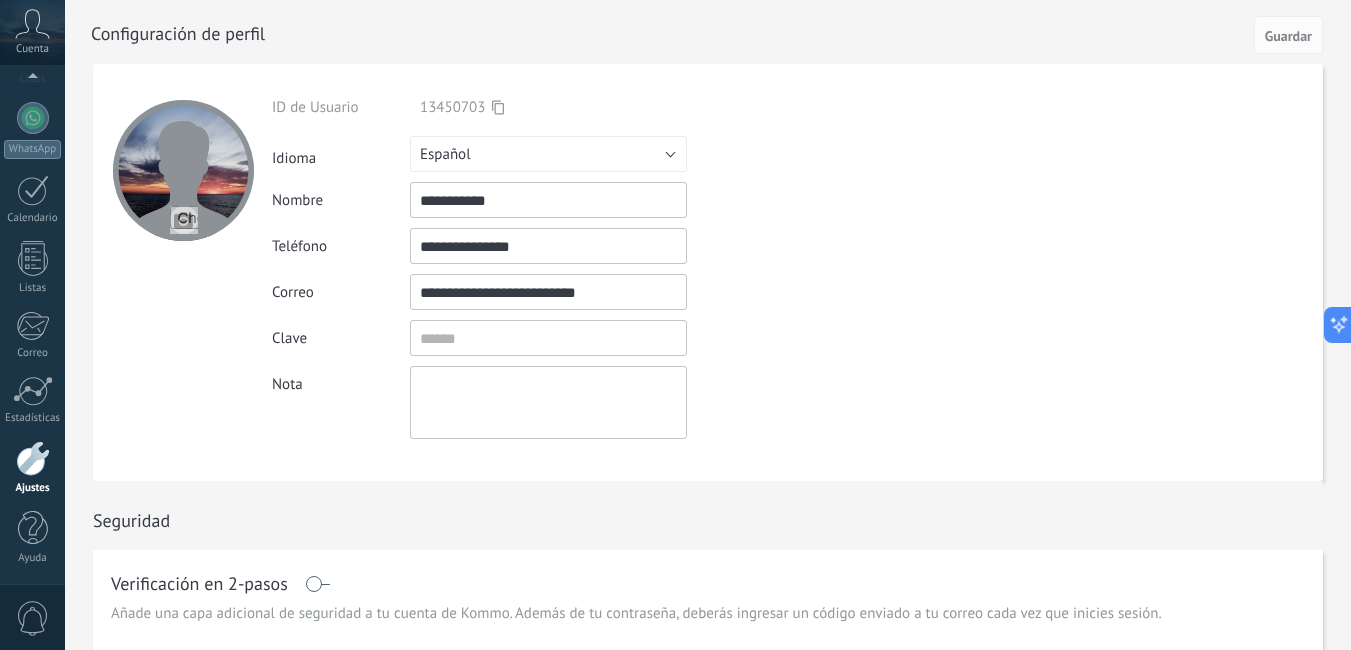 scroll, scrollTop: 568, scrollLeft: 0, axis: vertical 